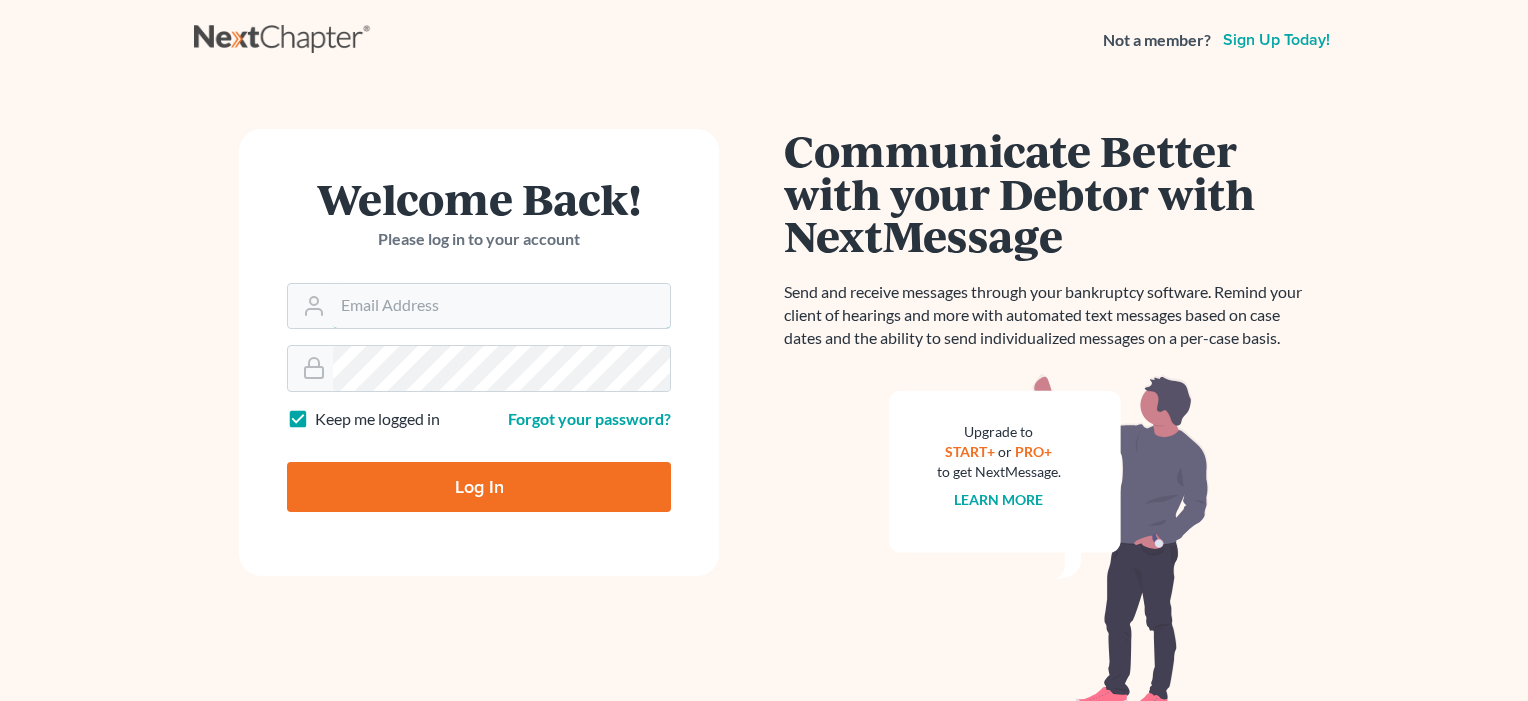 scroll, scrollTop: 0, scrollLeft: 0, axis: both 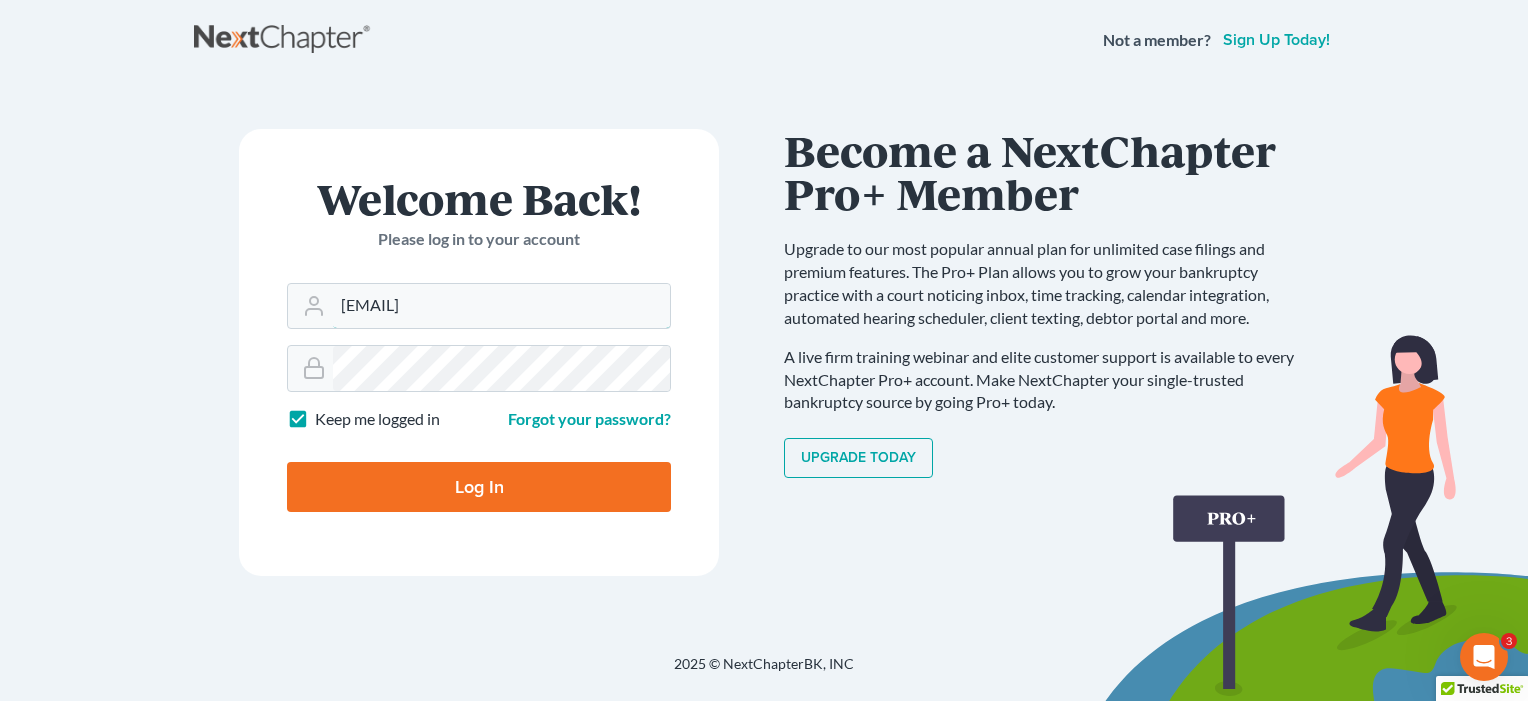 type on "[EMAIL]" 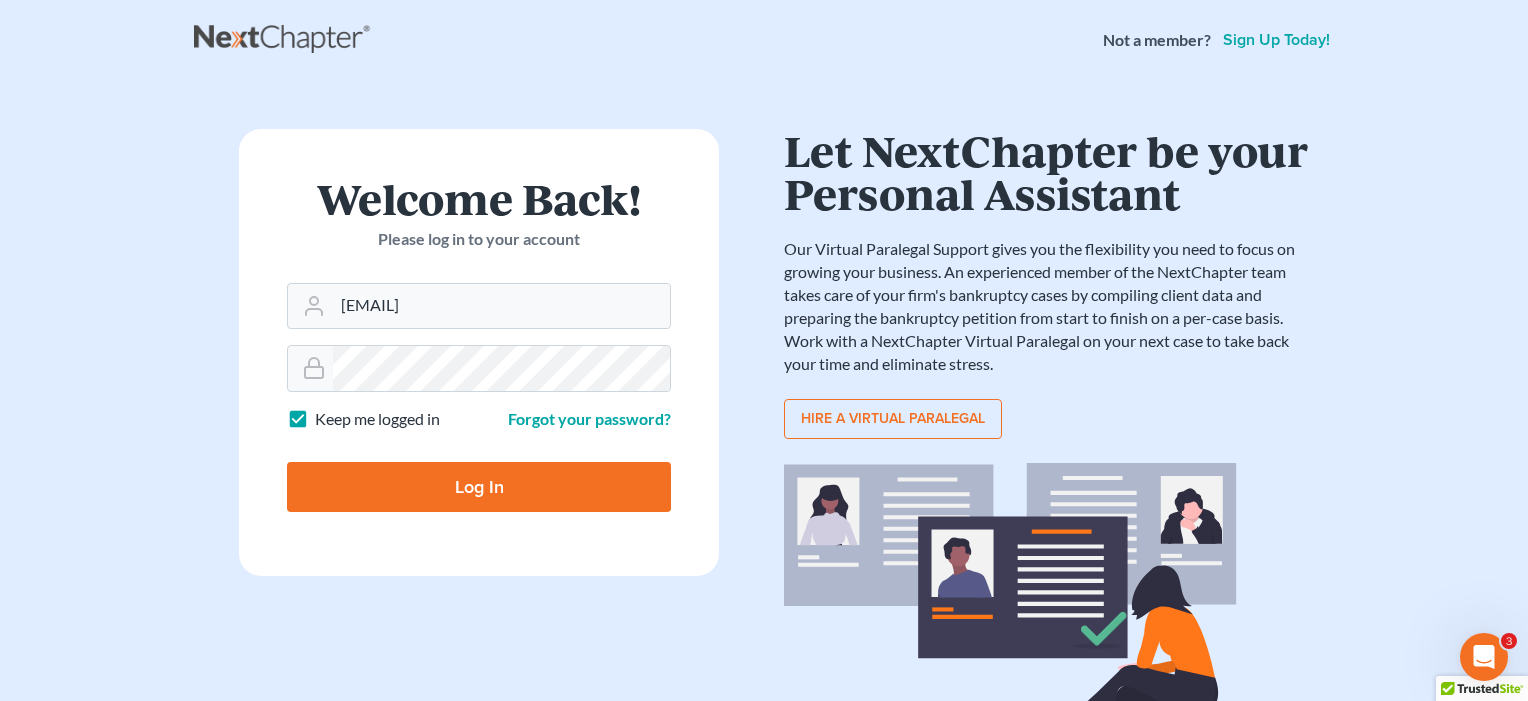 click on "Log In" at bounding box center [479, 487] 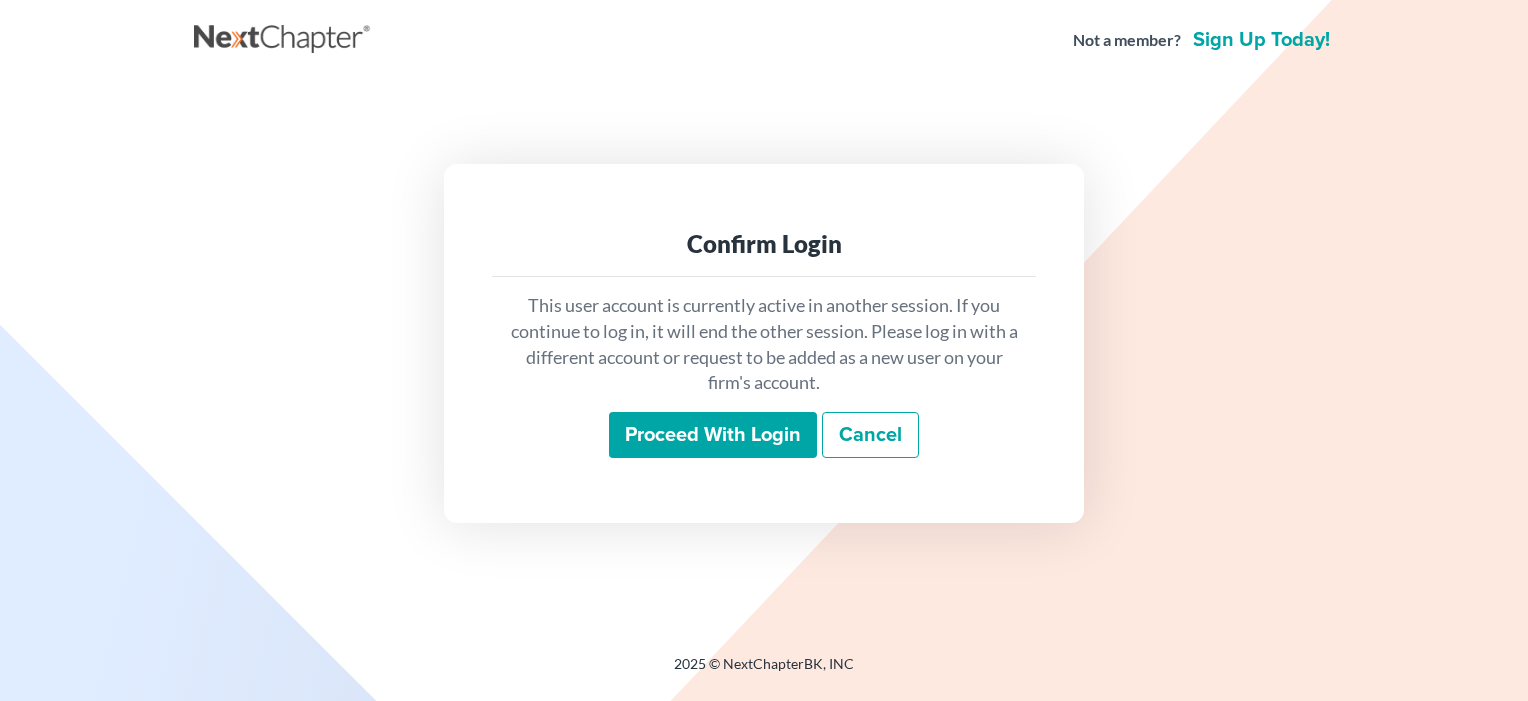 scroll, scrollTop: 0, scrollLeft: 0, axis: both 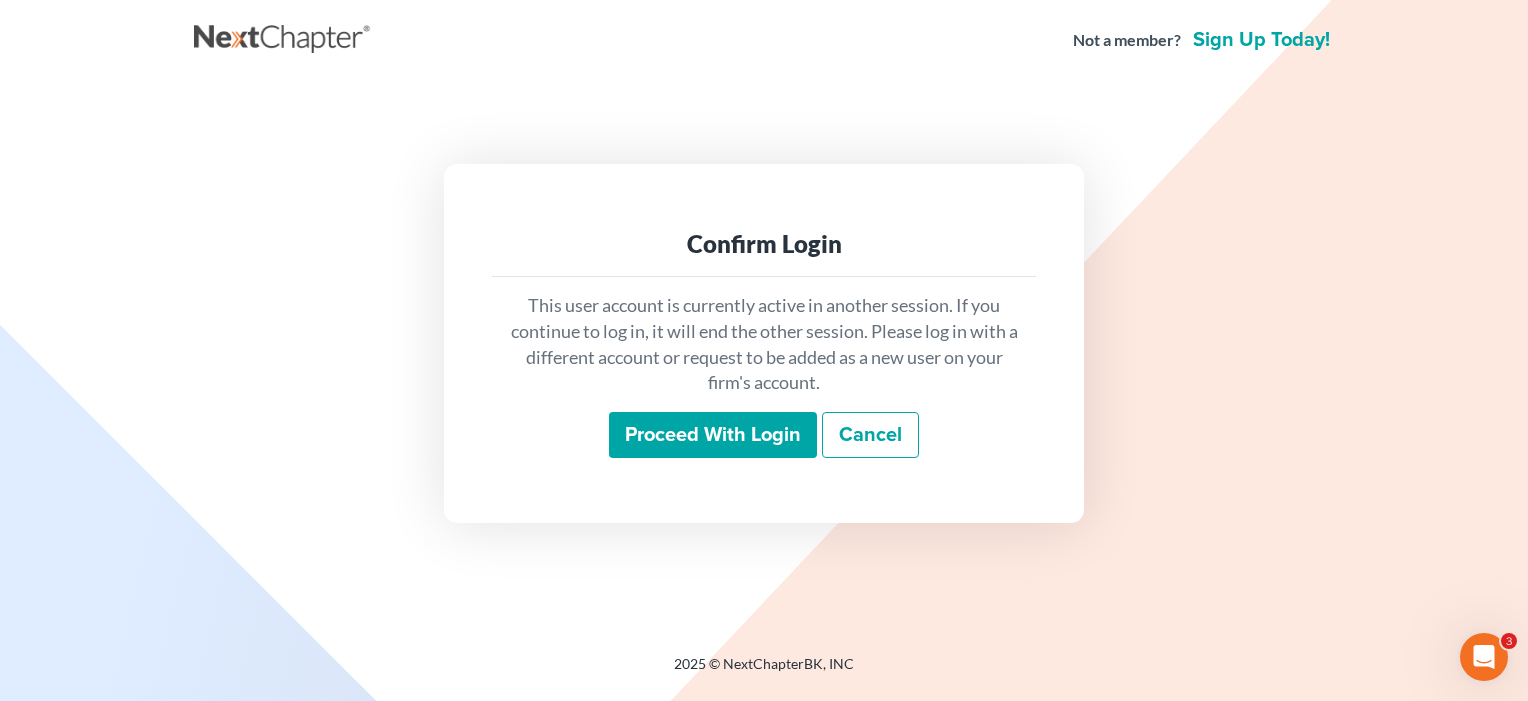 click on "Proceed with login" at bounding box center [713, 435] 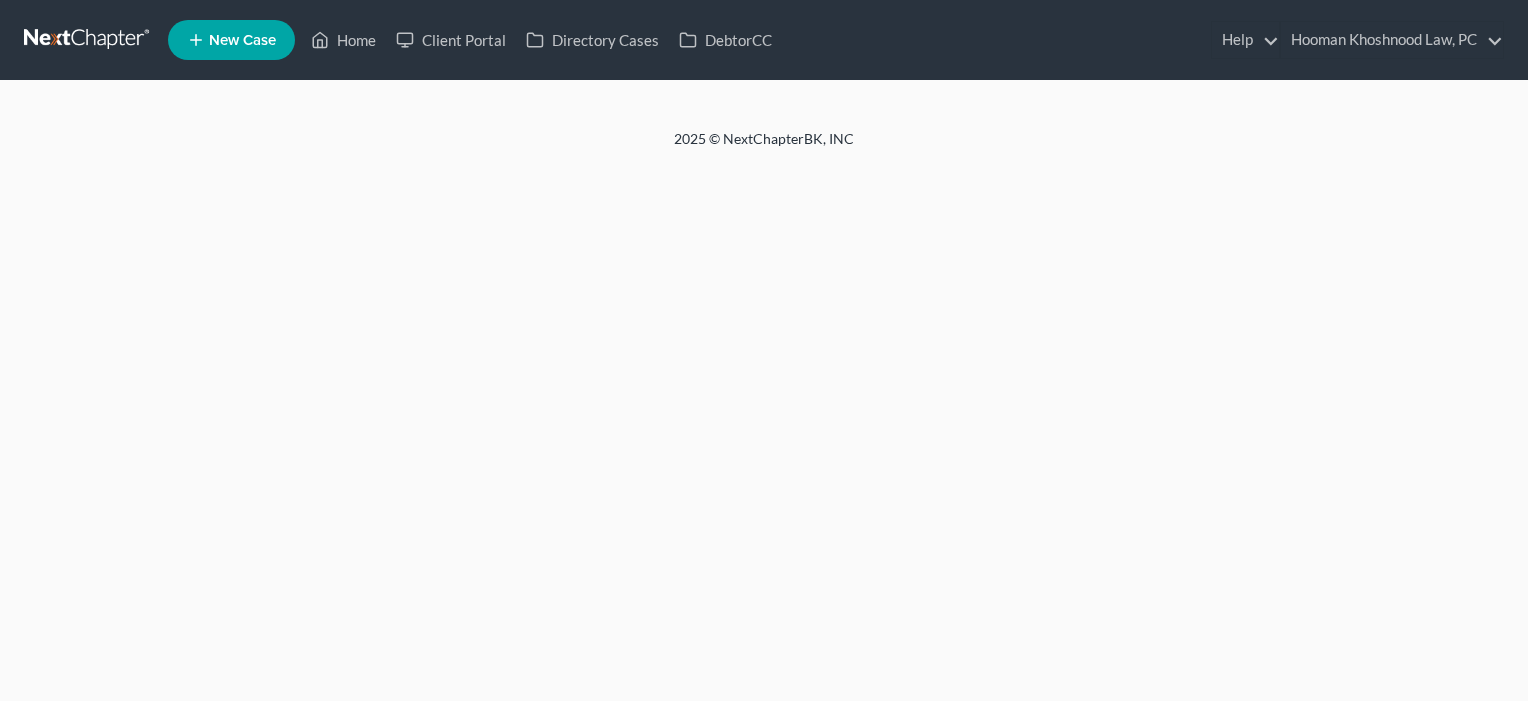 scroll, scrollTop: 0, scrollLeft: 0, axis: both 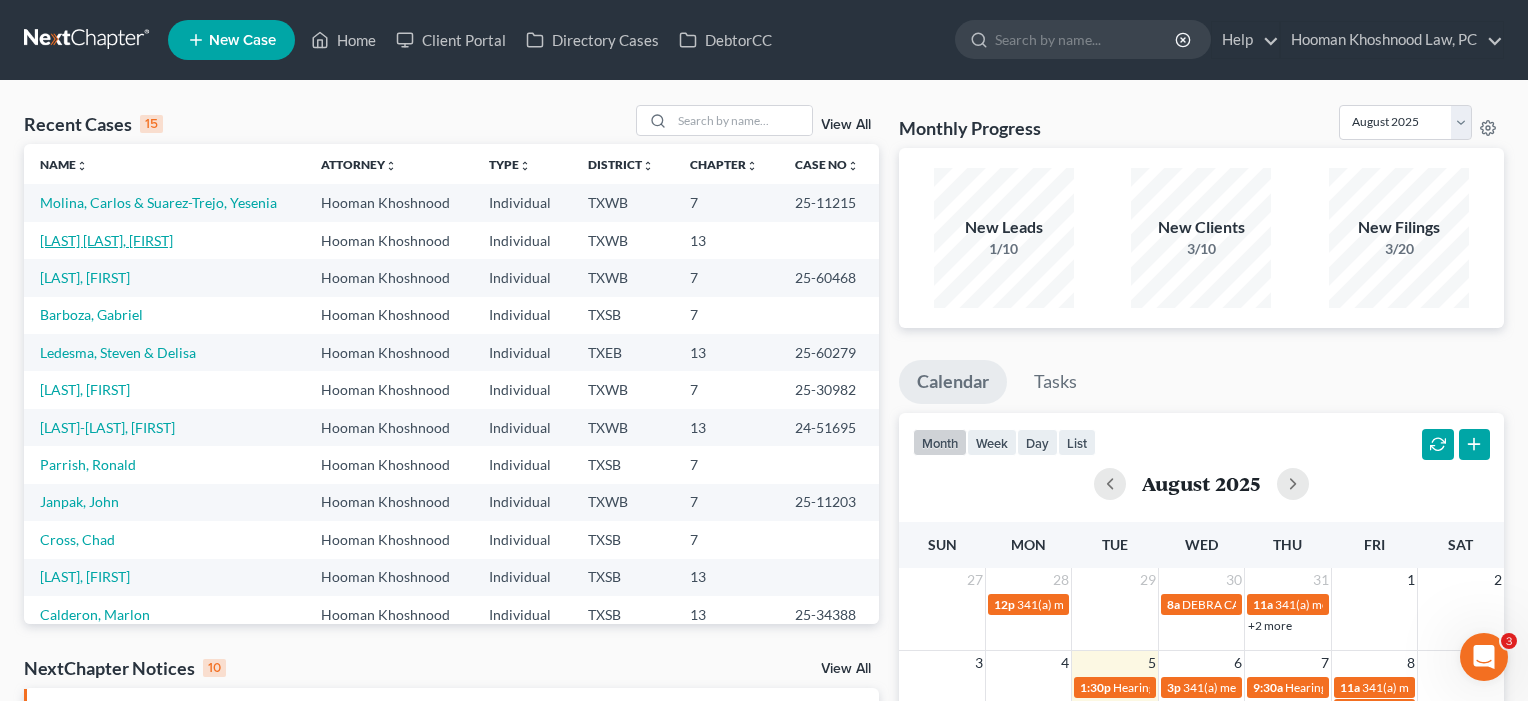 click on "[LAST] [LAST], [FIRST]" at bounding box center (106, 240) 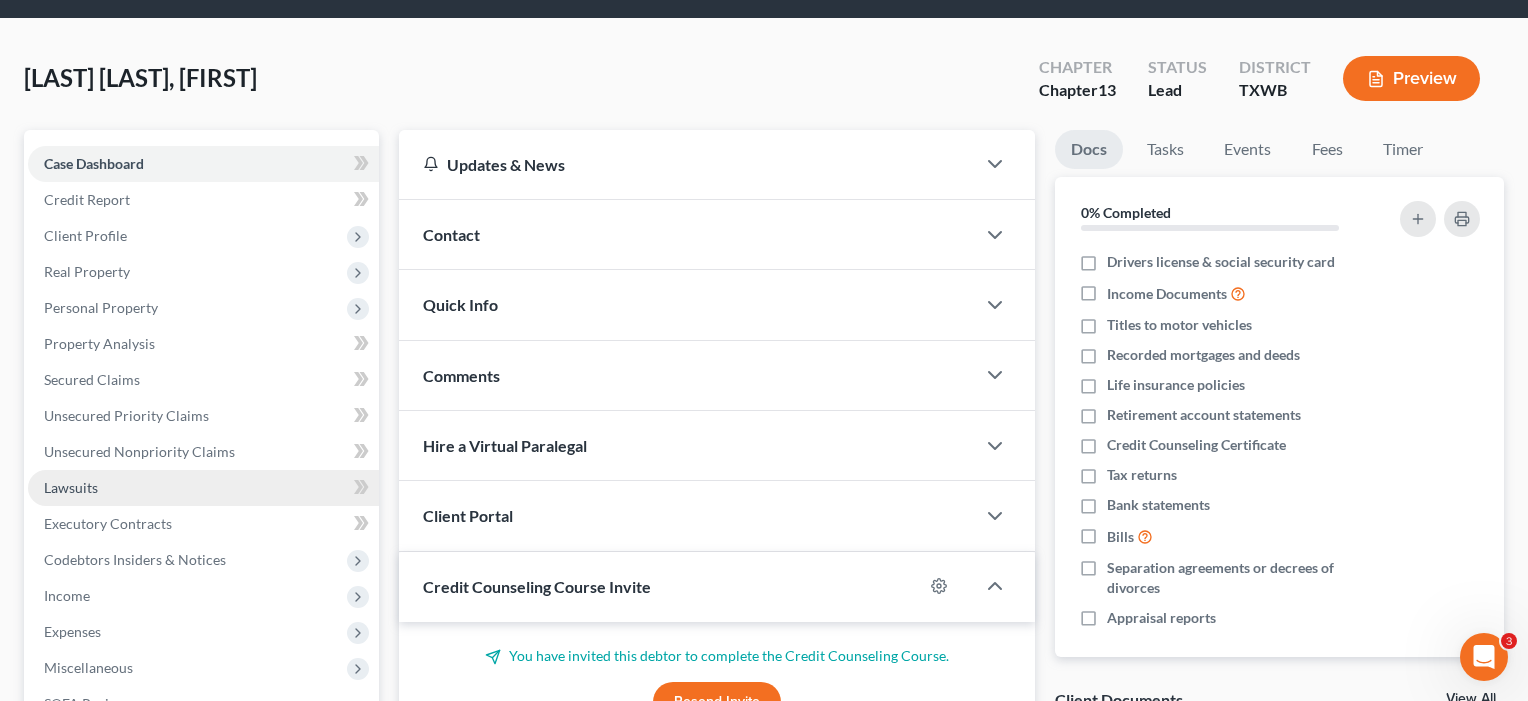scroll, scrollTop: 68, scrollLeft: 0, axis: vertical 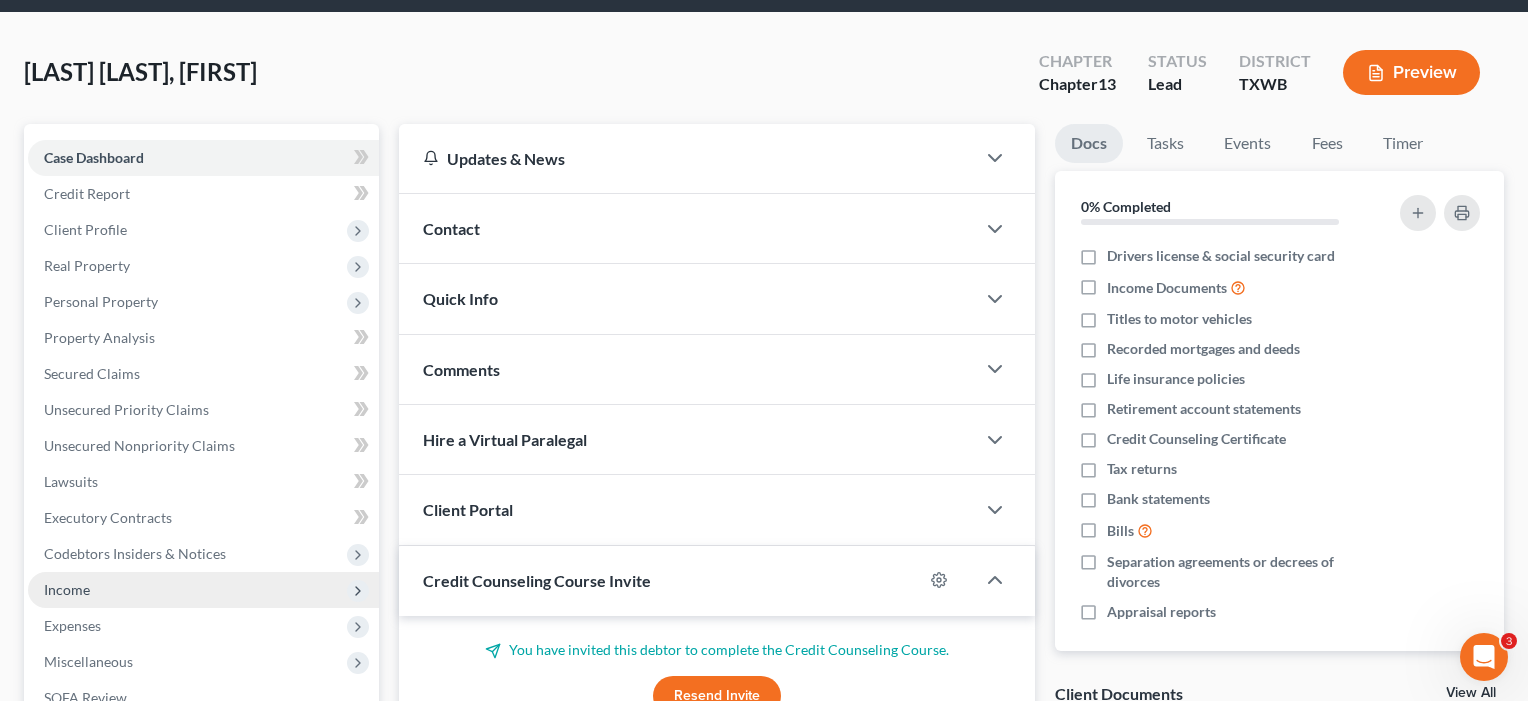 click on "Income" at bounding box center [67, 589] 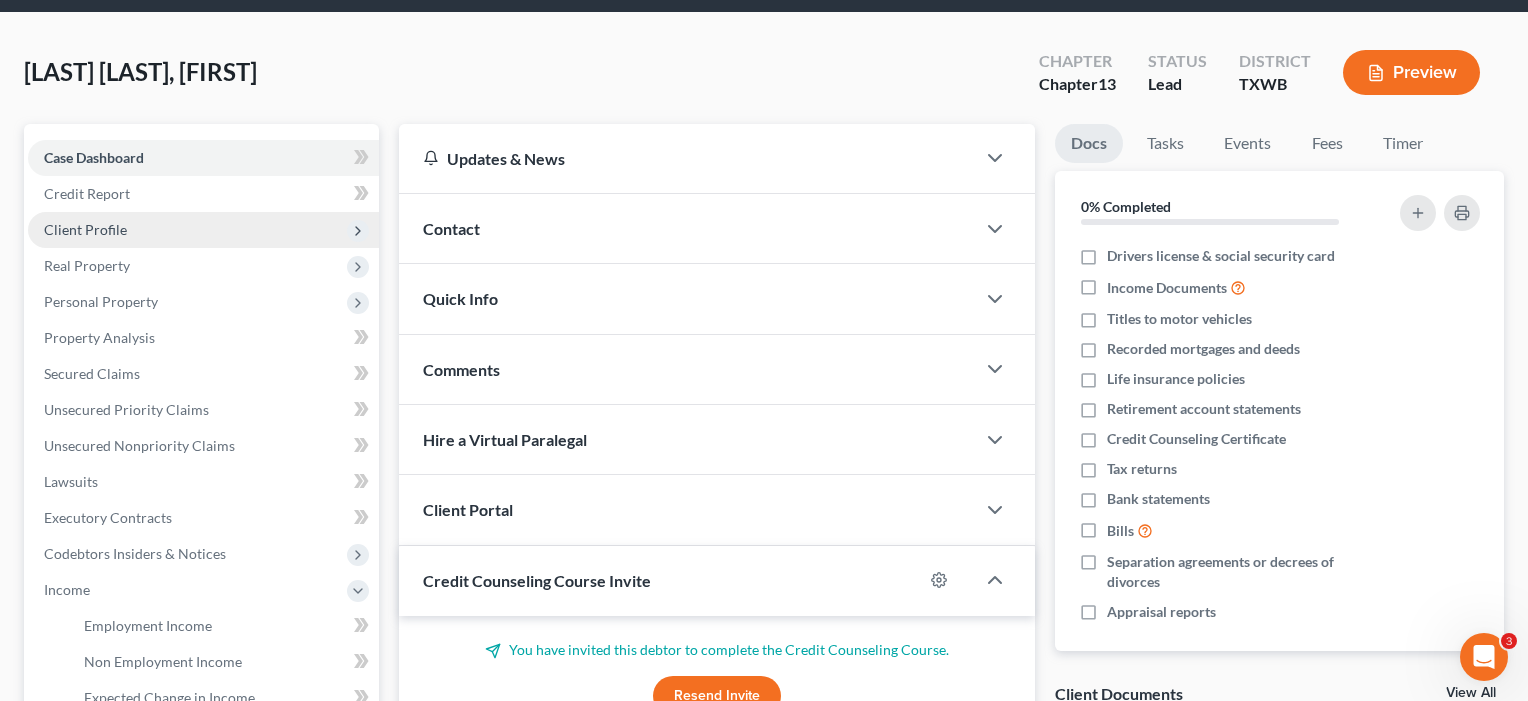 click on "Client Profile" at bounding box center [85, 229] 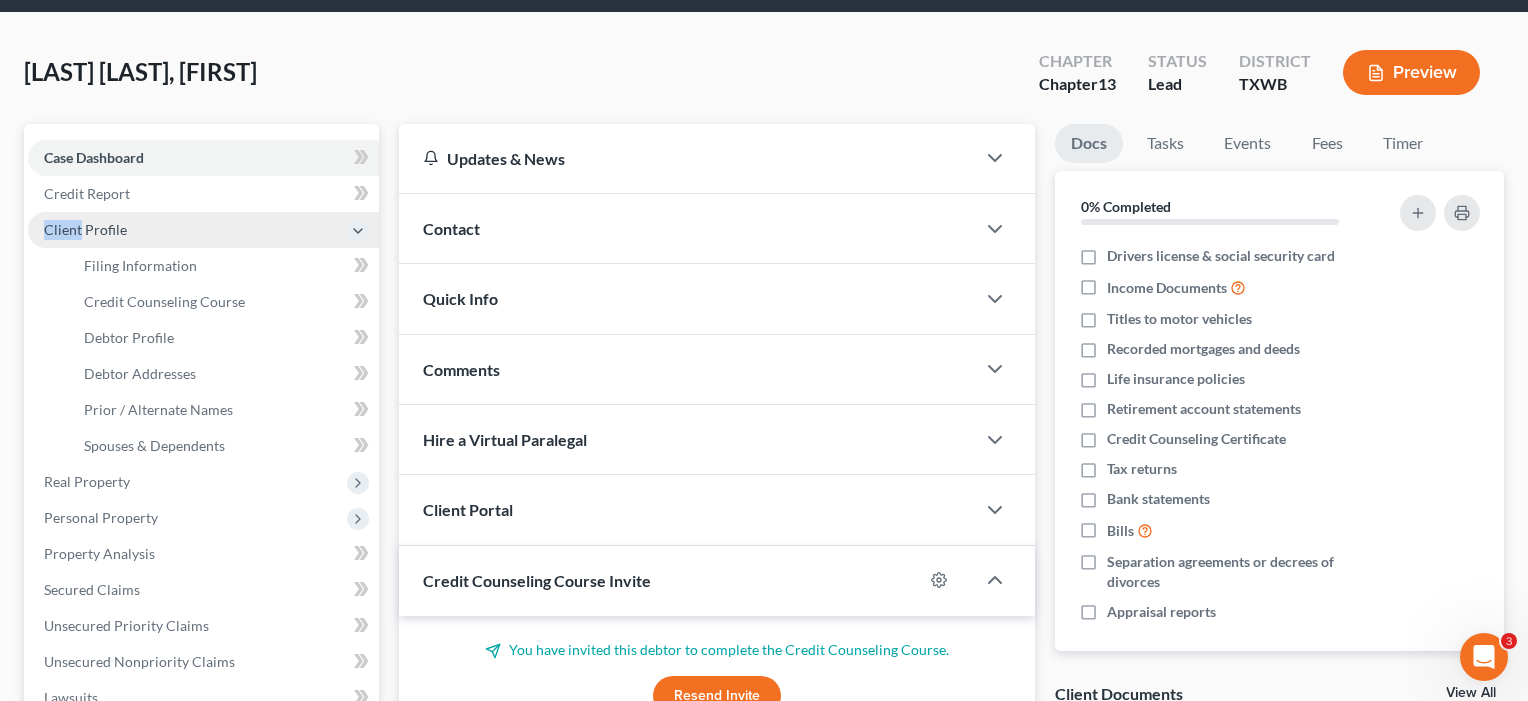 click on "Client Profile" at bounding box center (85, 229) 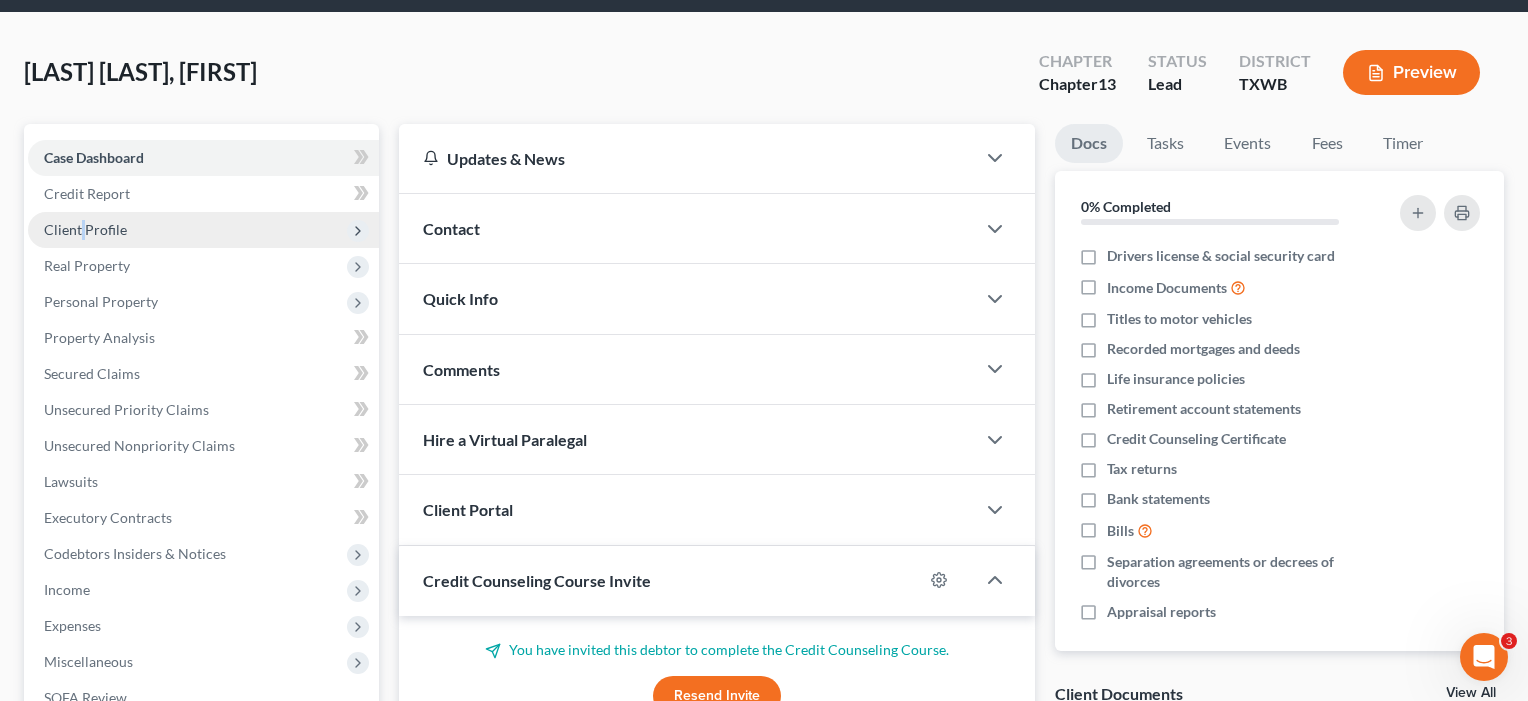 click on "Client Profile" at bounding box center [85, 229] 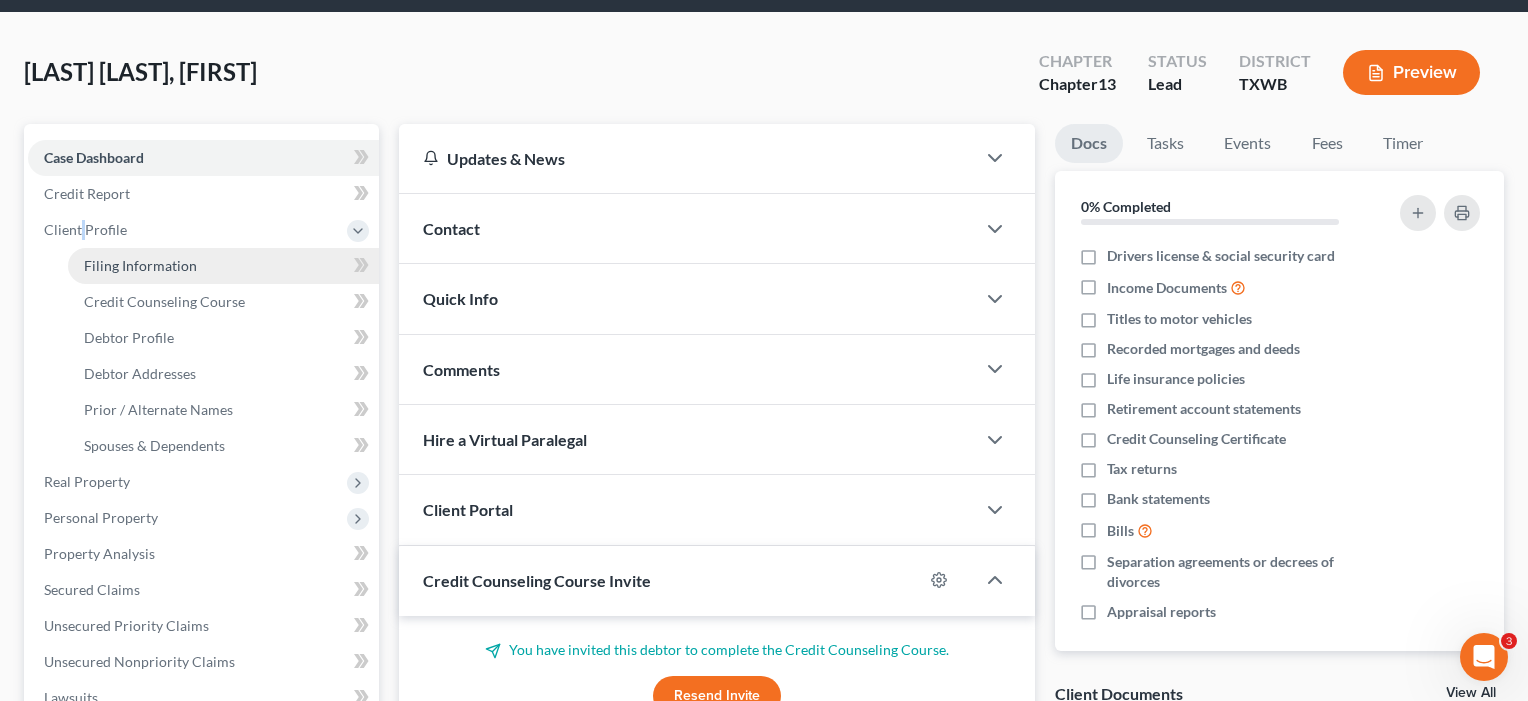 click on "Filing Information" at bounding box center (140, 265) 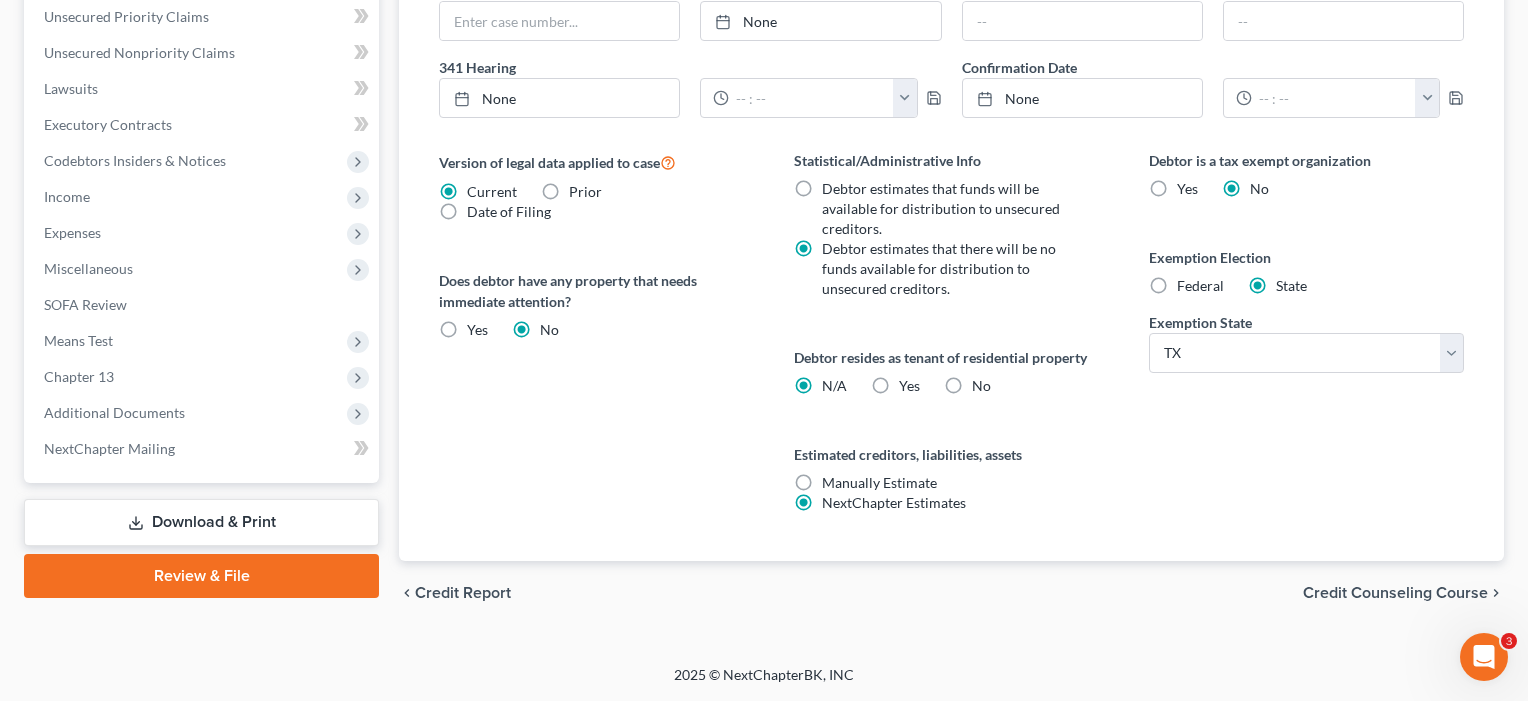 scroll, scrollTop: 678, scrollLeft: 0, axis: vertical 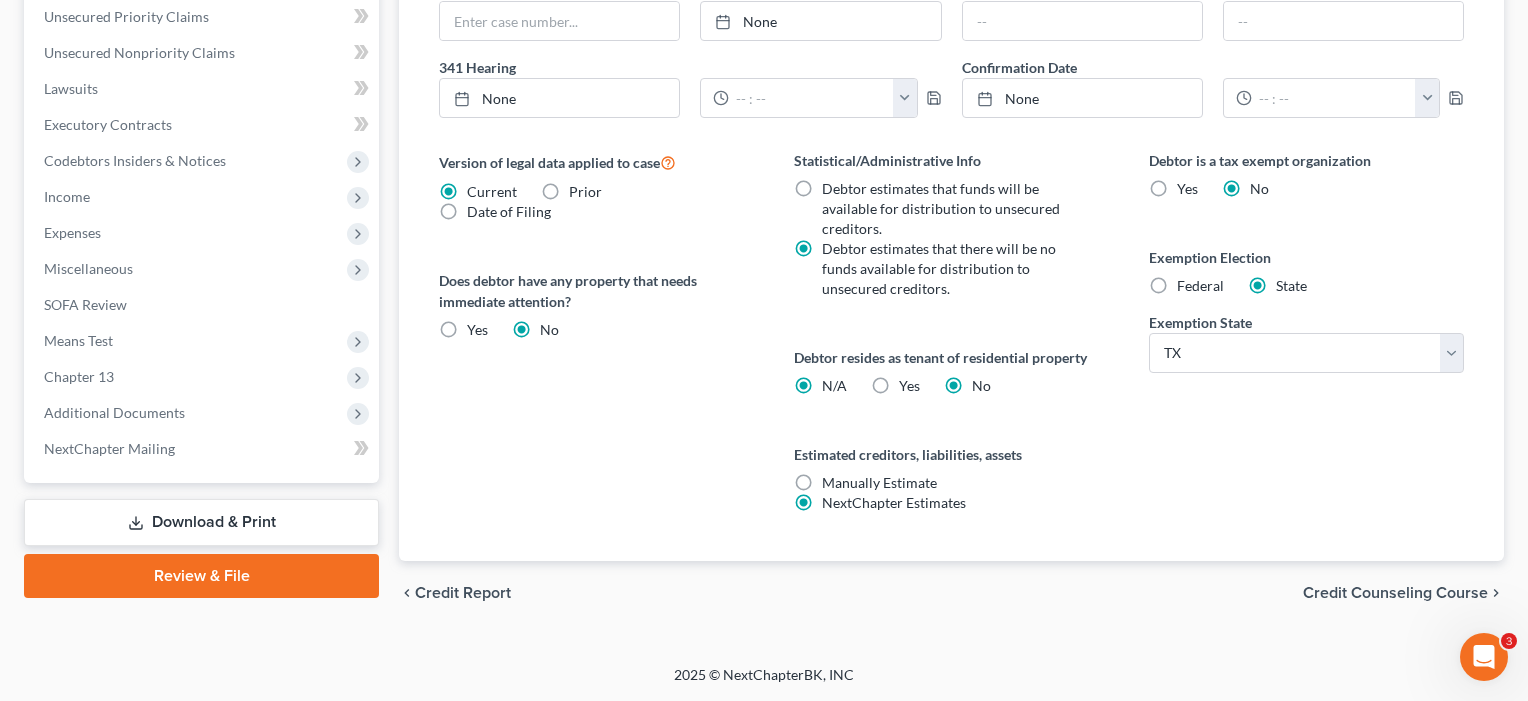 radio on "false" 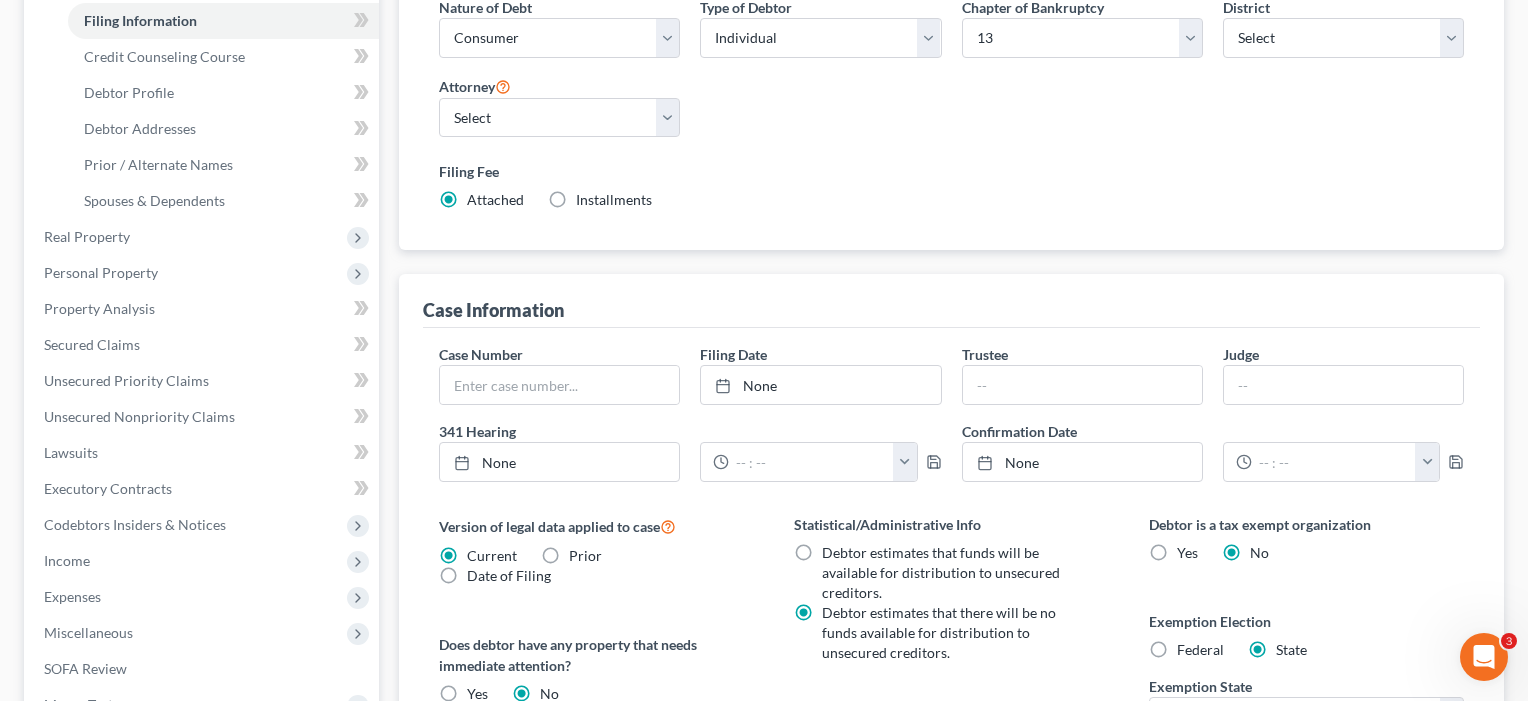 scroll, scrollTop: 257, scrollLeft: 0, axis: vertical 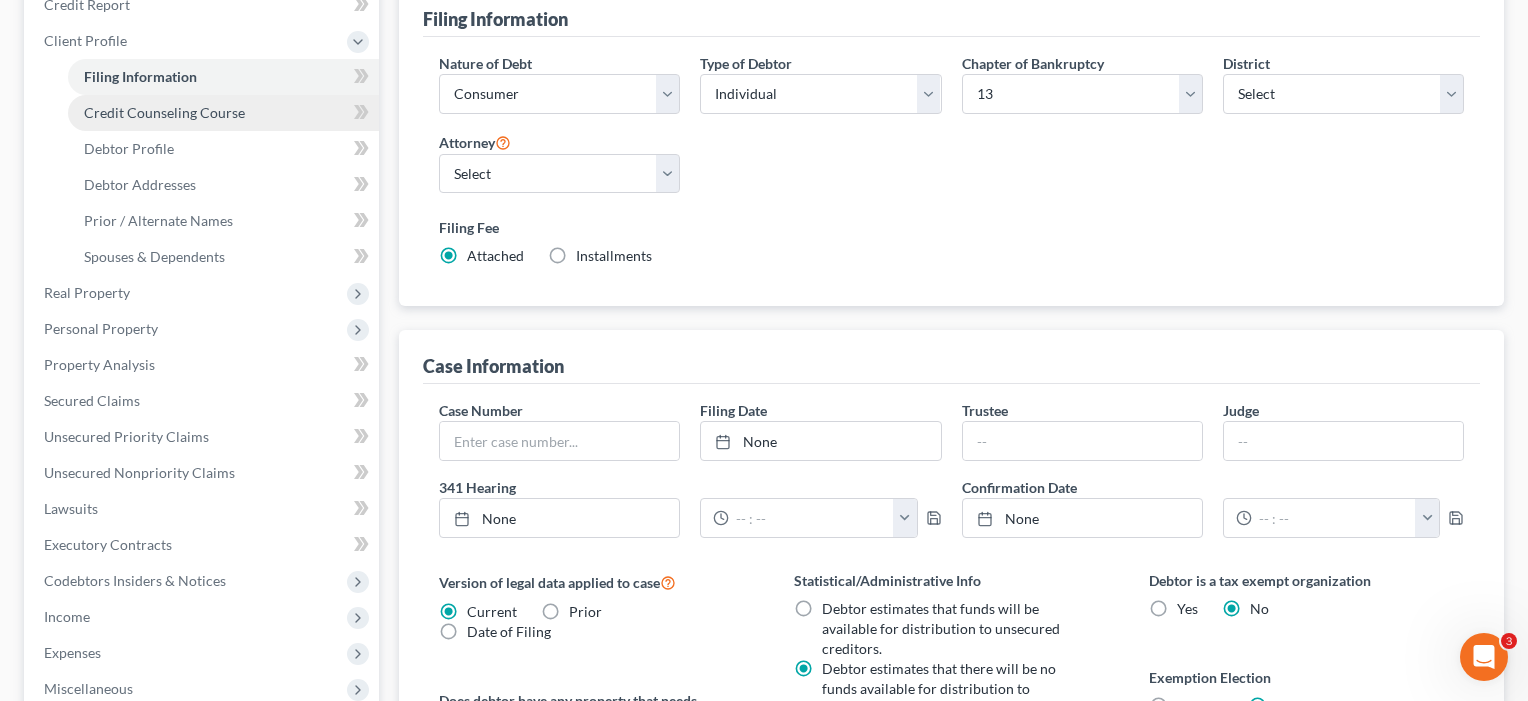 click on "Credit Counseling Course" at bounding box center [164, 112] 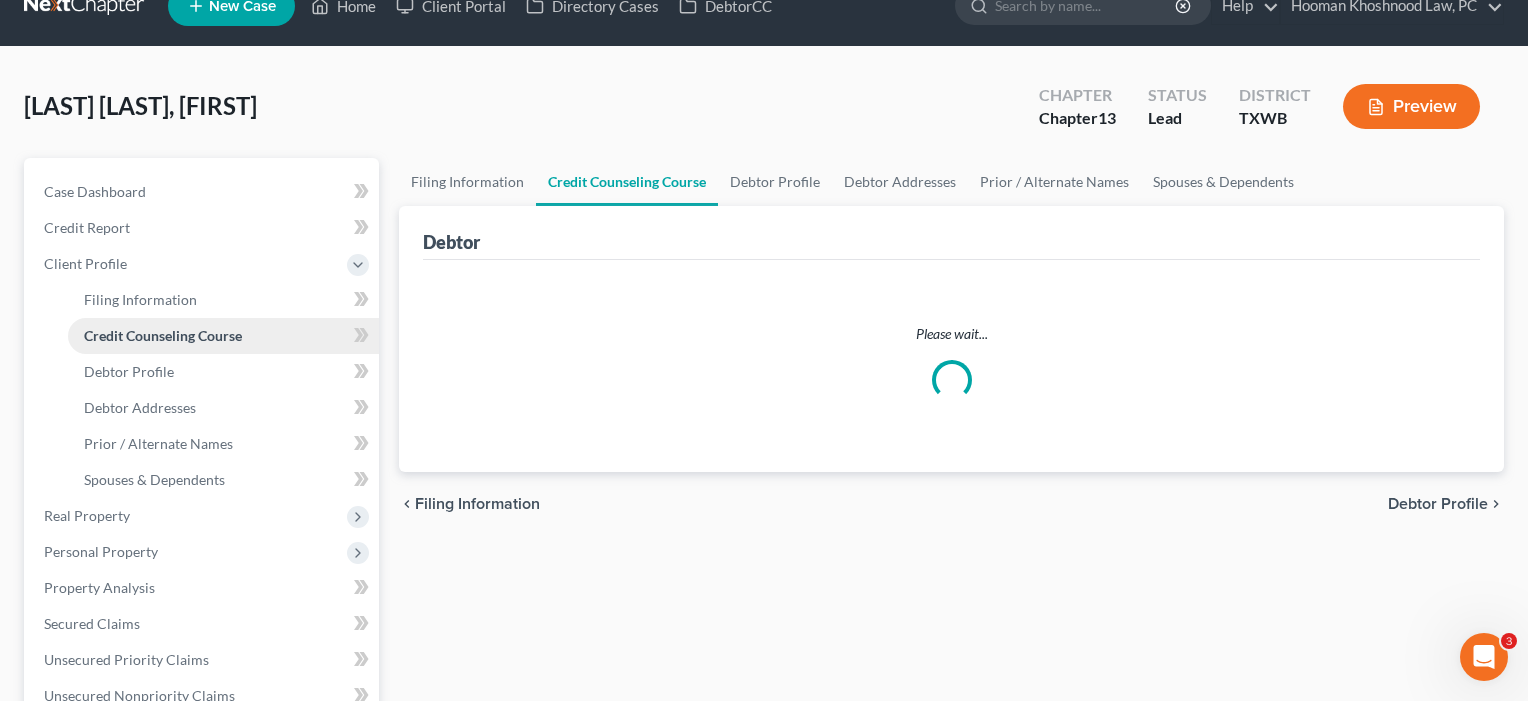 scroll, scrollTop: 0, scrollLeft: 0, axis: both 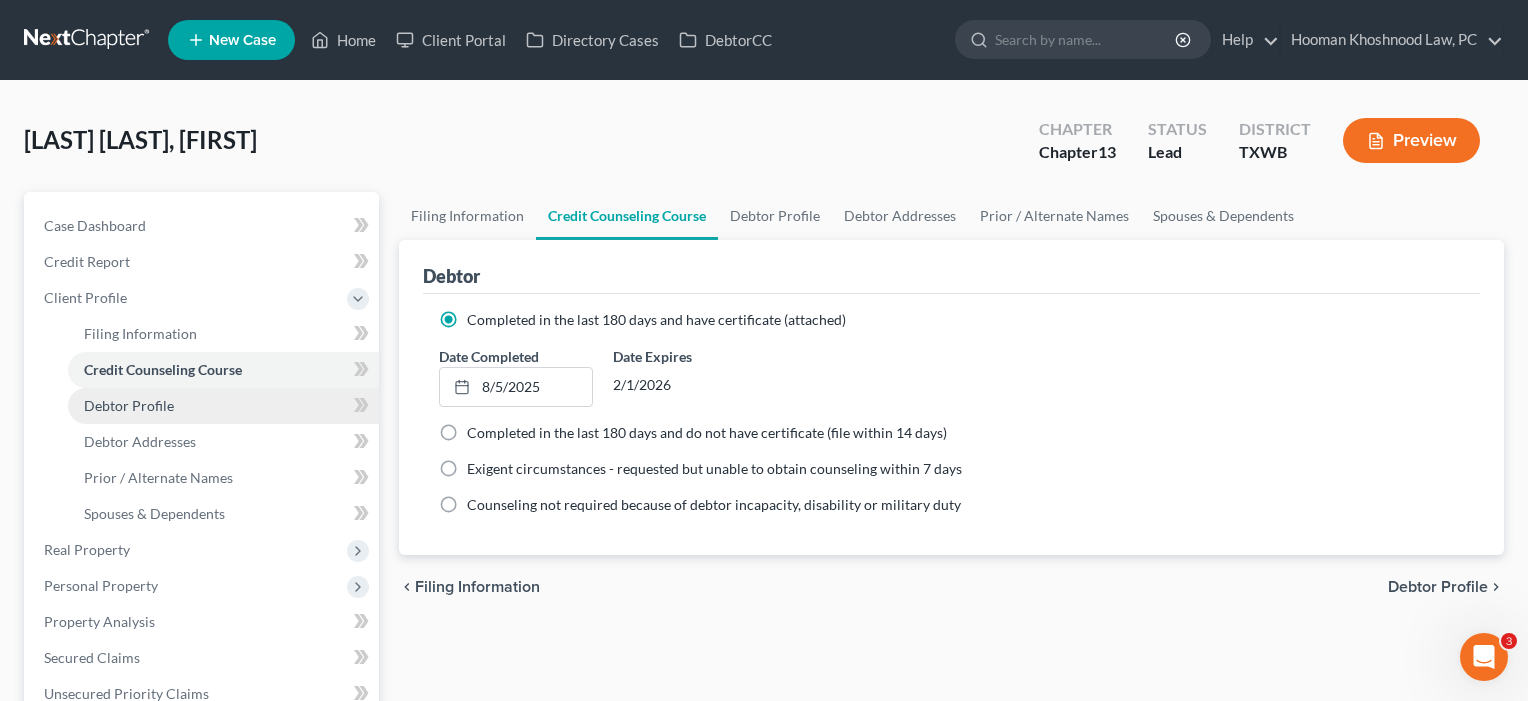 click on "Debtor Profile" at bounding box center [129, 405] 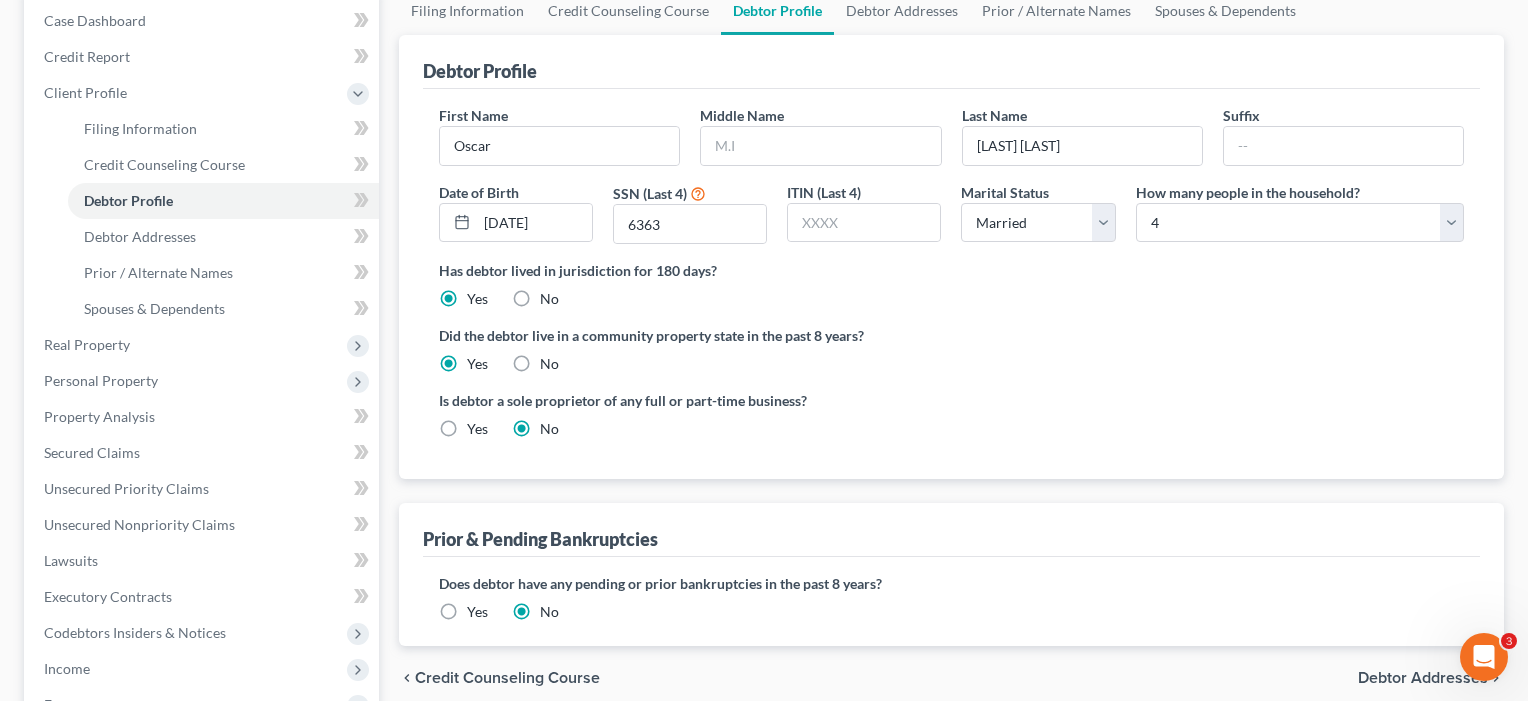 scroll, scrollTop: 139, scrollLeft: 0, axis: vertical 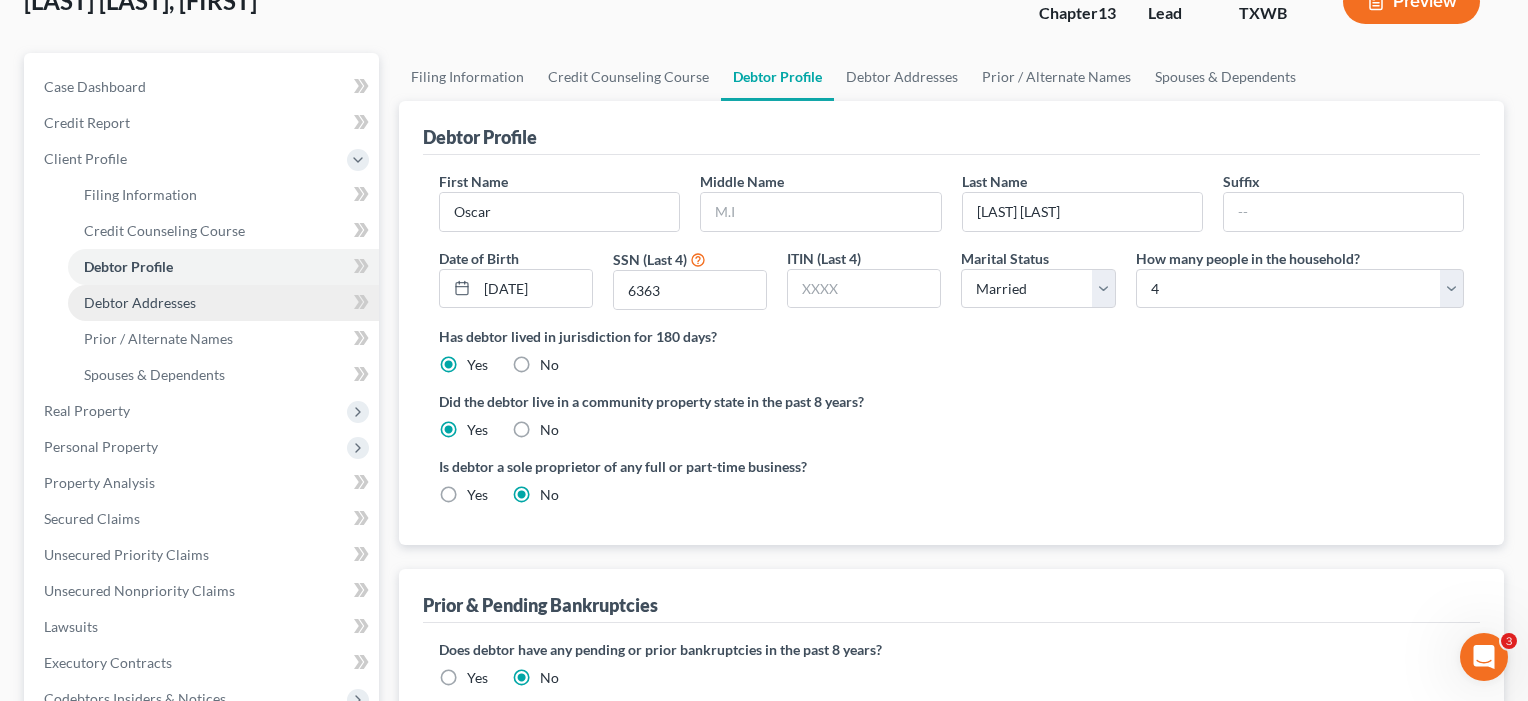 click on "Debtor Addresses" at bounding box center (140, 302) 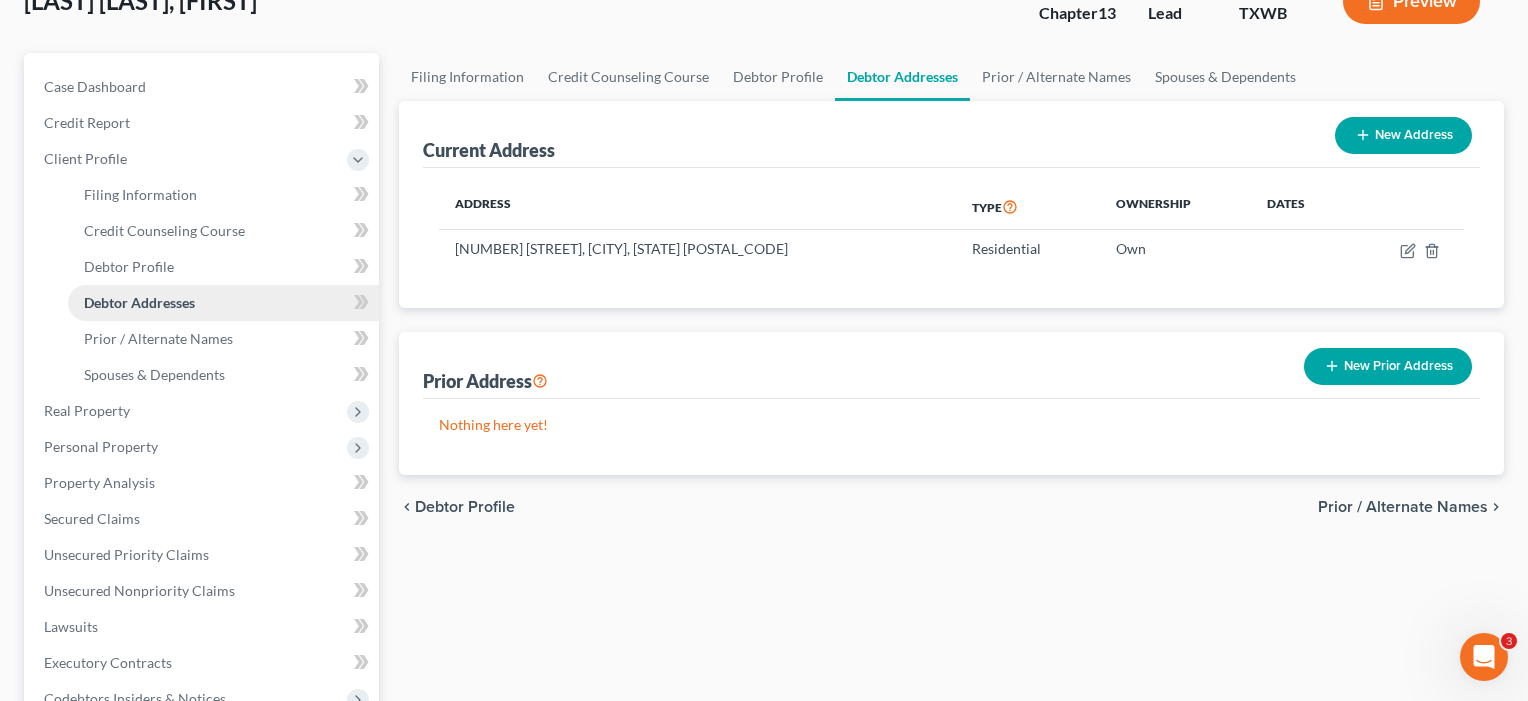 scroll, scrollTop: 0, scrollLeft: 0, axis: both 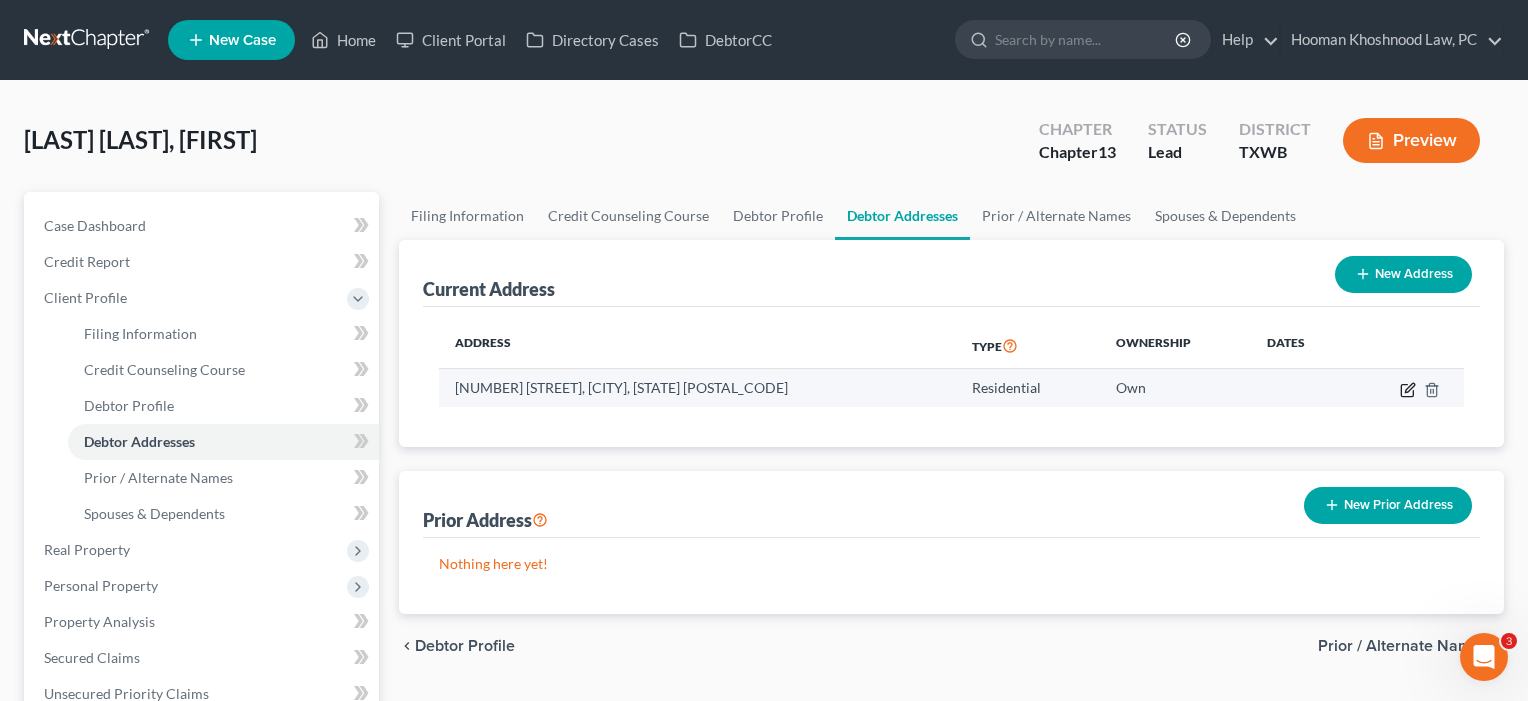 click 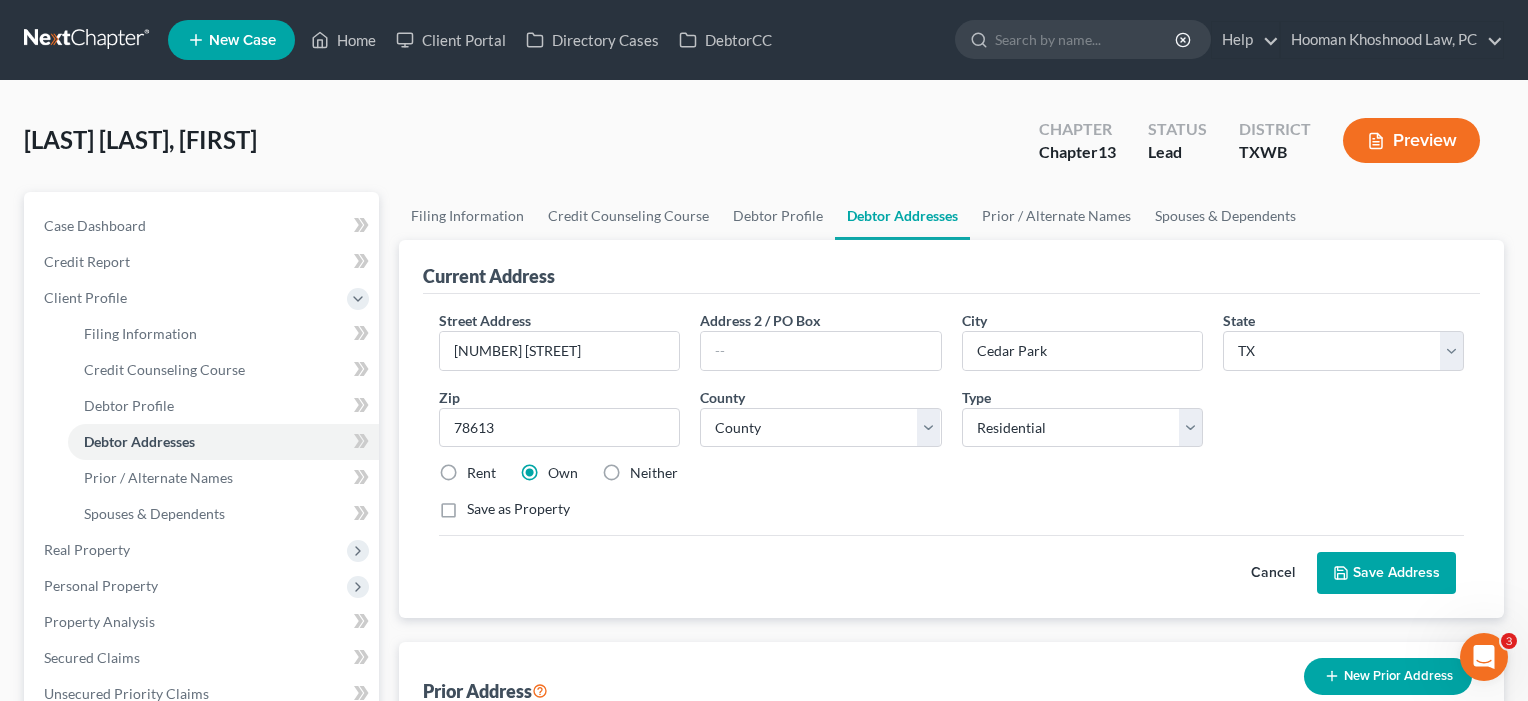 click on "Save Address" at bounding box center [1386, 573] 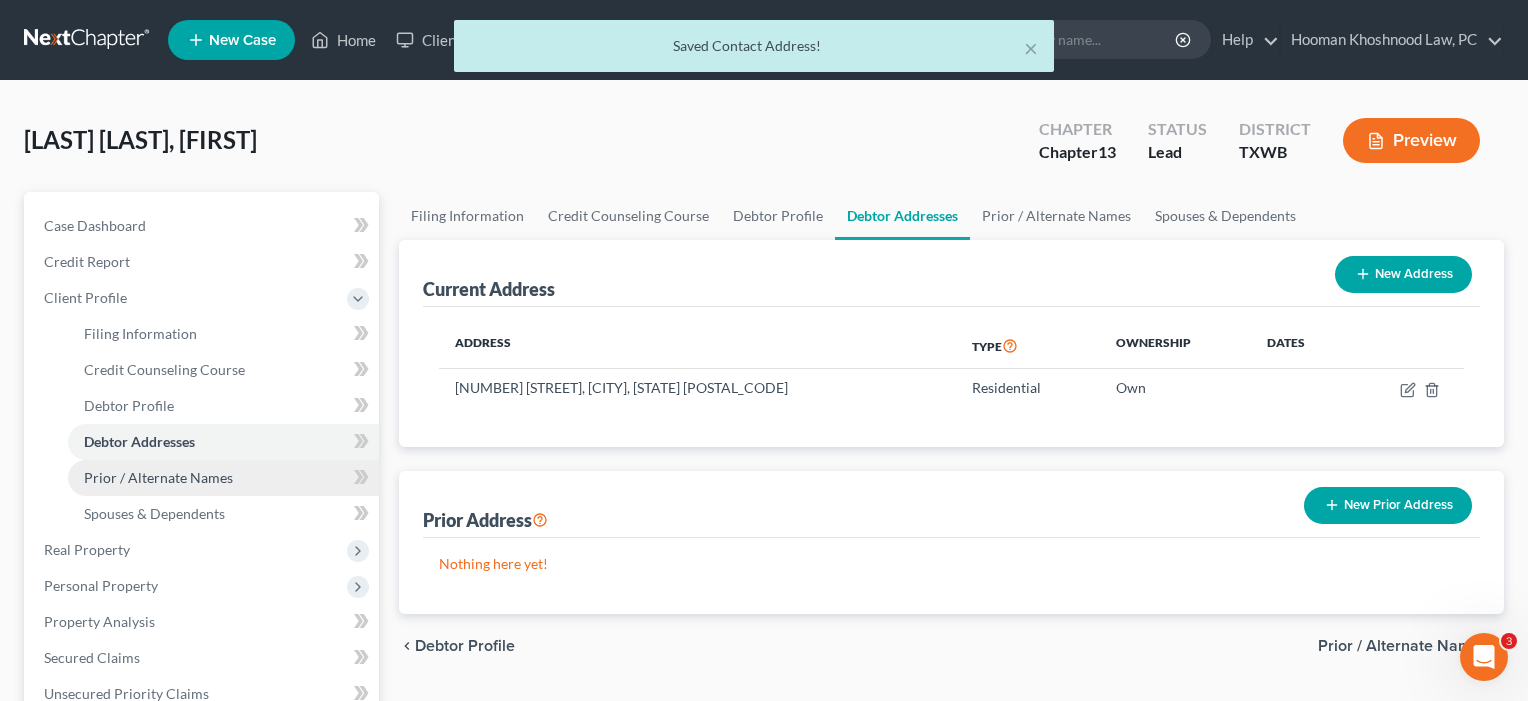 click on "Prior / Alternate Names" at bounding box center (158, 477) 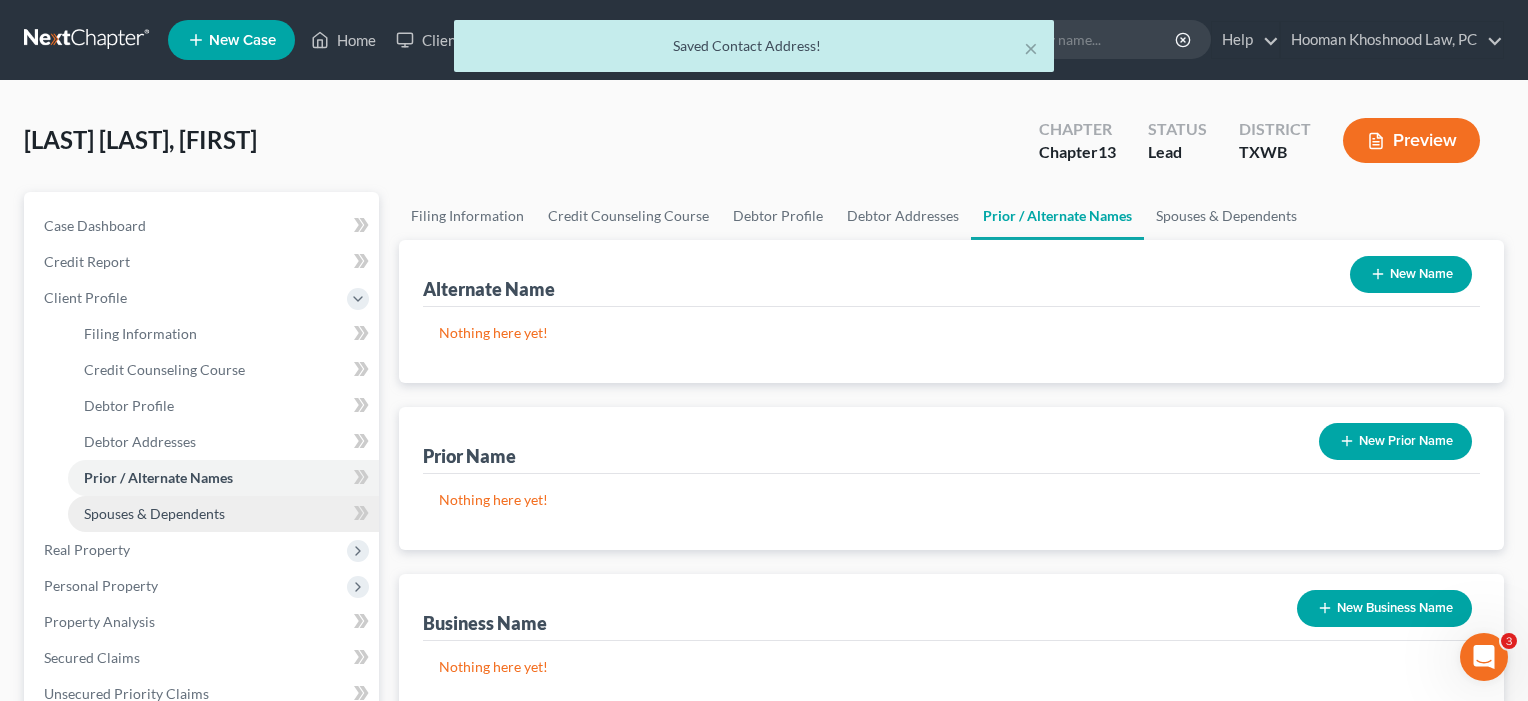 click on "Spouses & Dependents" at bounding box center [154, 513] 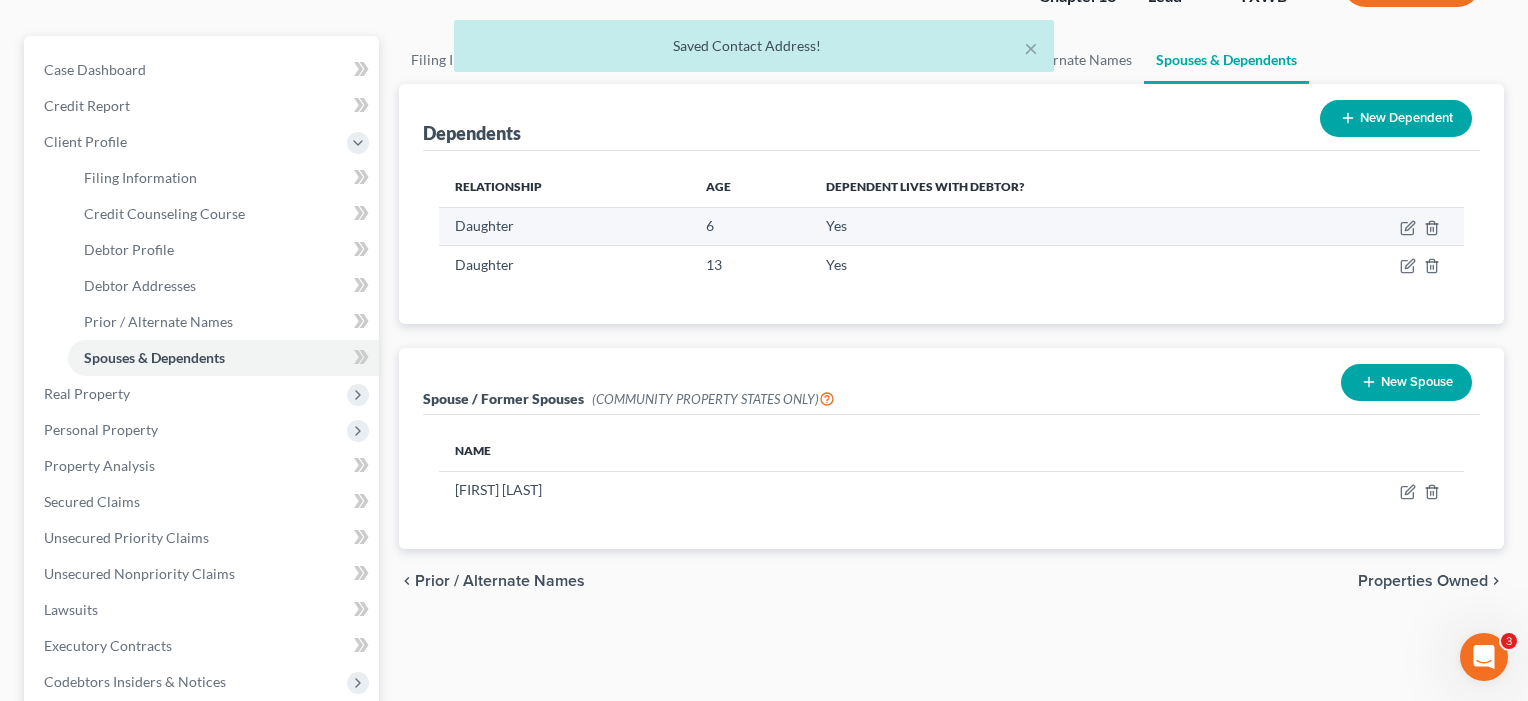scroll, scrollTop: 186, scrollLeft: 0, axis: vertical 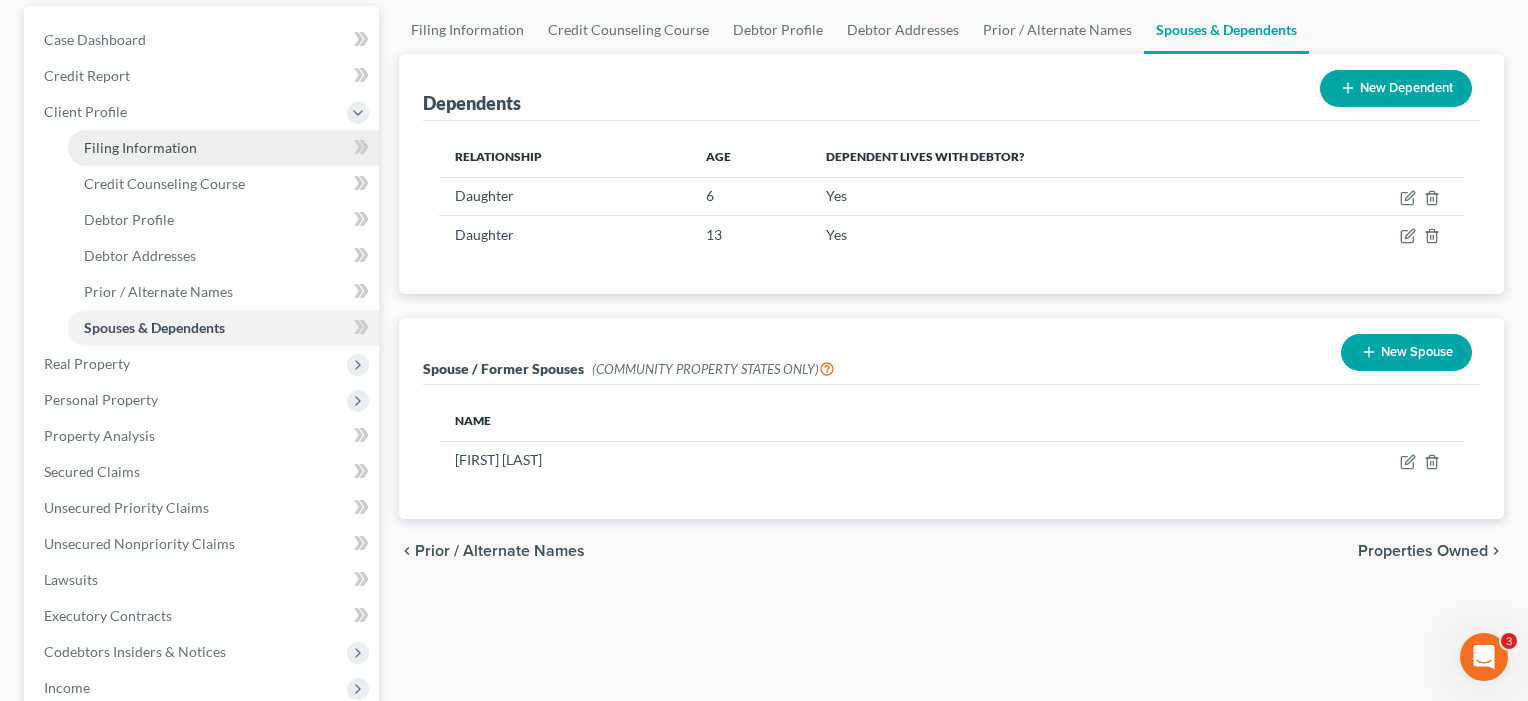 click on "Filing Information" at bounding box center (140, 147) 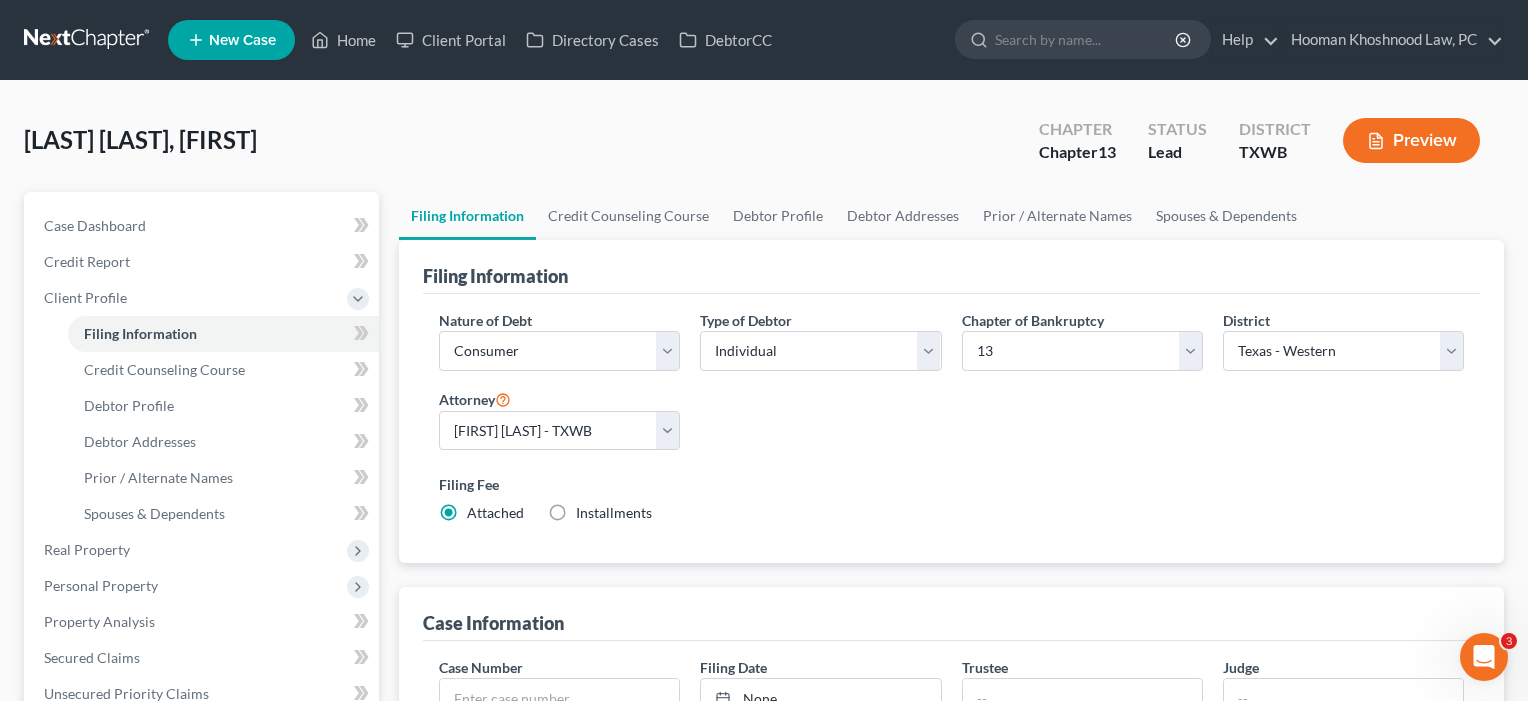 scroll, scrollTop: 111, scrollLeft: 0, axis: vertical 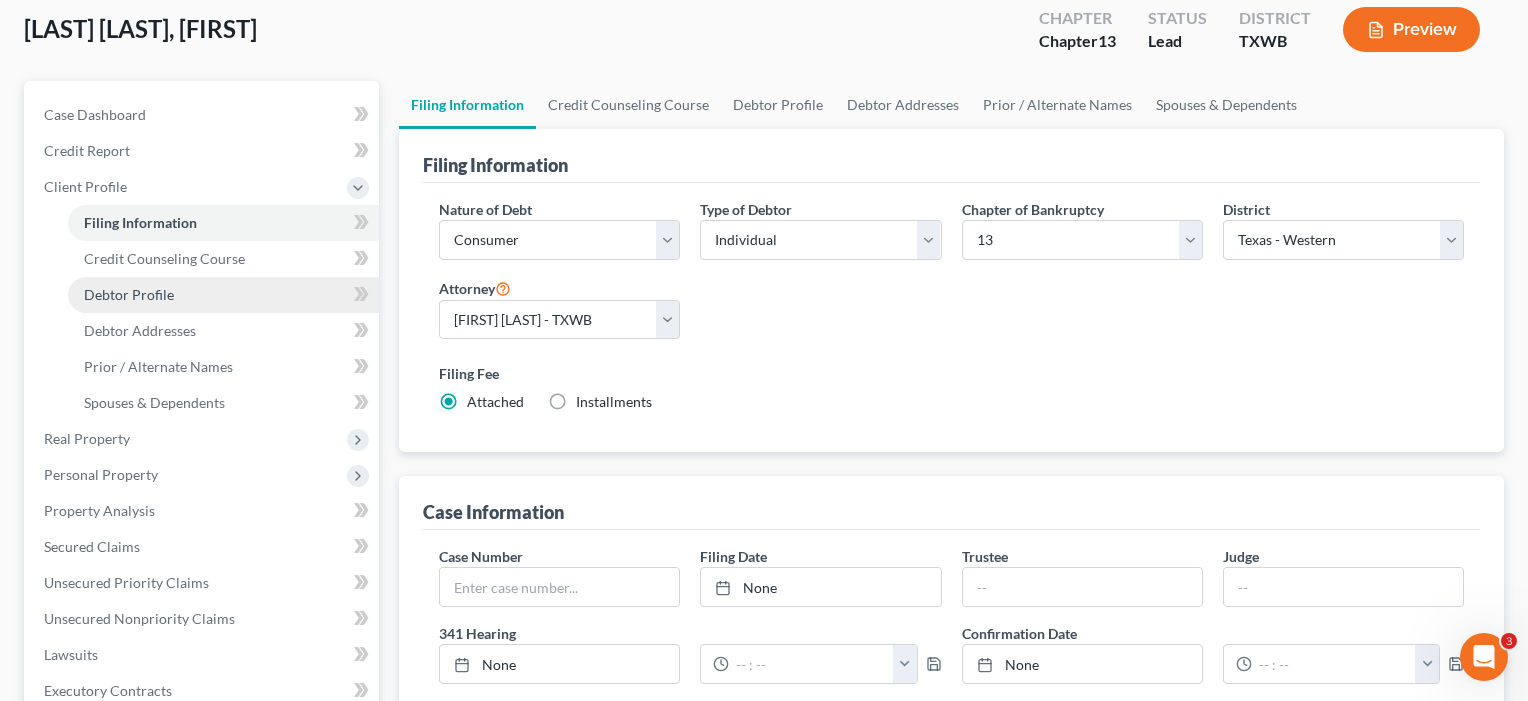 click on "Debtor Profile" at bounding box center (223, 295) 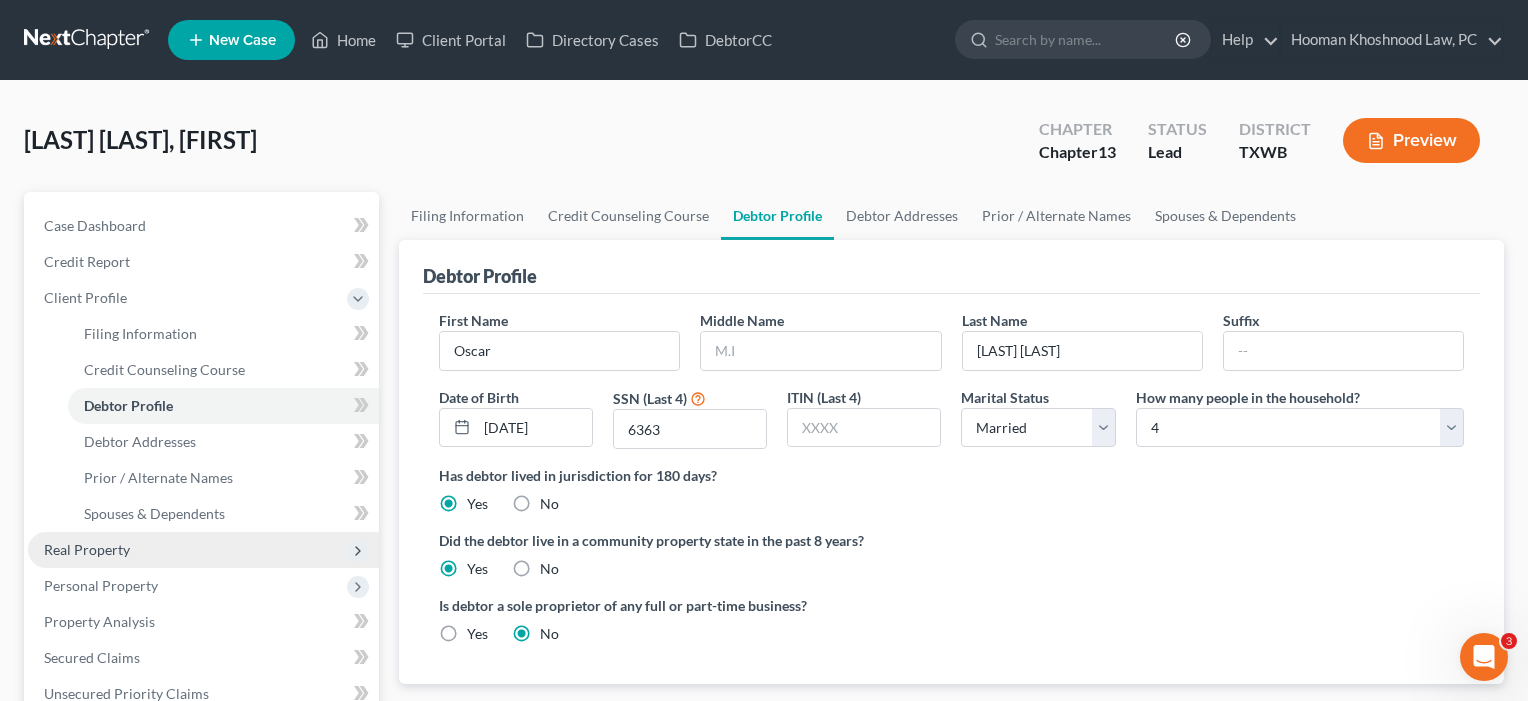 scroll, scrollTop: 230, scrollLeft: 0, axis: vertical 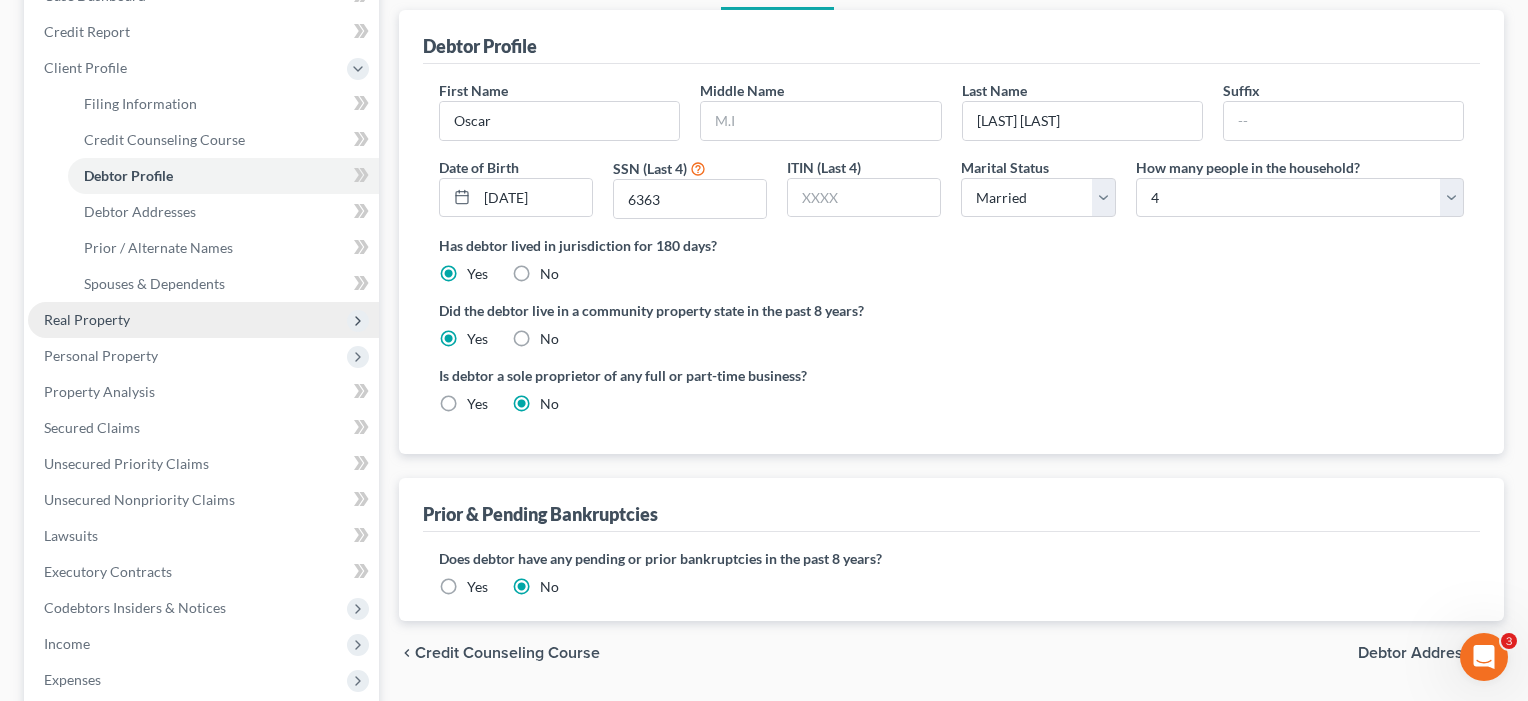 click on "Real Property" at bounding box center (203, 320) 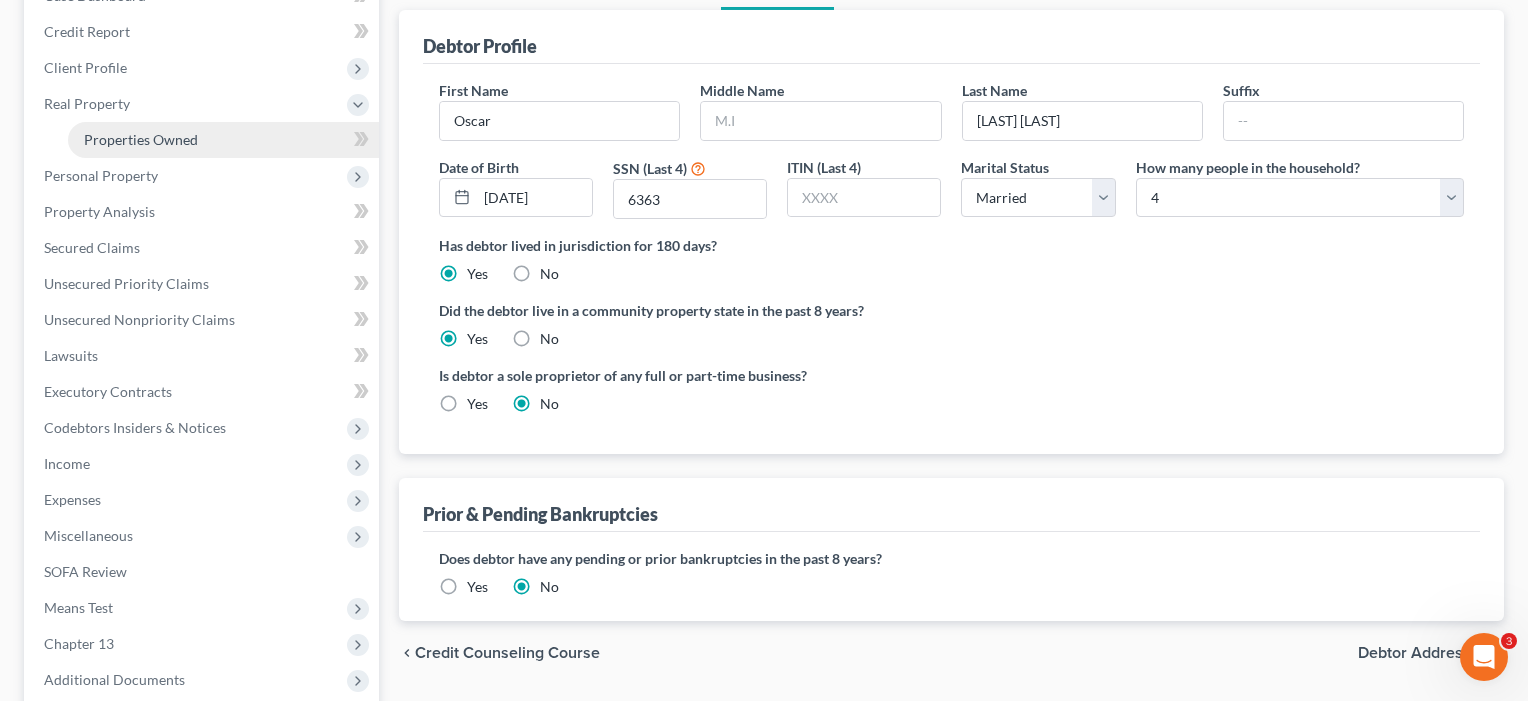 click on "Properties Owned" at bounding box center [141, 139] 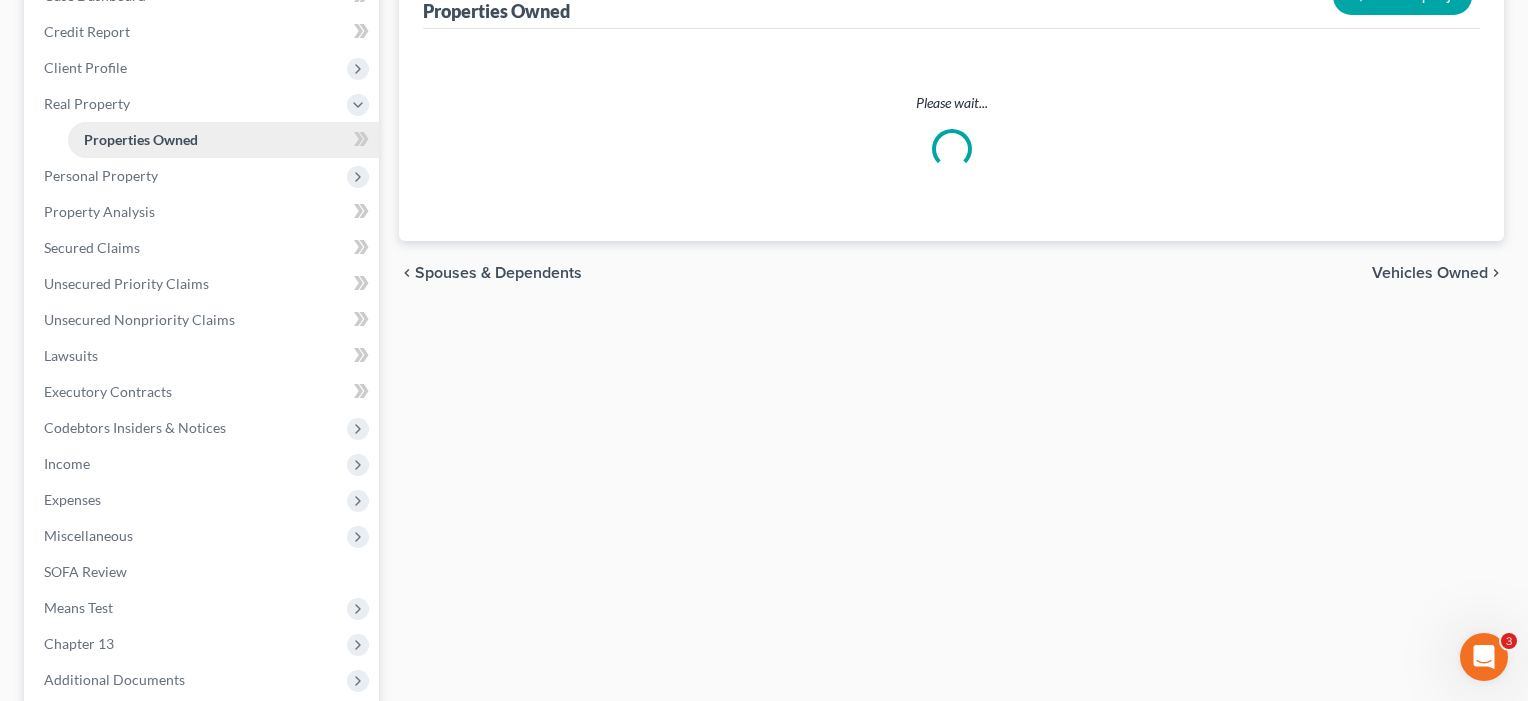 scroll, scrollTop: 0, scrollLeft: 0, axis: both 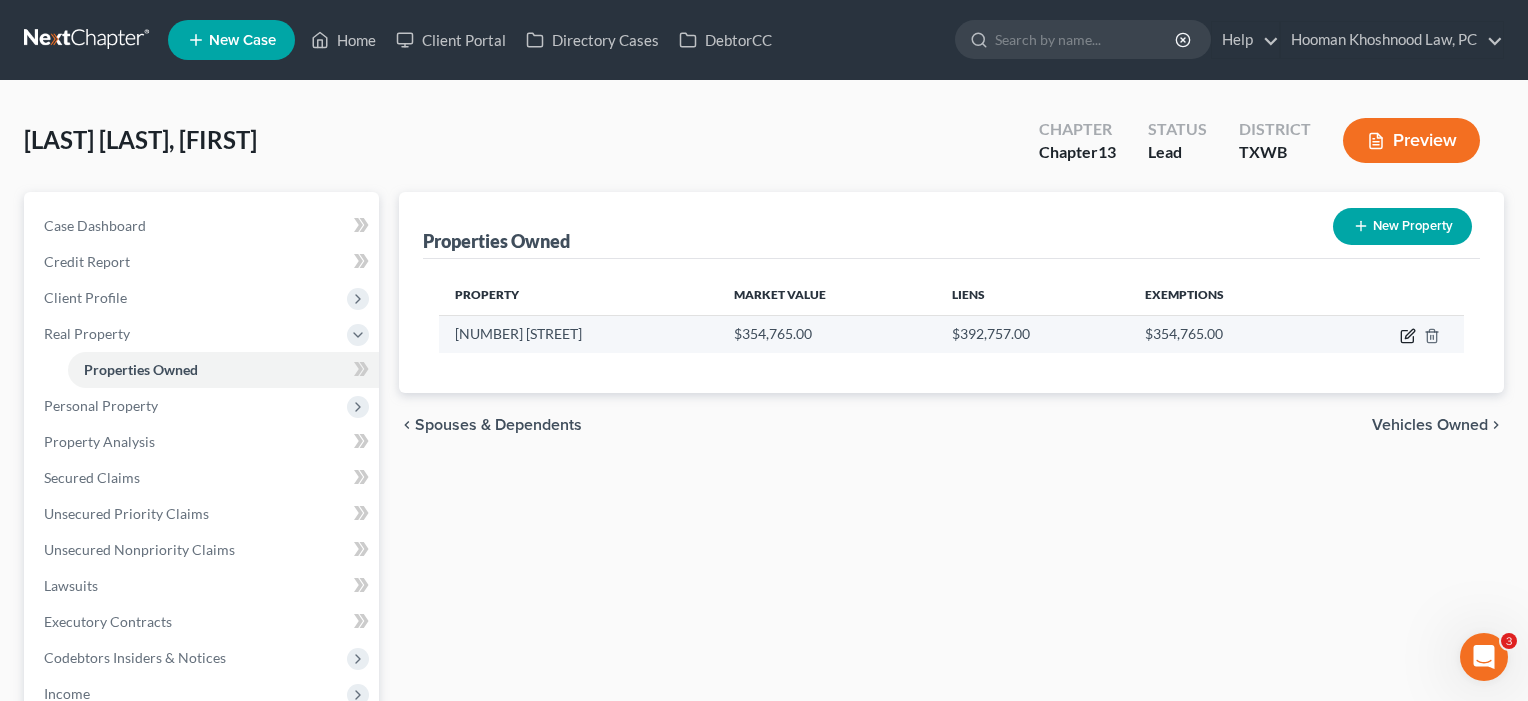 click 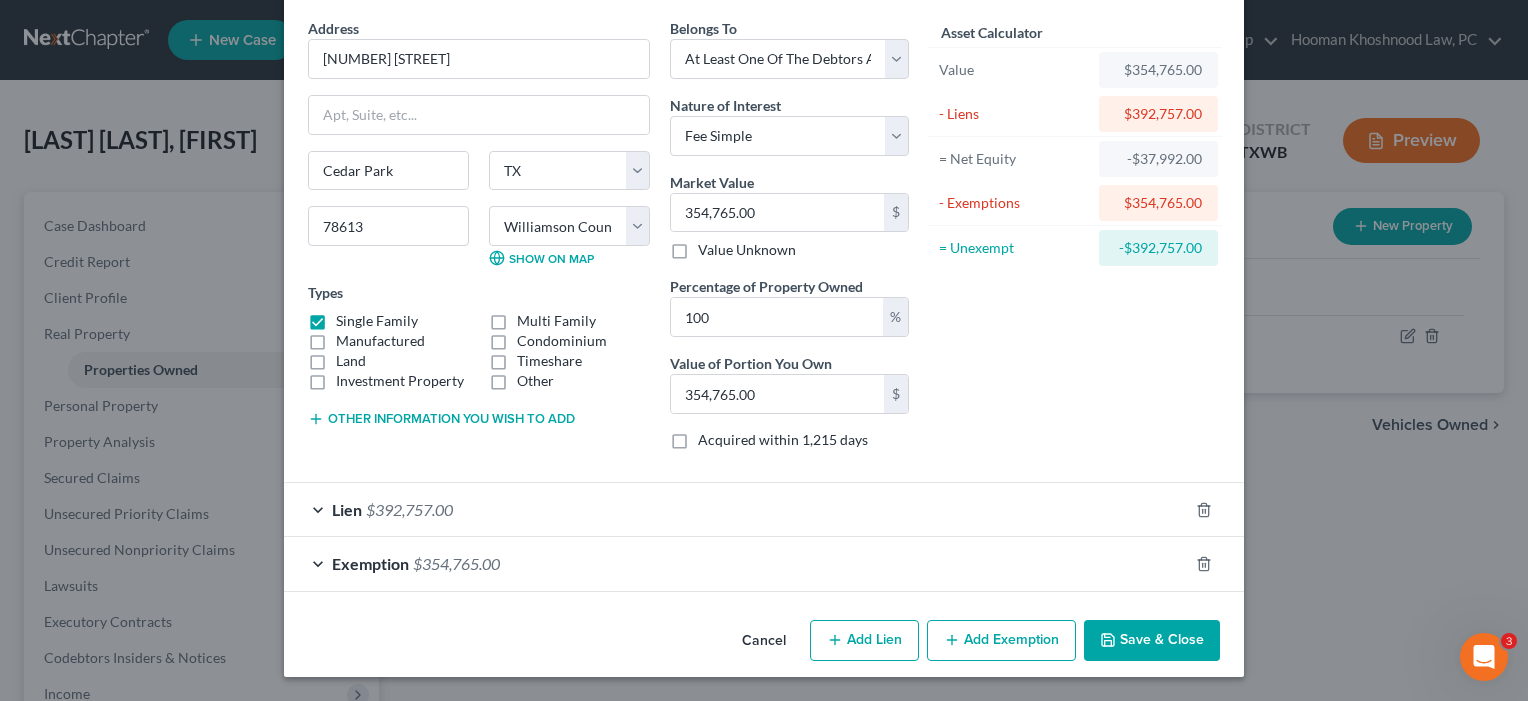 scroll, scrollTop: 74, scrollLeft: 0, axis: vertical 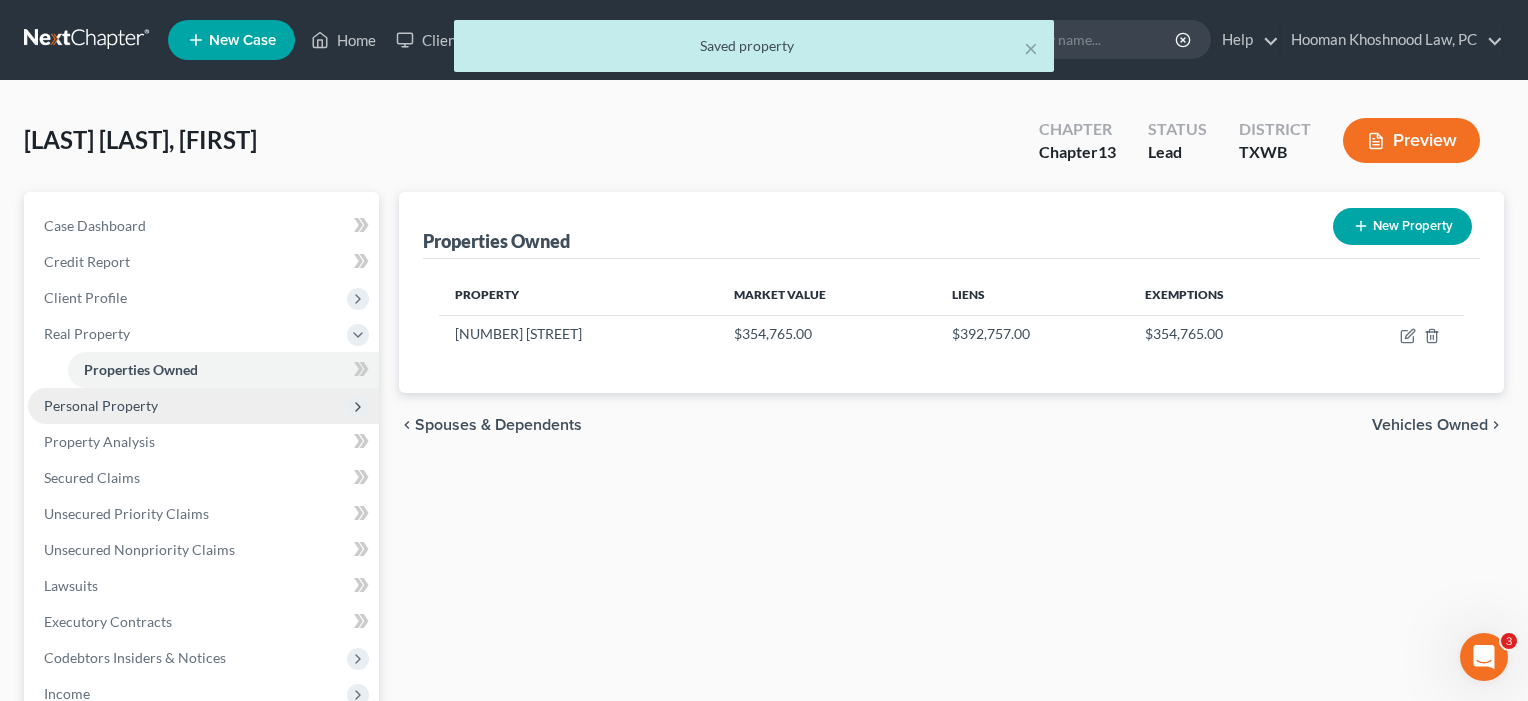 click on "Personal Property" at bounding box center (101, 405) 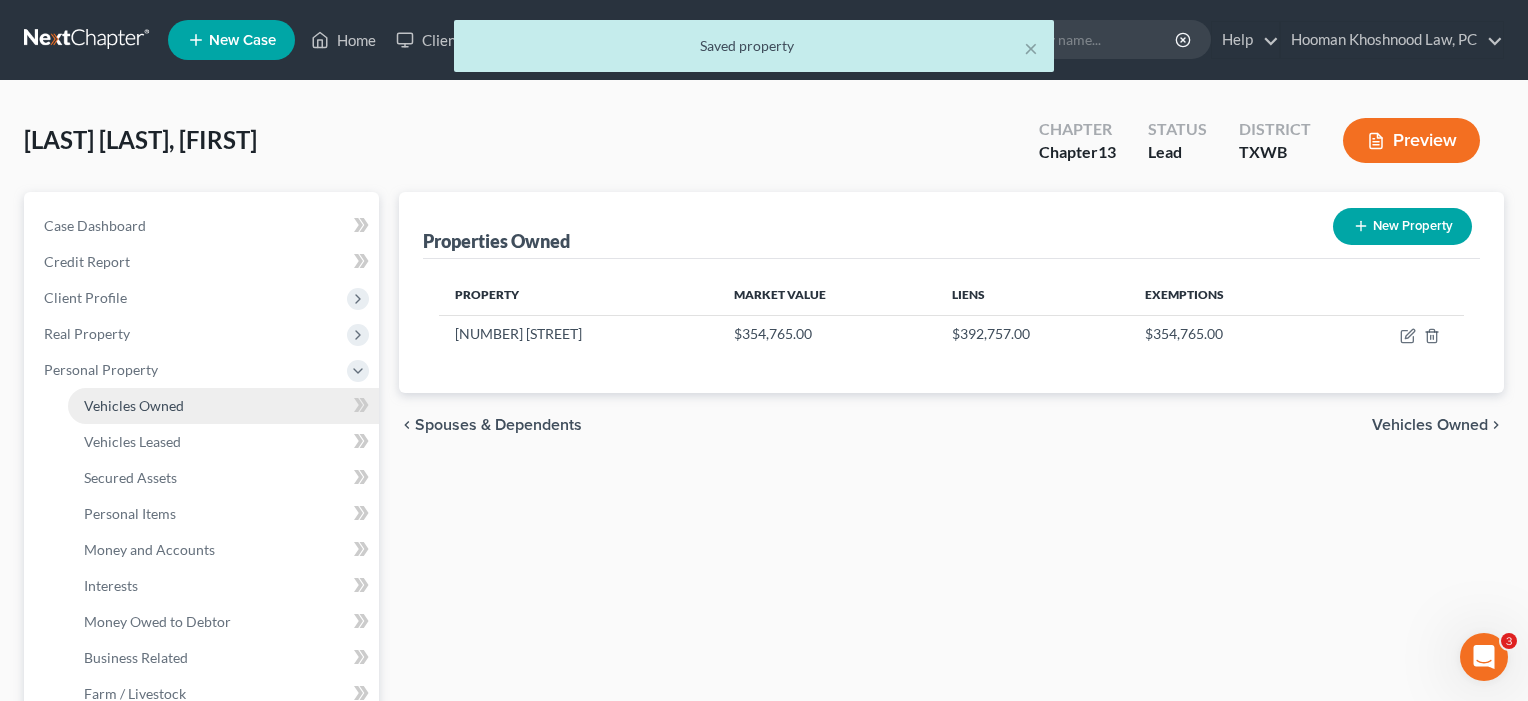 click on "Vehicles Owned" at bounding box center [134, 405] 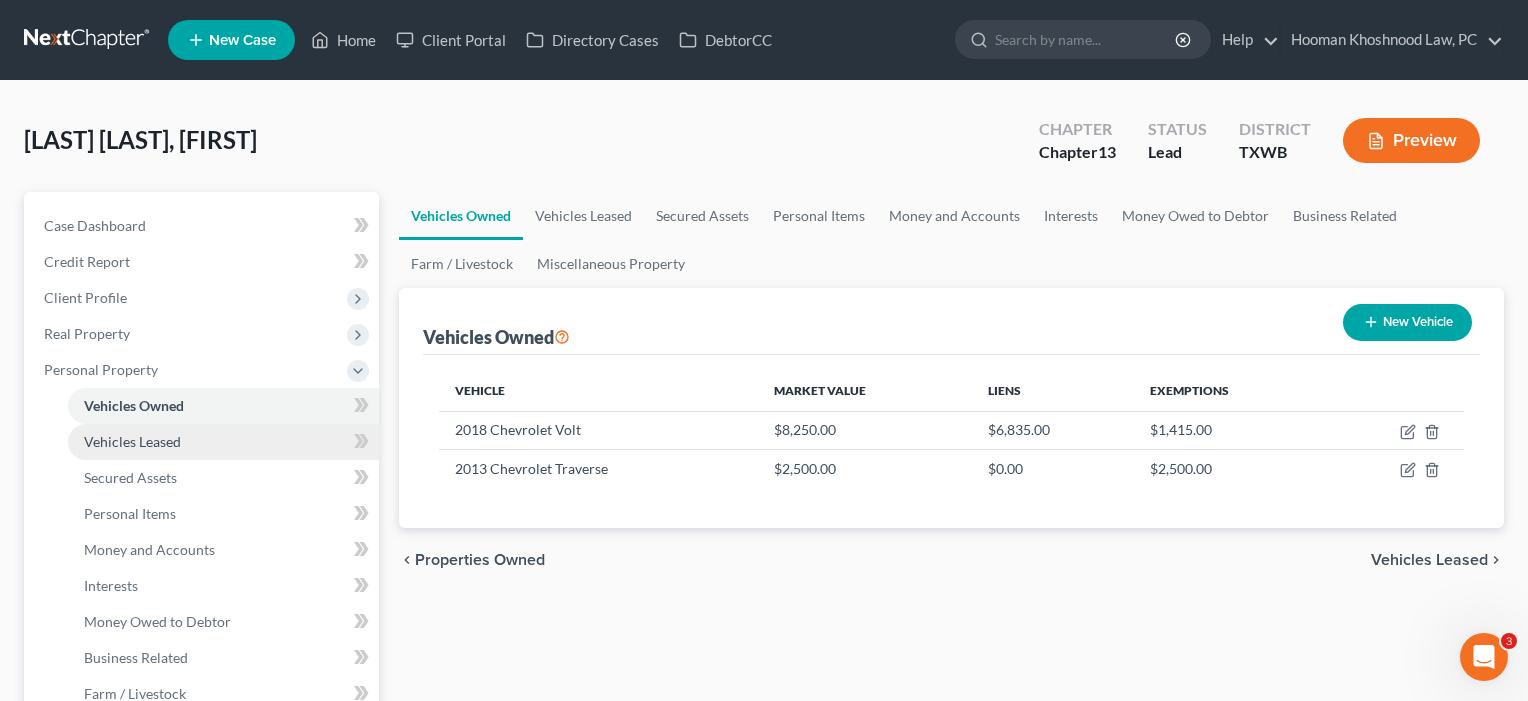 click on "Vehicles Leased" at bounding box center (132, 441) 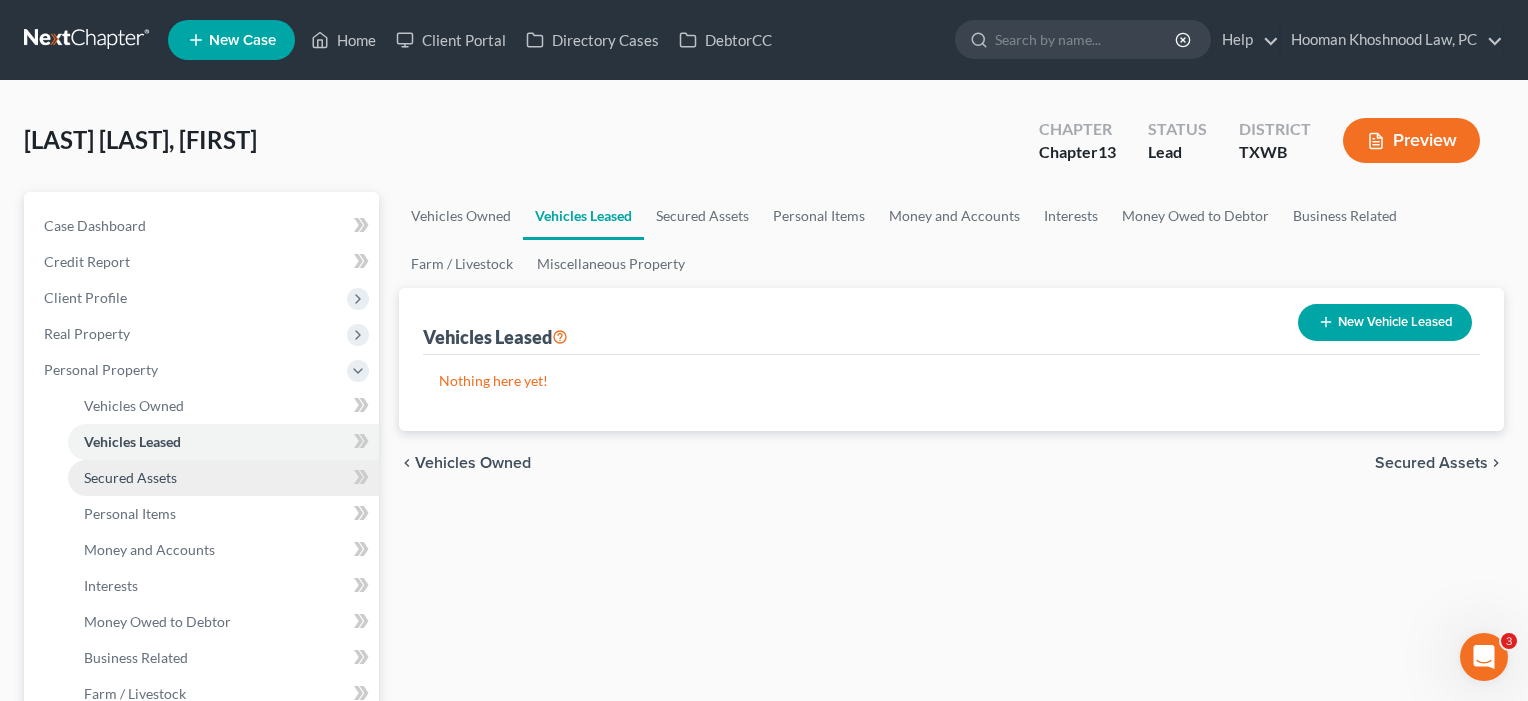 click on "Secured Assets" at bounding box center (130, 477) 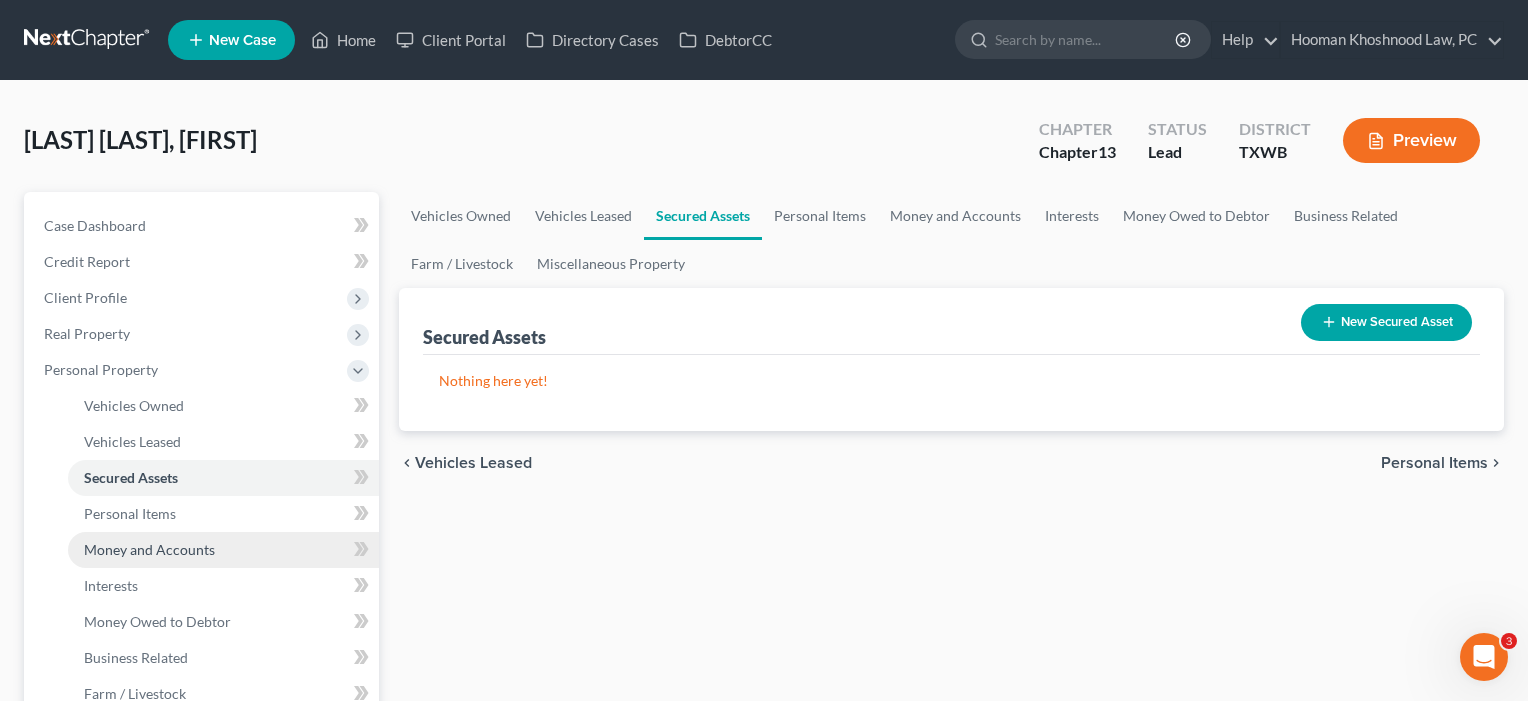 click on "Money and Accounts" at bounding box center [223, 550] 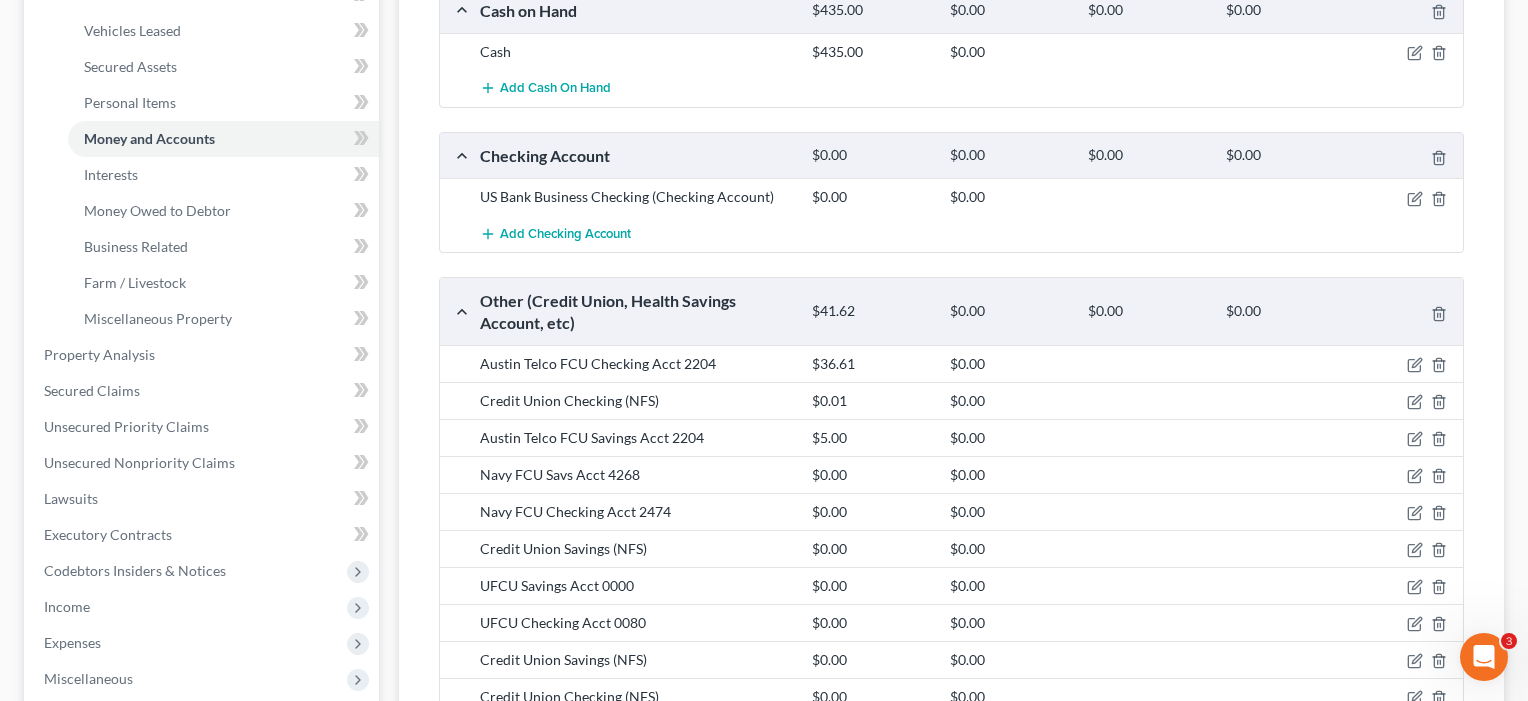 scroll, scrollTop: 374, scrollLeft: 0, axis: vertical 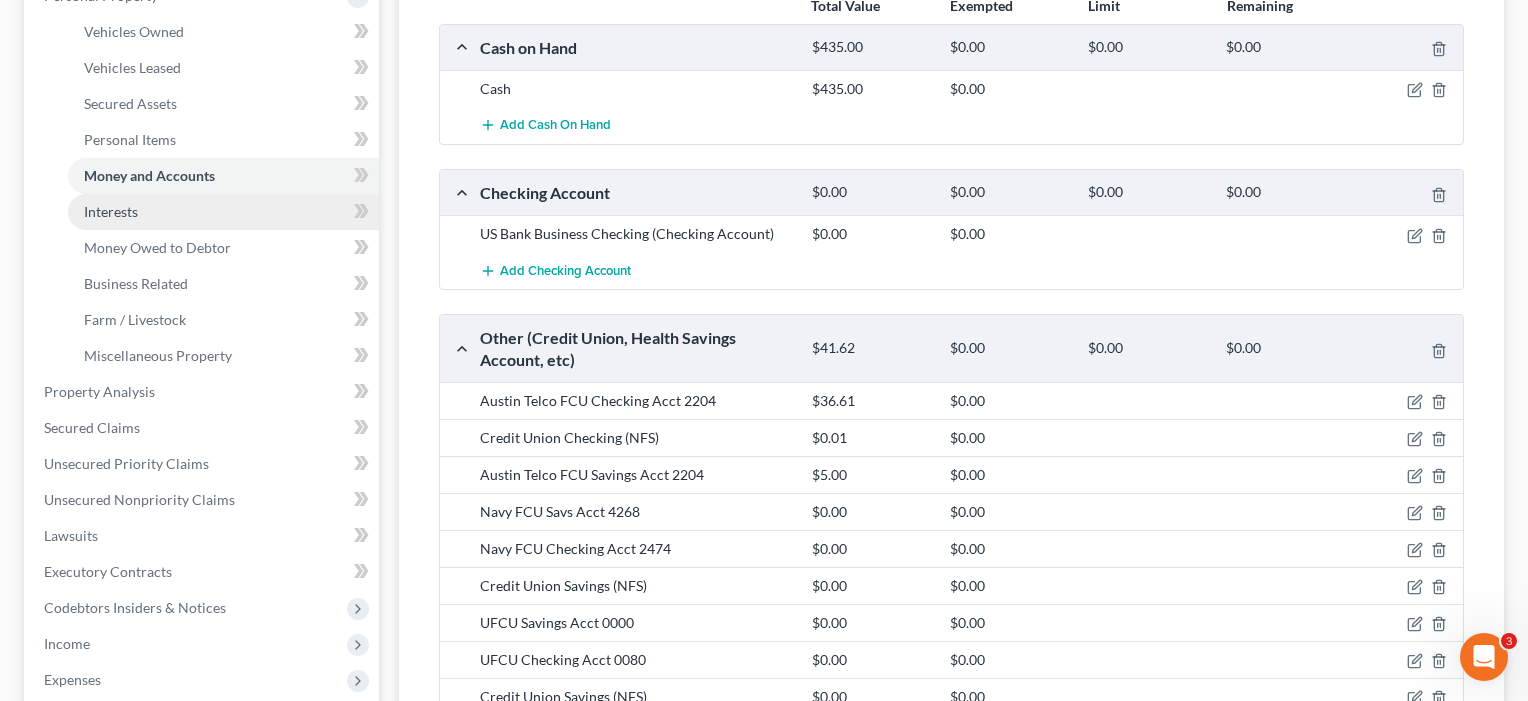 click on "Interests" at bounding box center [111, 211] 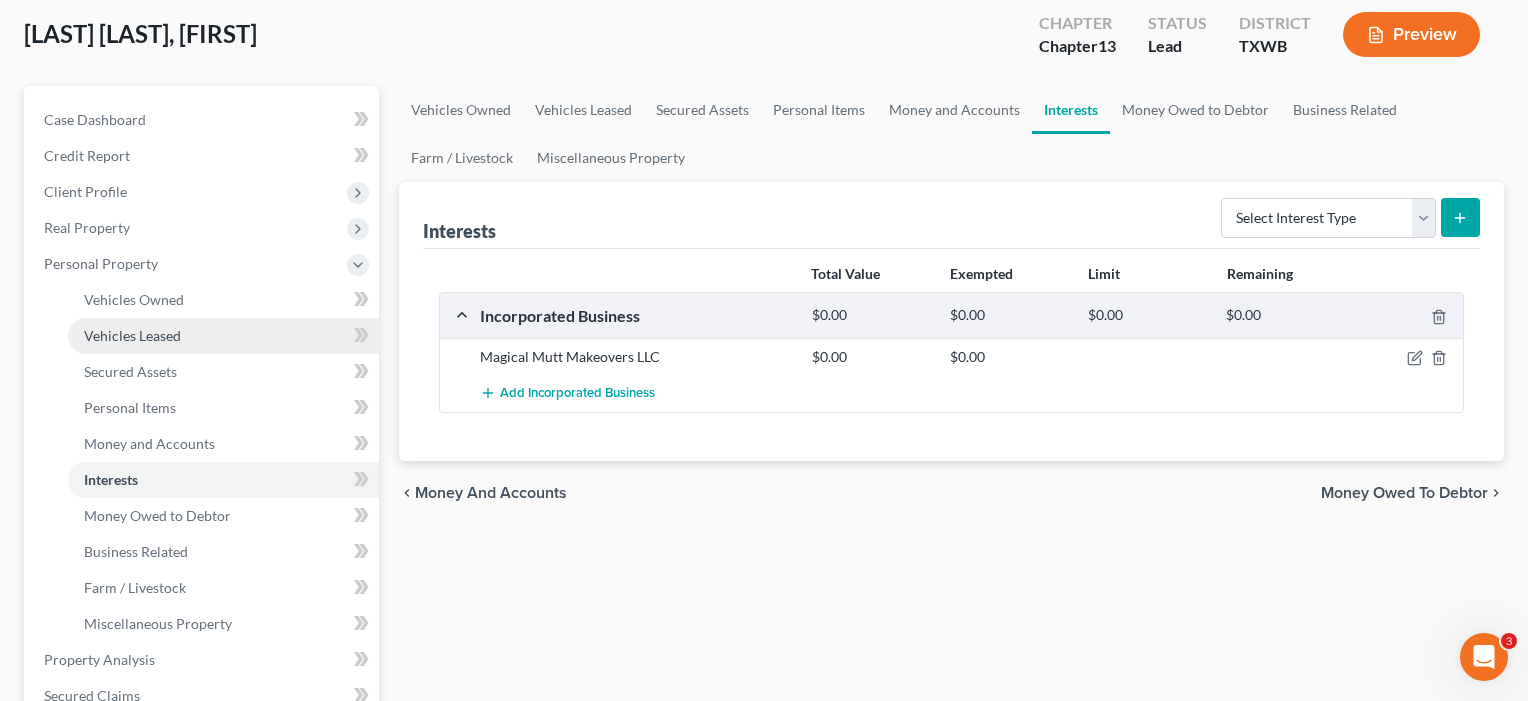 scroll, scrollTop: 119, scrollLeft: 0, axis: vertical 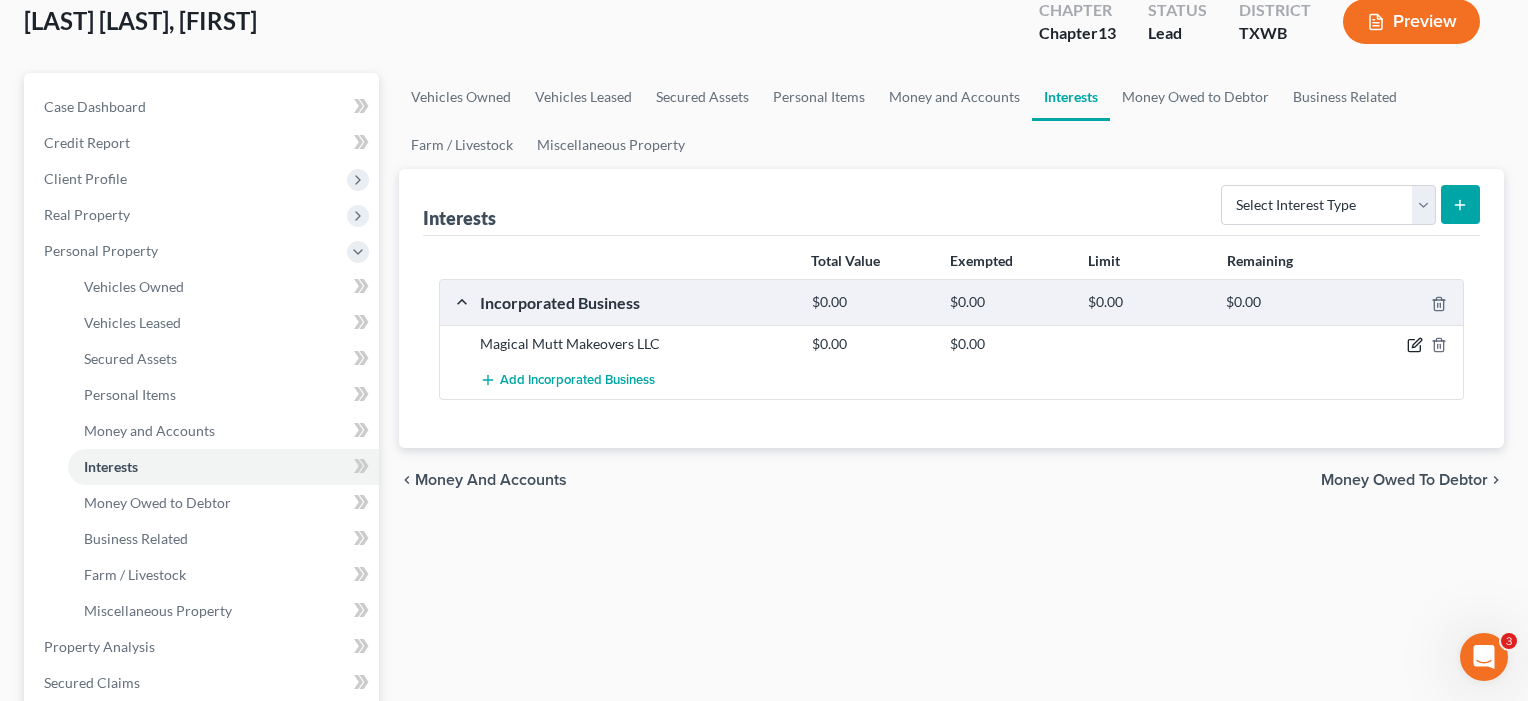 click 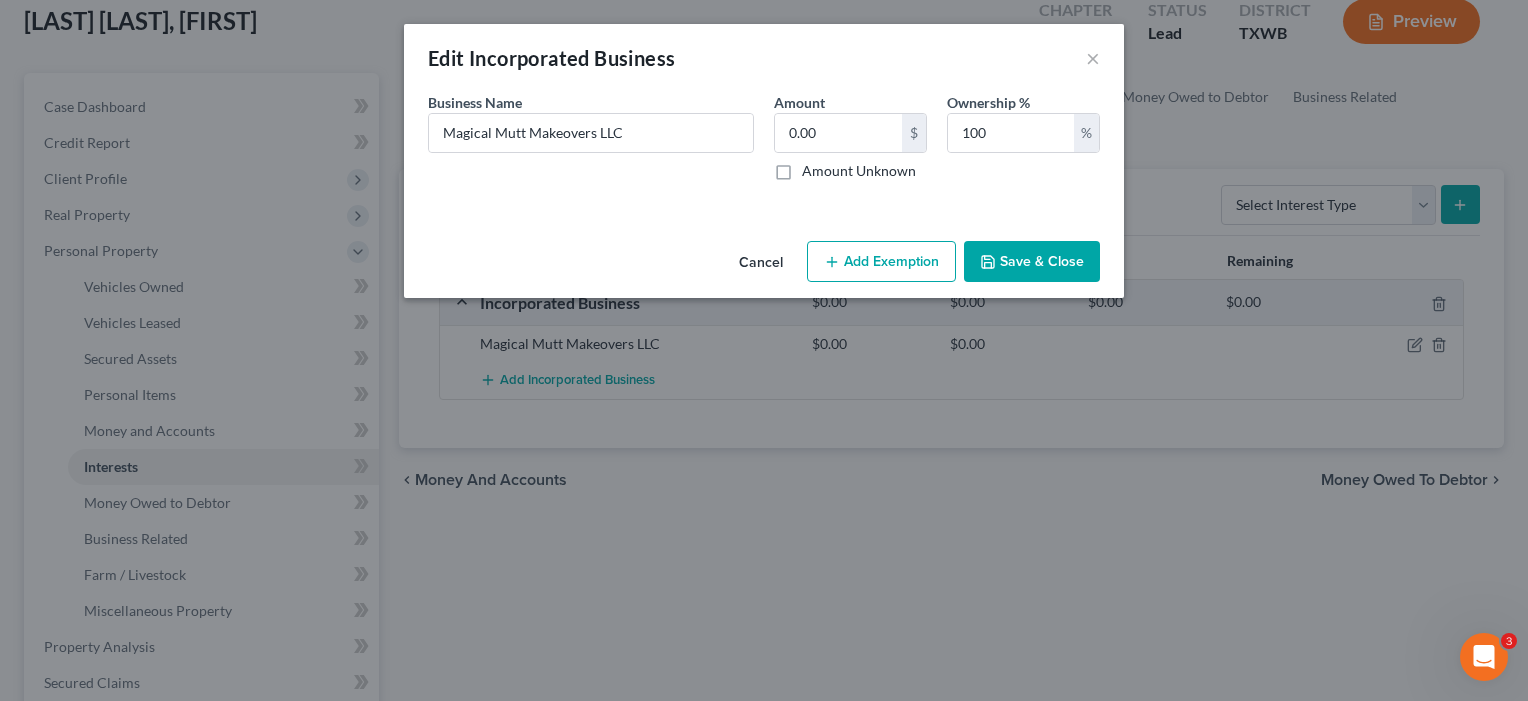 click on "Save & Close" at bounding box center (1032, 262) 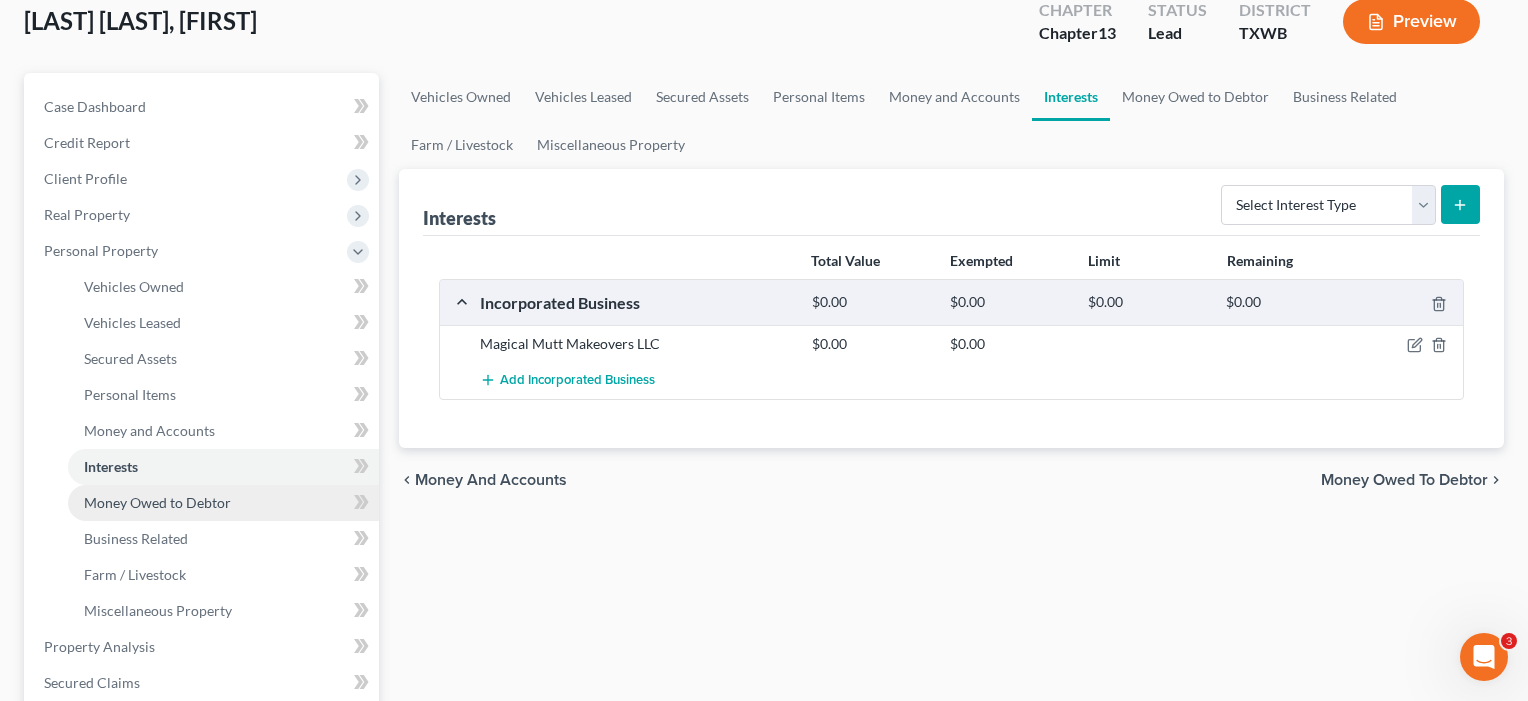 click on "Money Owed to Debtor" at bounding box center (157, 502) 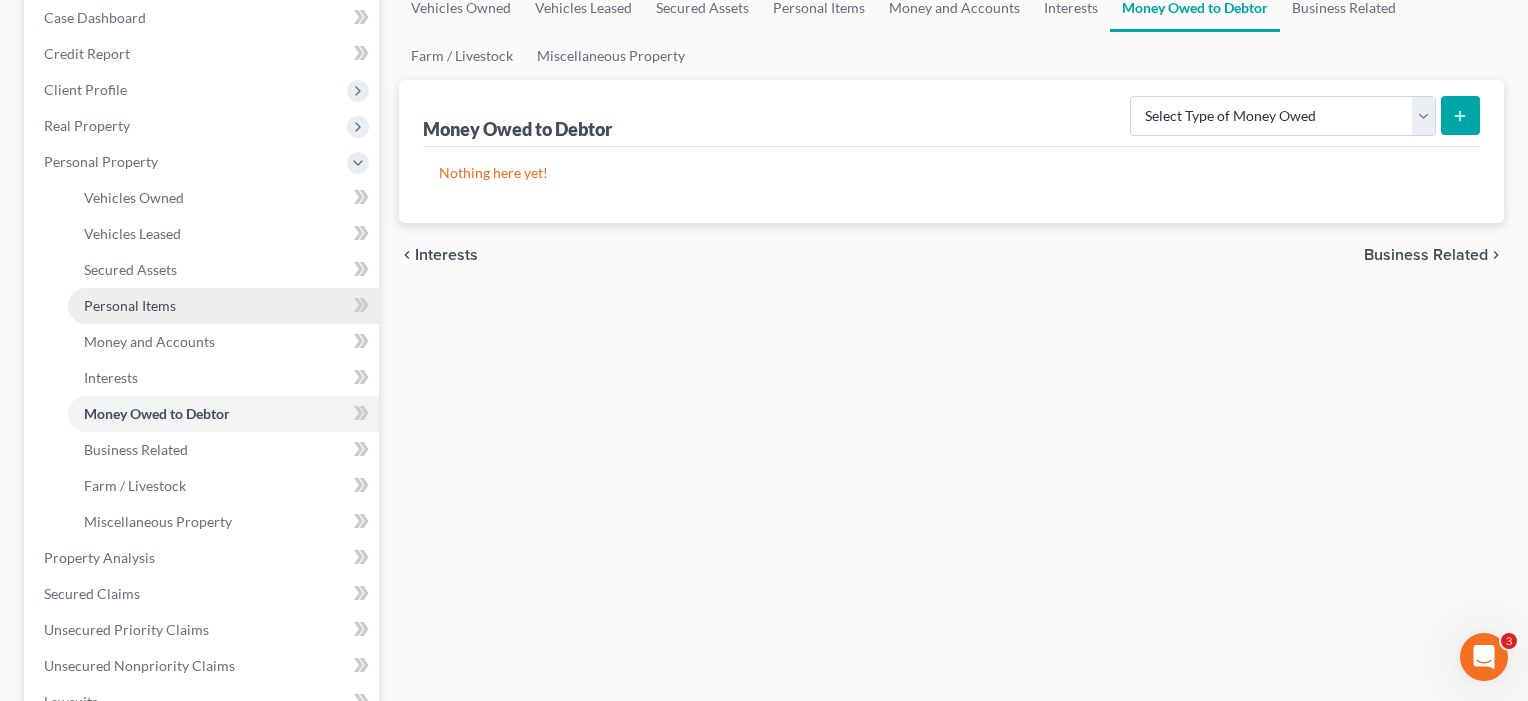 scroll, scrollTop: 245, scrollLeft: 0, axis: vertical 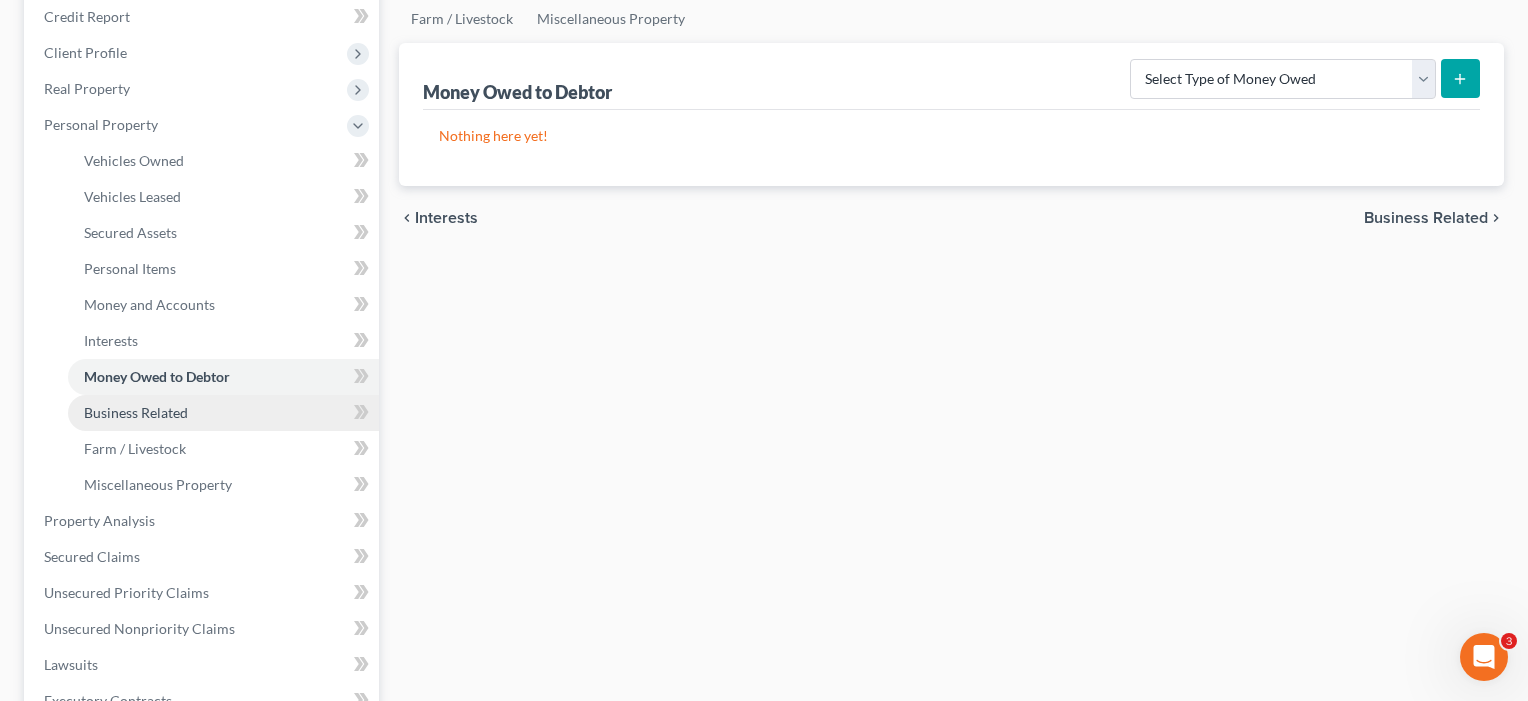 click on "Business Related" at bounding box center (136, 412) 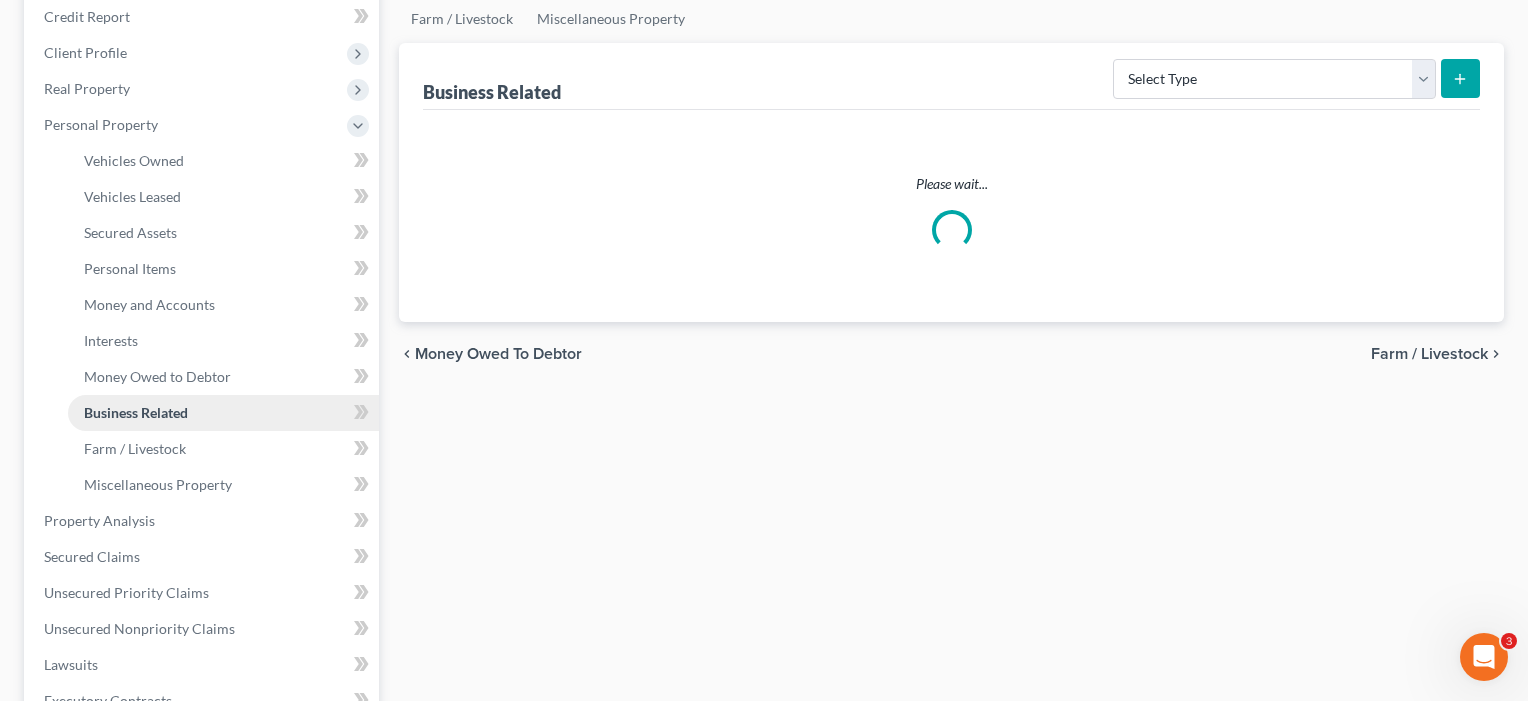 scroll, scrollTop: 0, scrollLeft: 0, axis: both 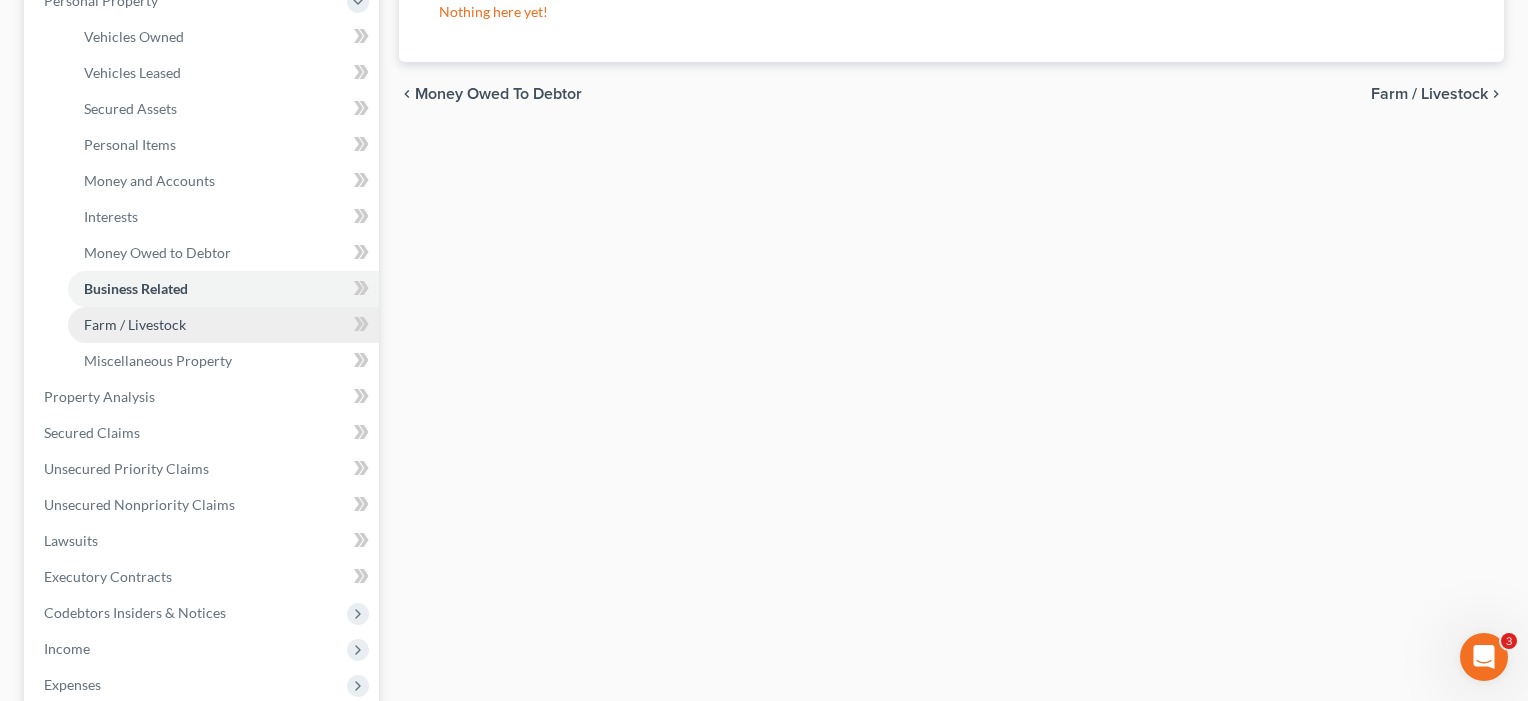 click on "Farm / Livestock" at bounding box center (135, 324) 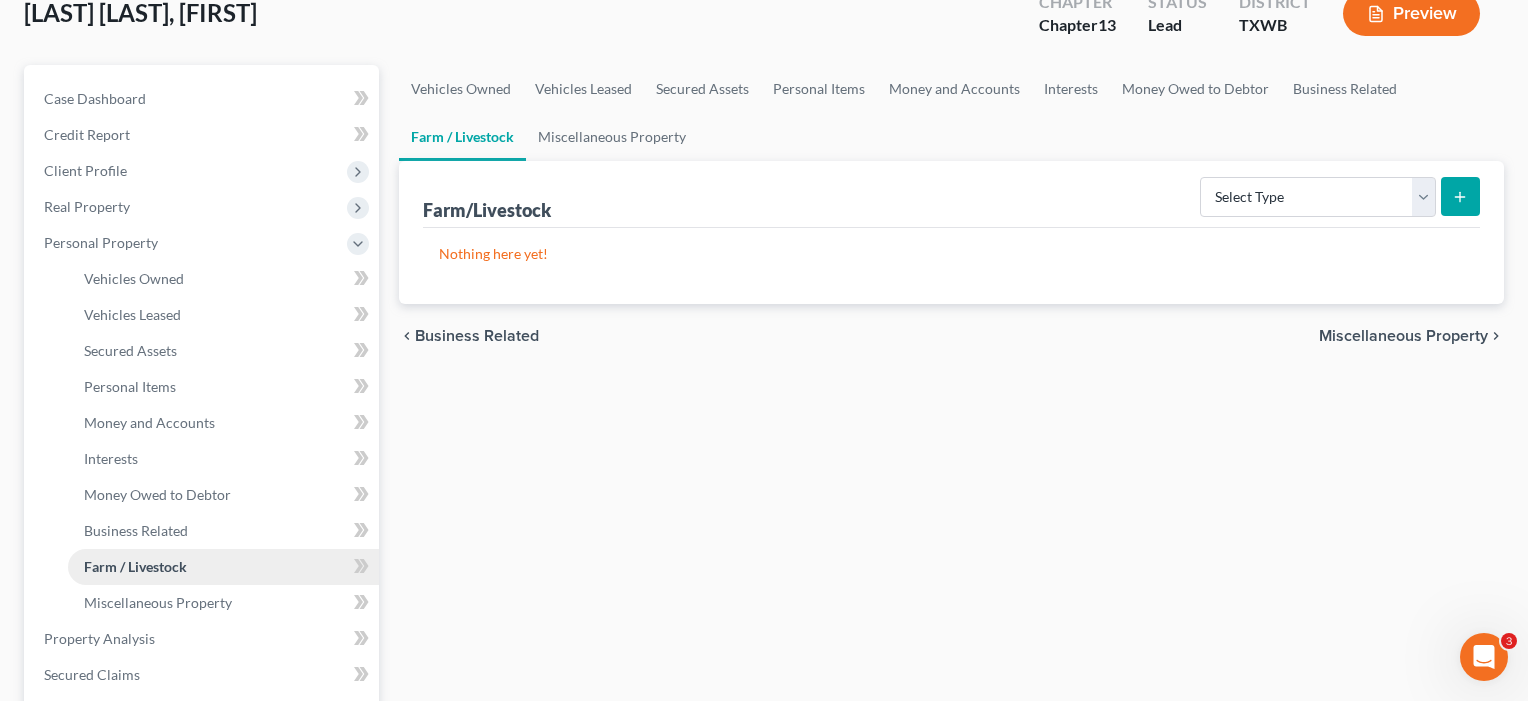 scroll, scrollTop: 503, scrollLeft: 0, axis: vertical 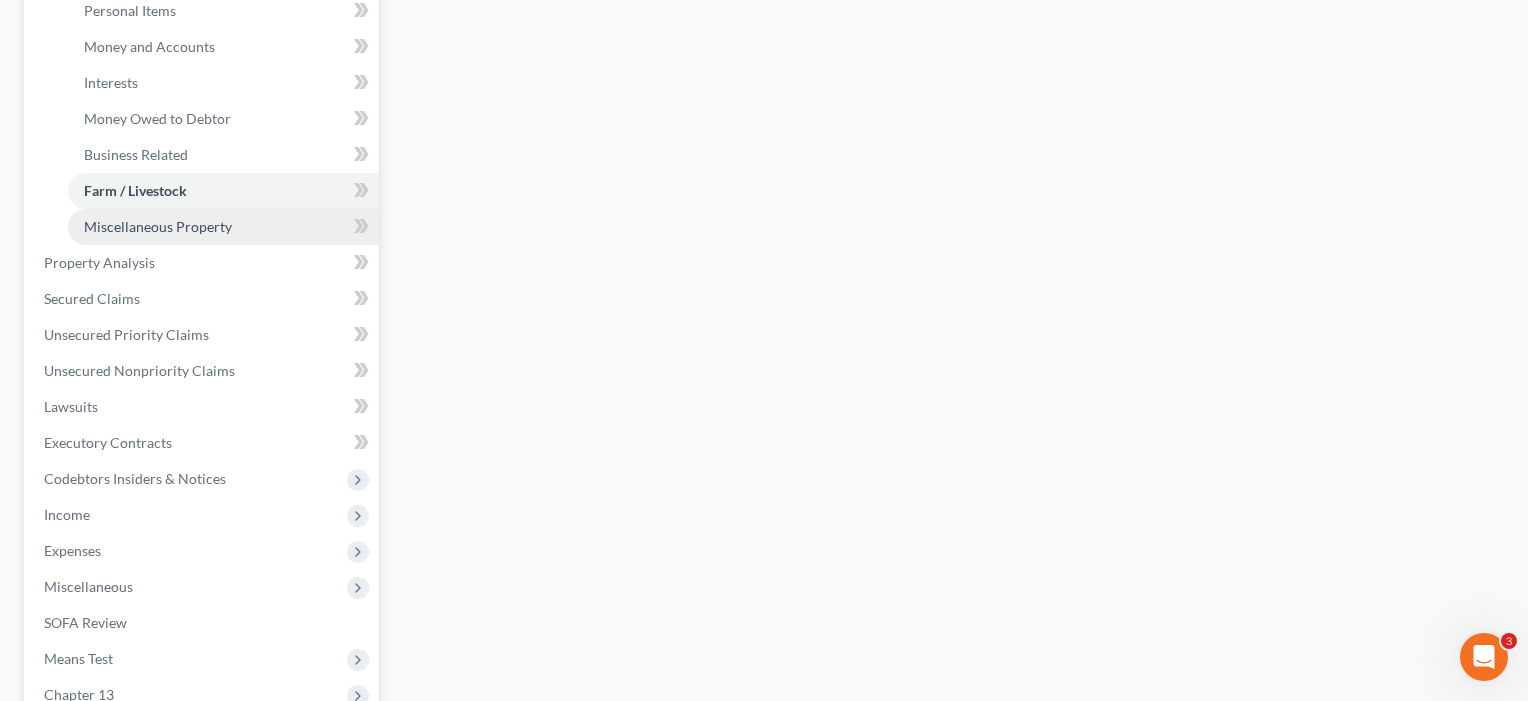click on "Miscellaneous Property" at bounding box center (158, 226) 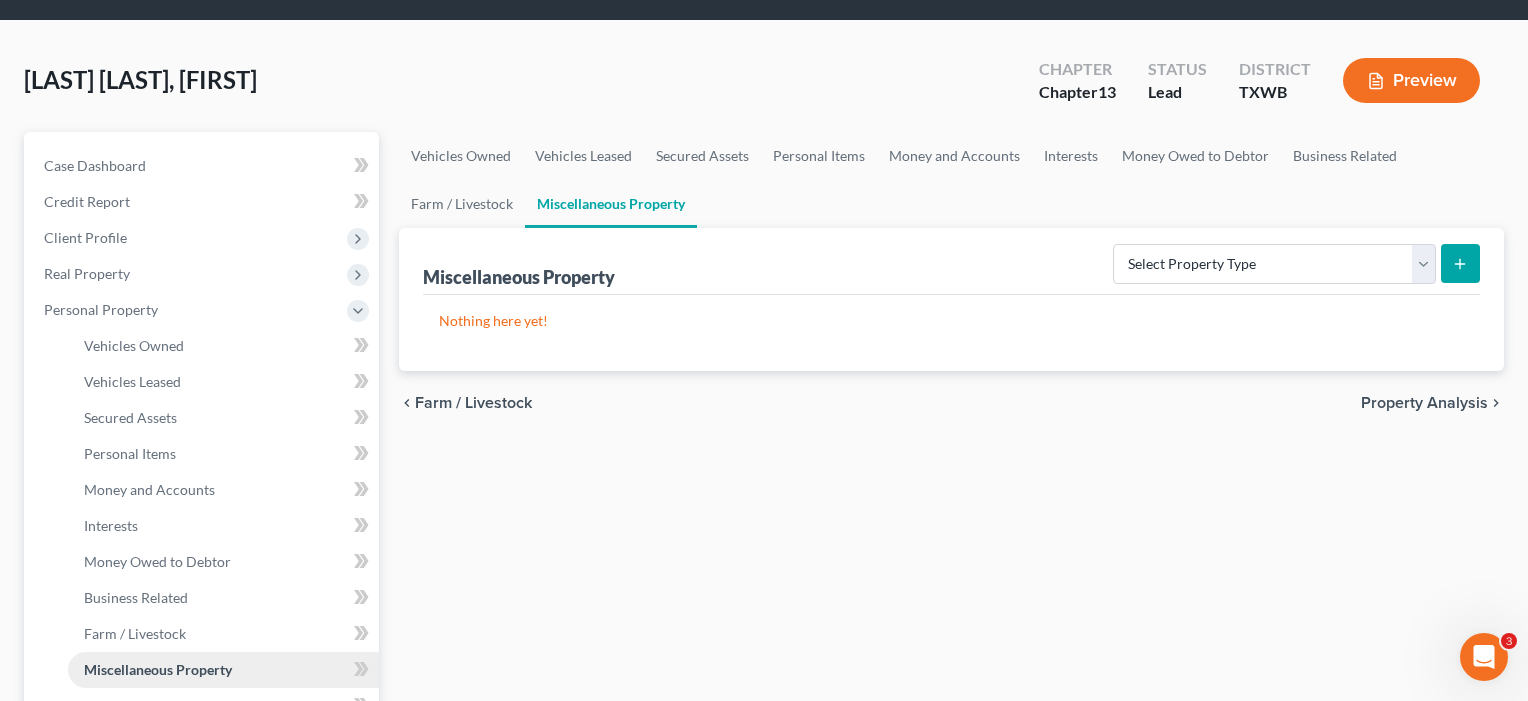 scroll, scrollTop: 0, scrollLeft: 0, axis: both 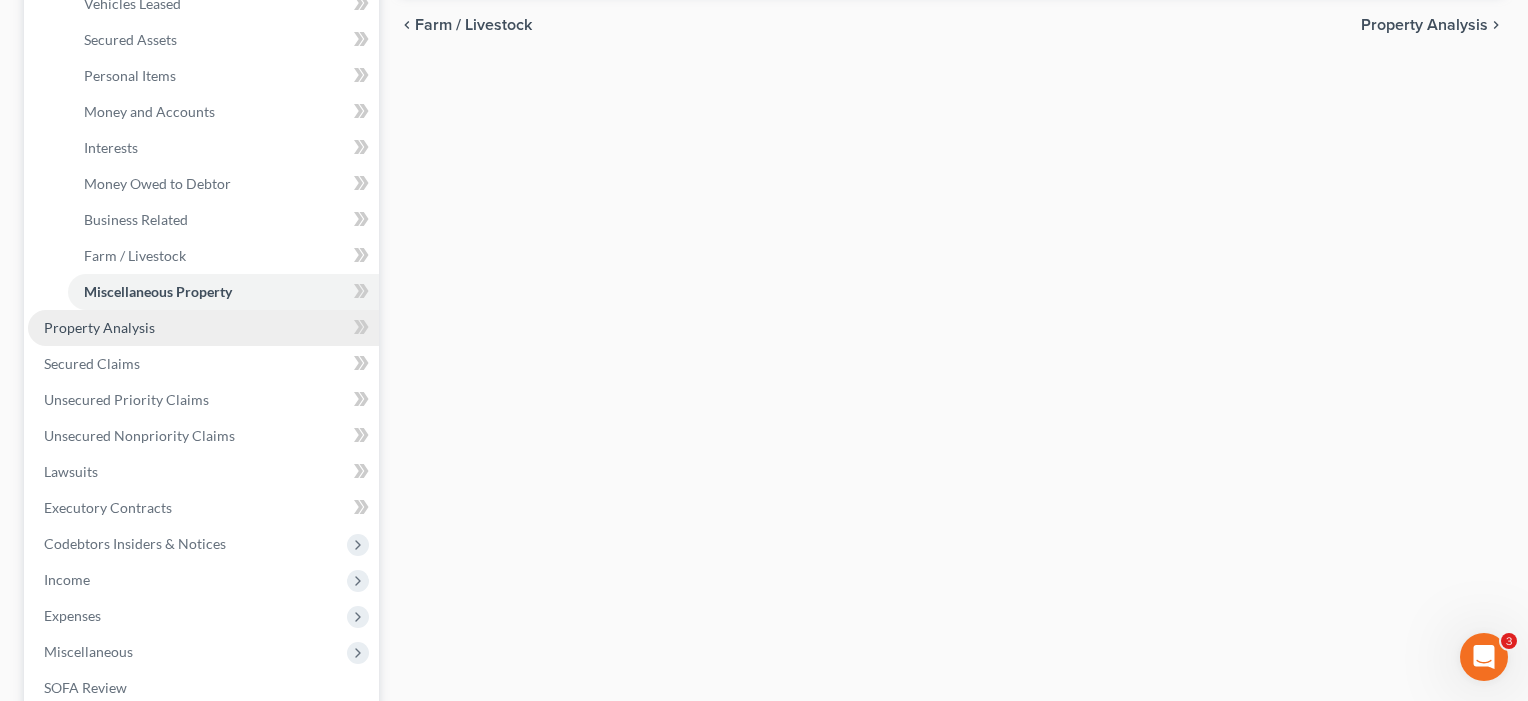 click on "Property Analysis" at bounding box center [99, 327] 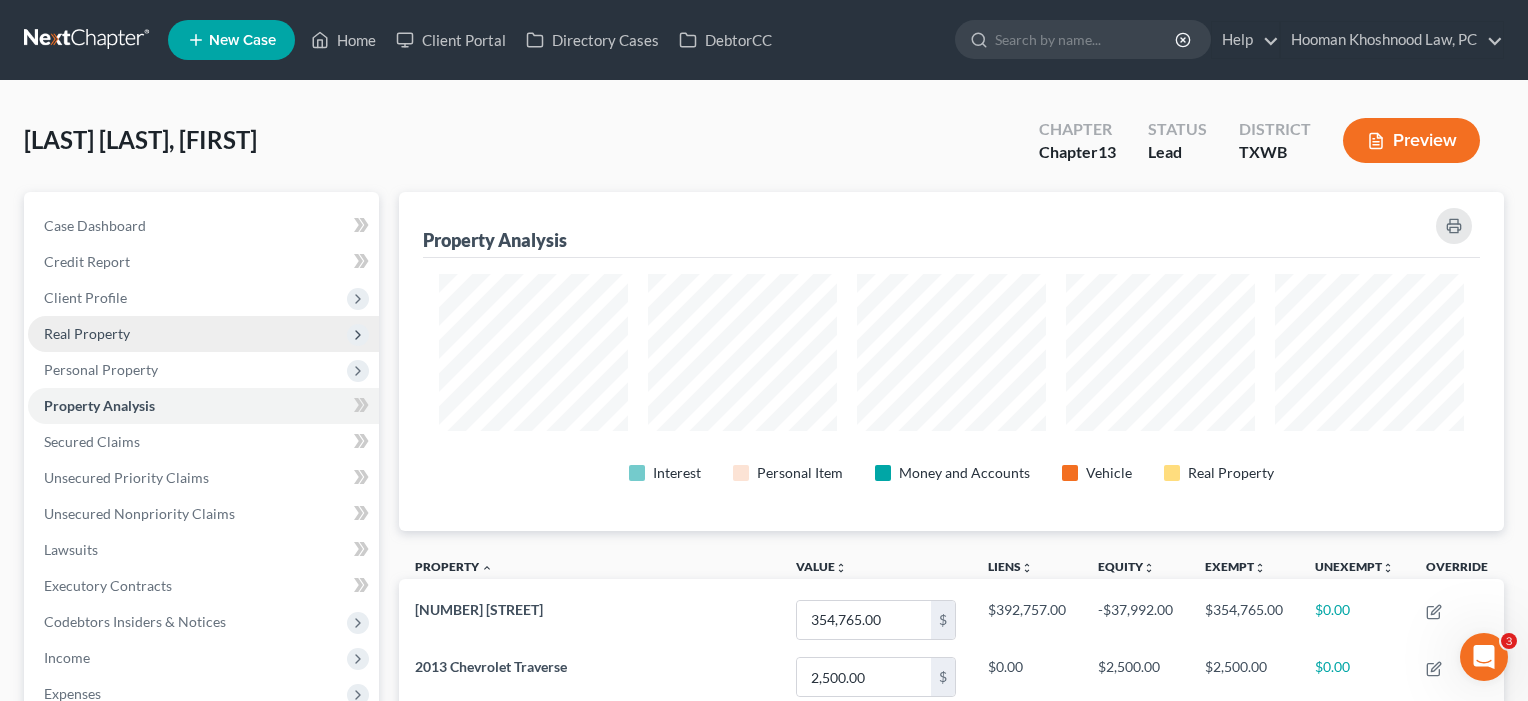 scroll, scrollTop: 73, scrollLeft: 0, axis: vertical 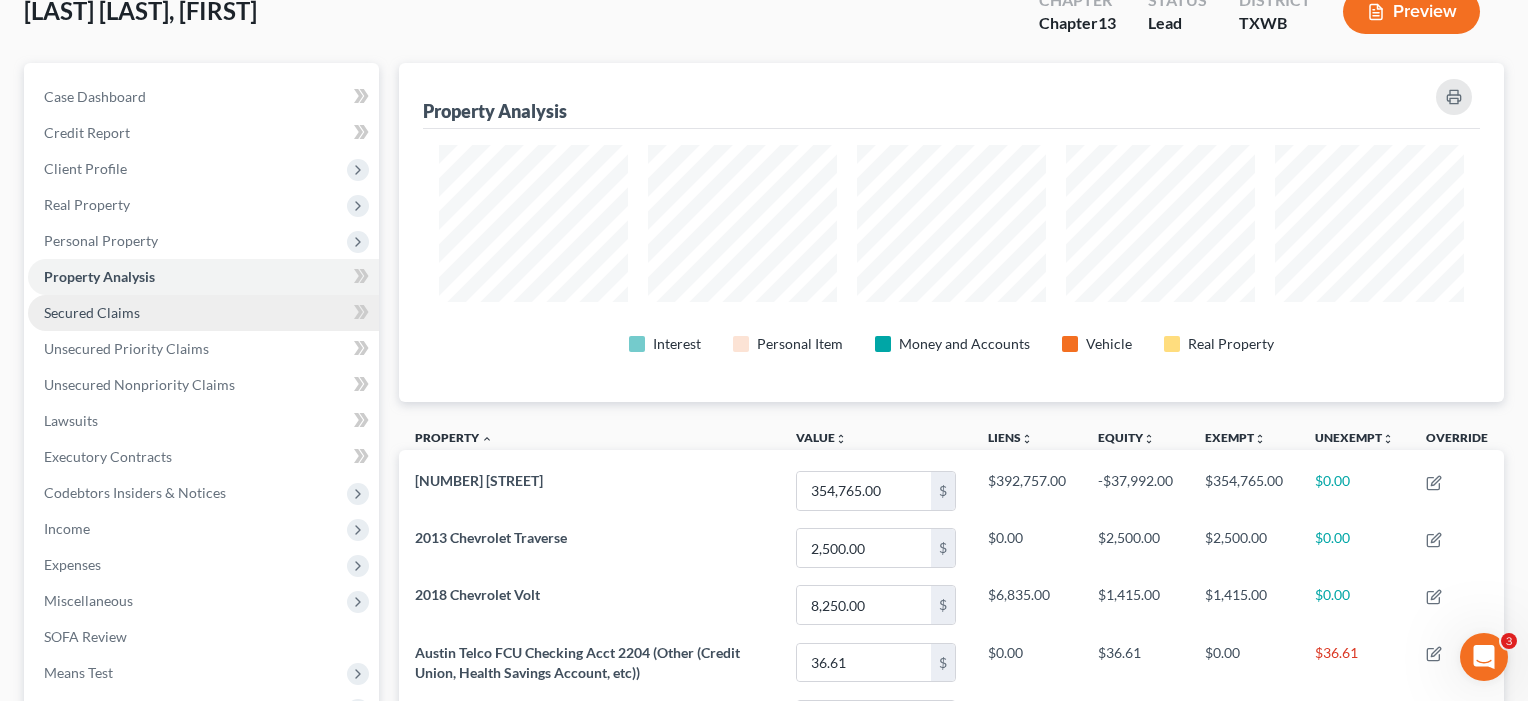 click on "Secured Claims" at bounding box center (92, 312) 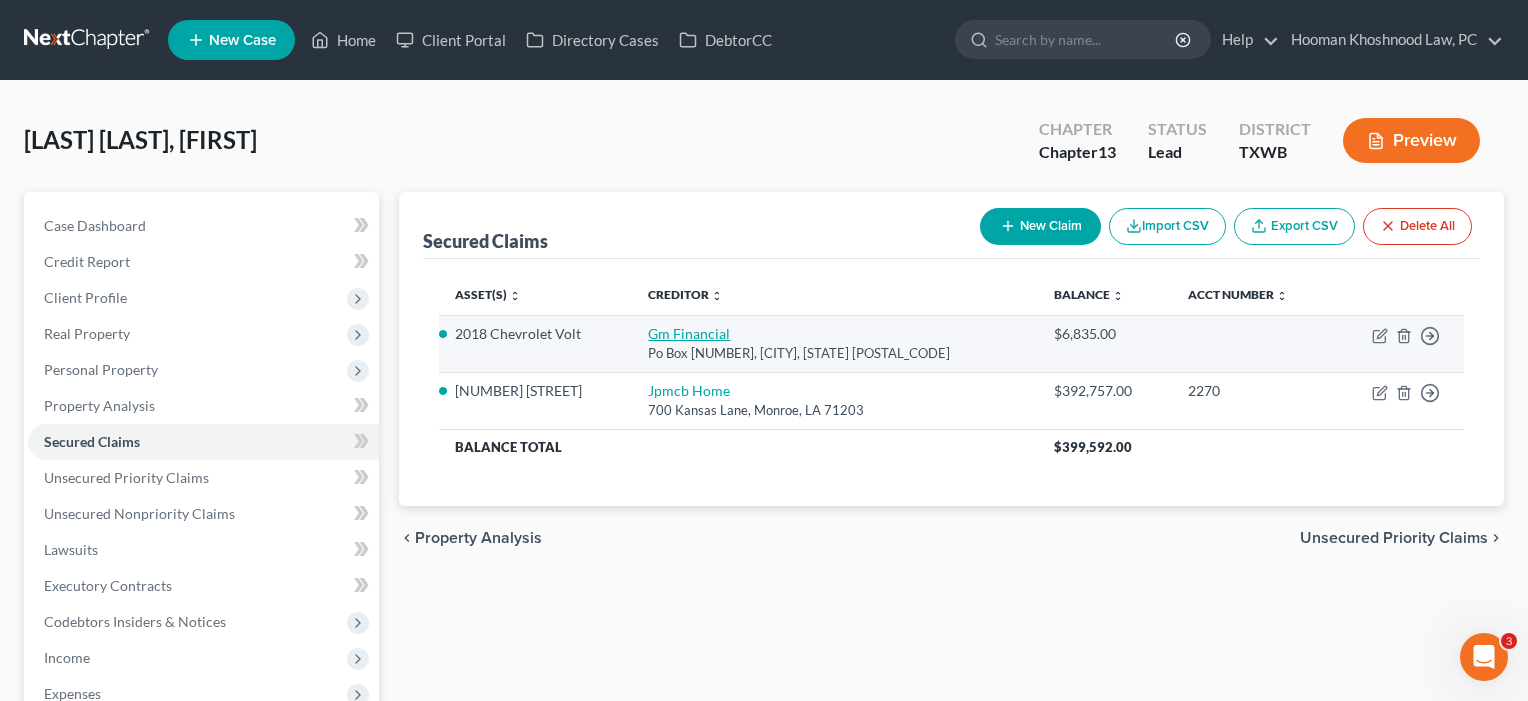 click on "Gm Financial" at bounding box center (689, 333) 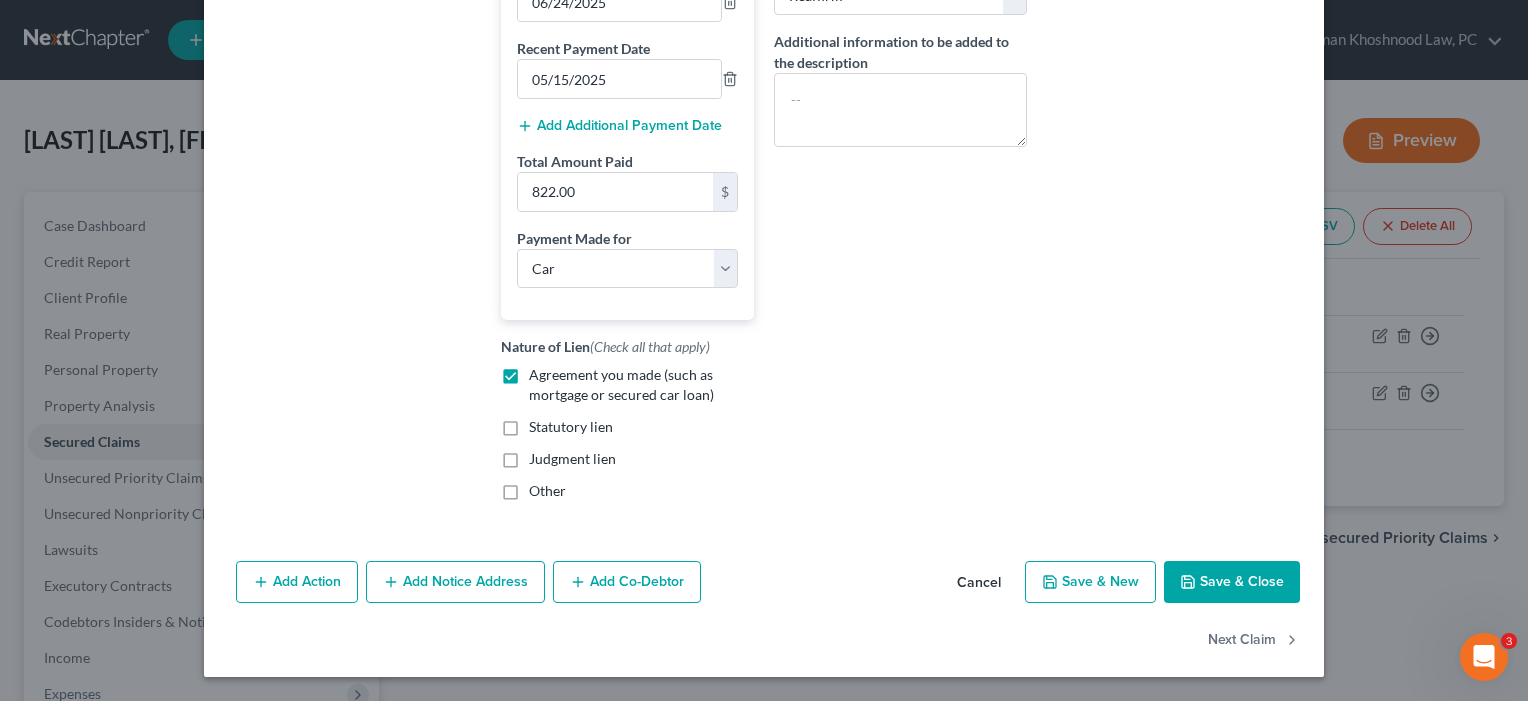 click on "Save & Close" at bounding box center (1232, 582) 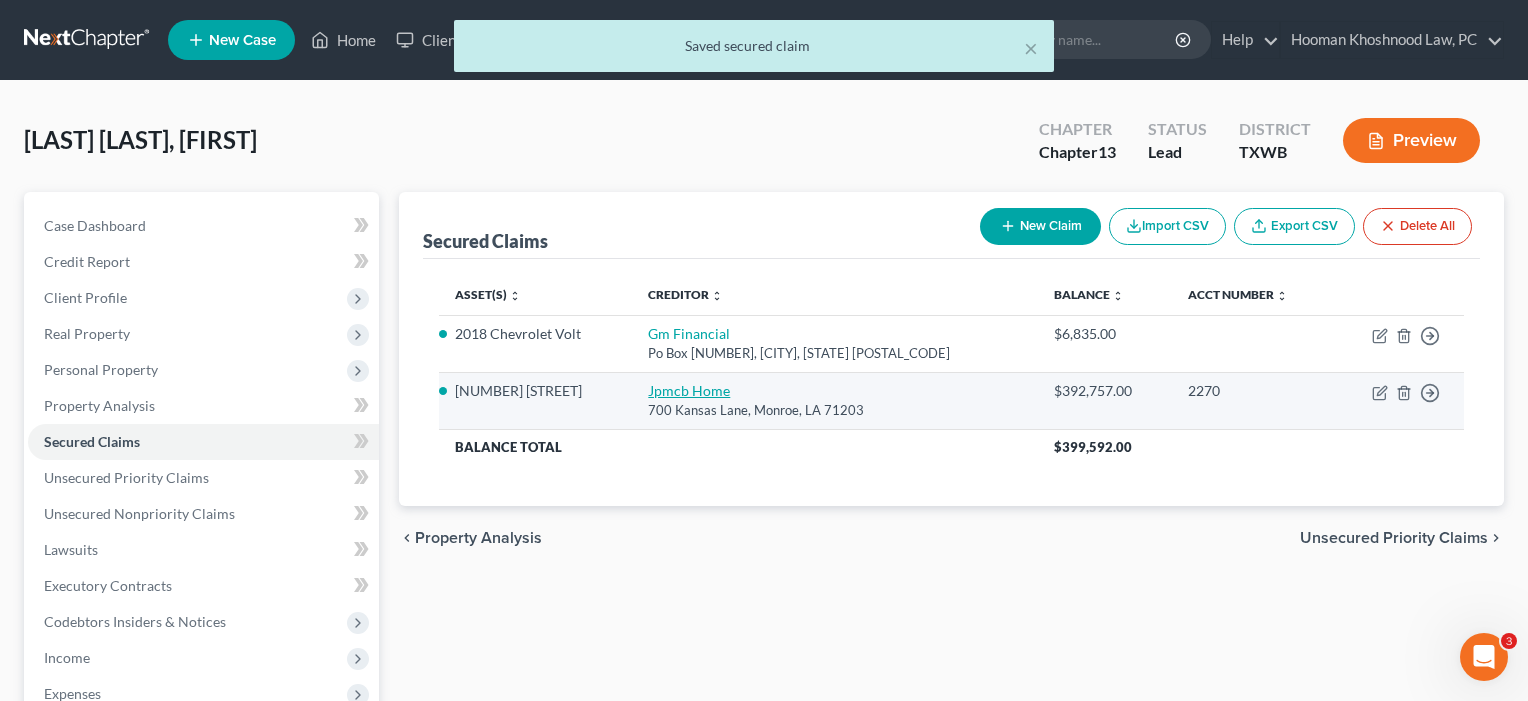 click on "Jpmcb Home" at bounding box center [689, 390] 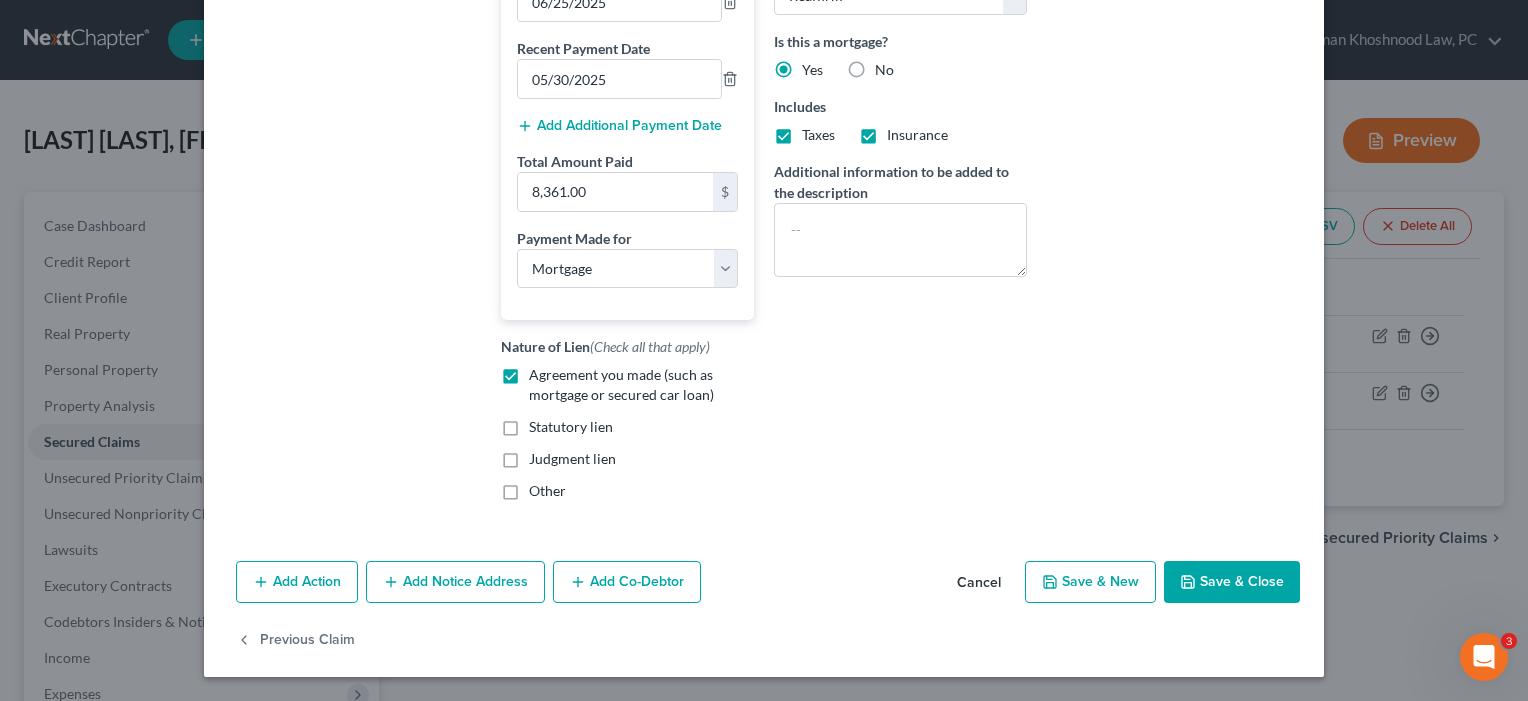 click on "Save & Close" at bounding box center [1232, 582] 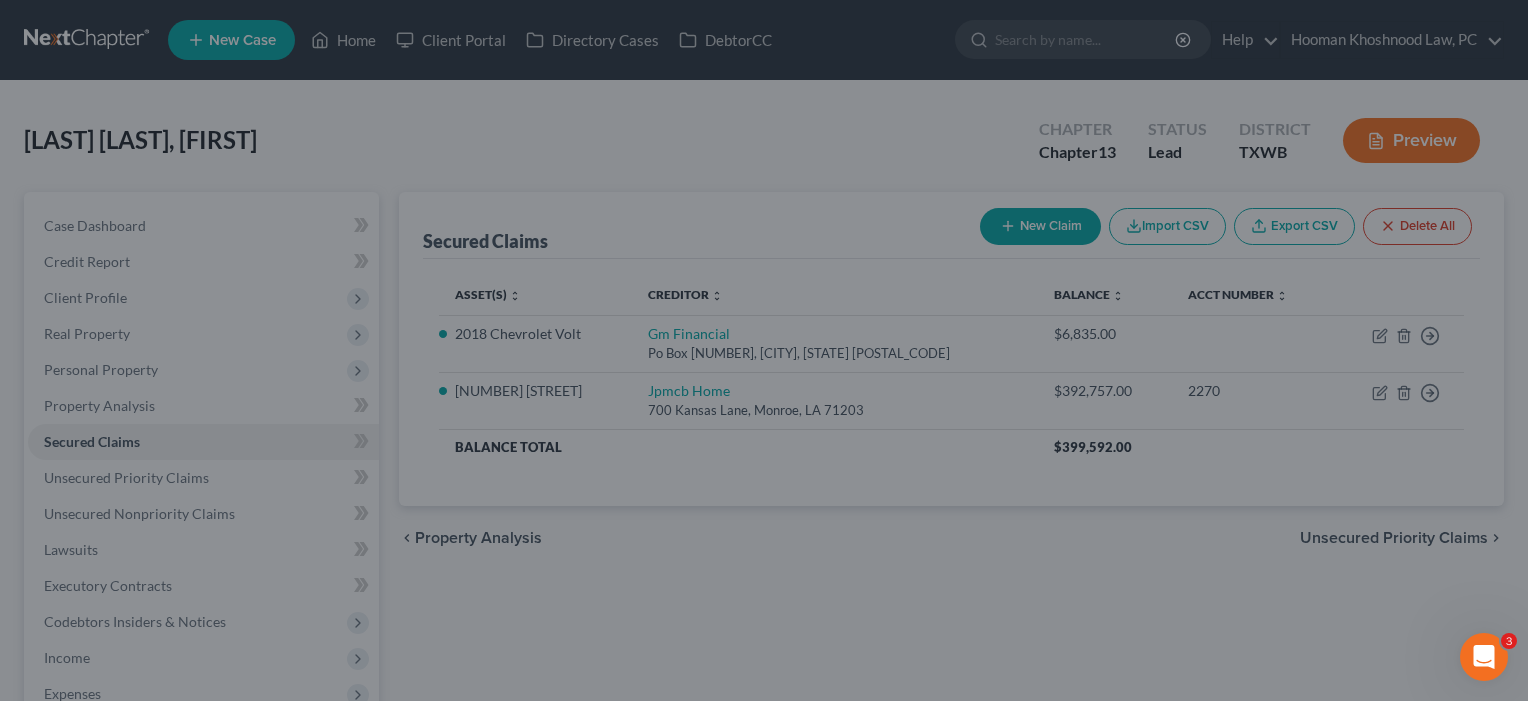 select on "20" 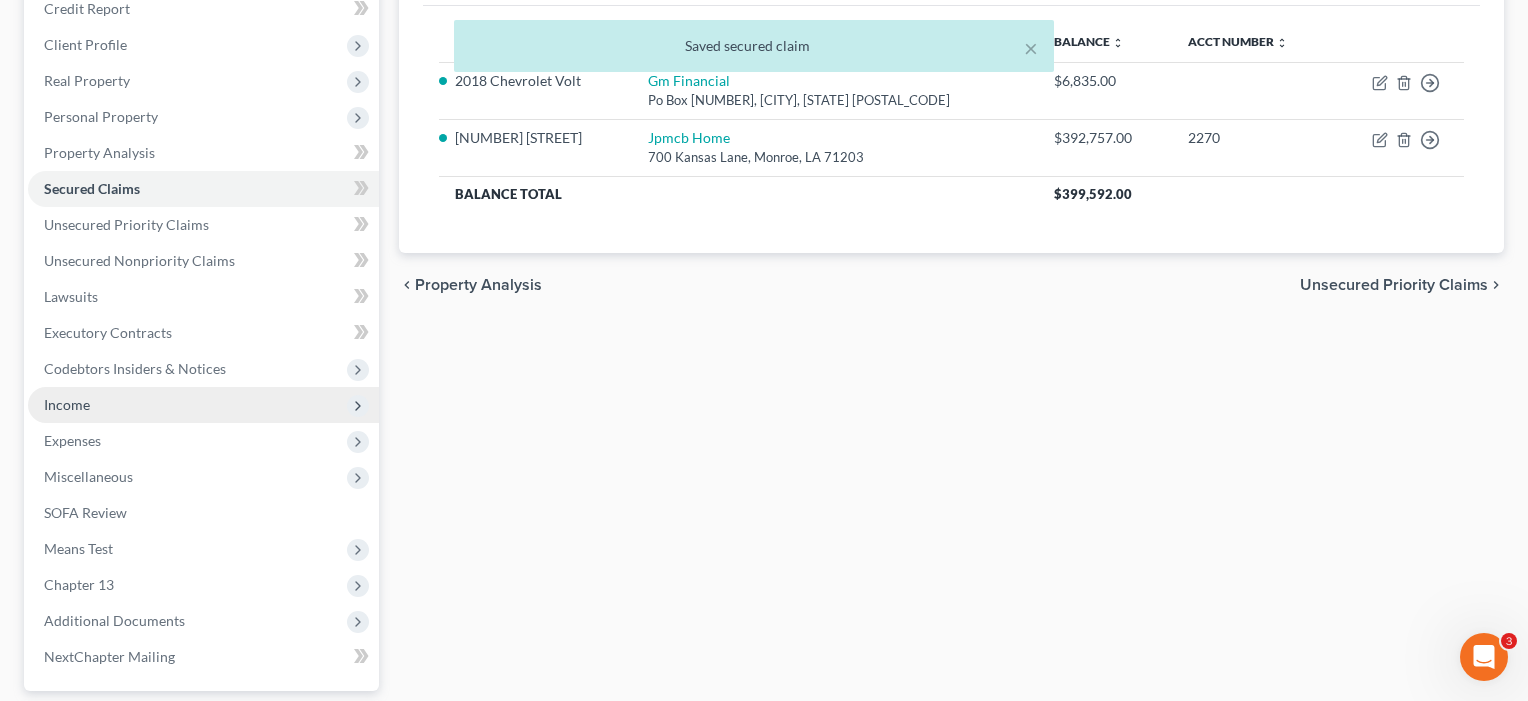 click on "Income" at bounding box center [67, 404] 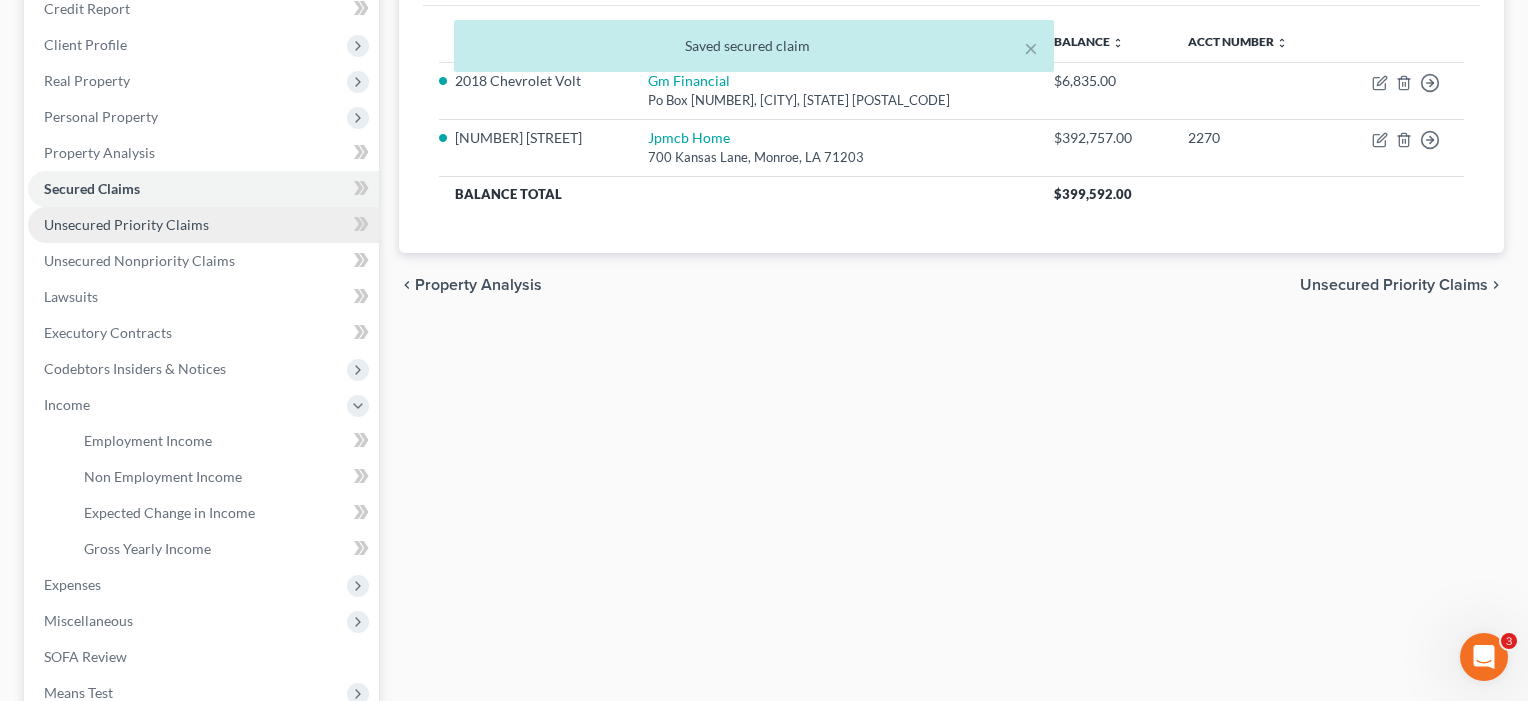 click on "Unsecured Priority Claims" at bounding box center (126, 224) 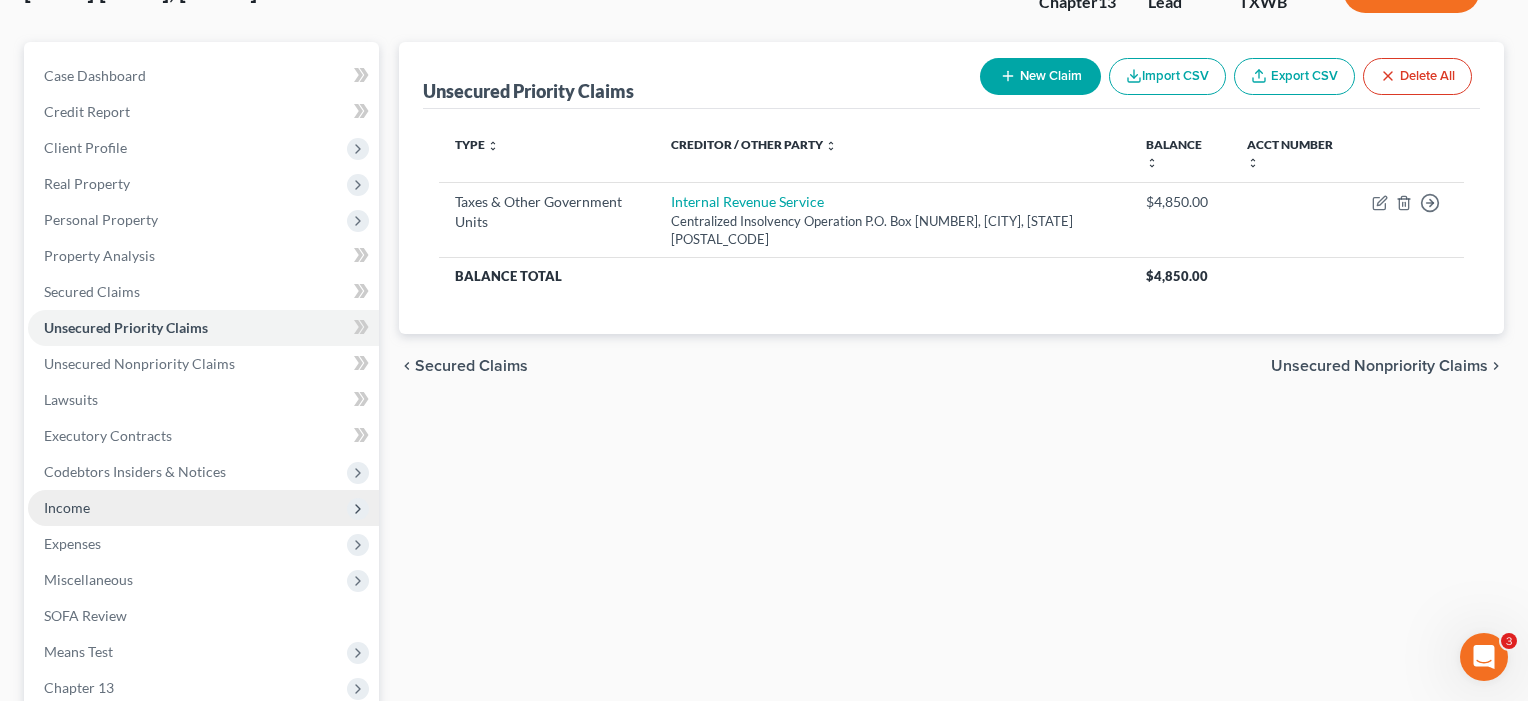 click on "Income" at bounding box center (67, 507) 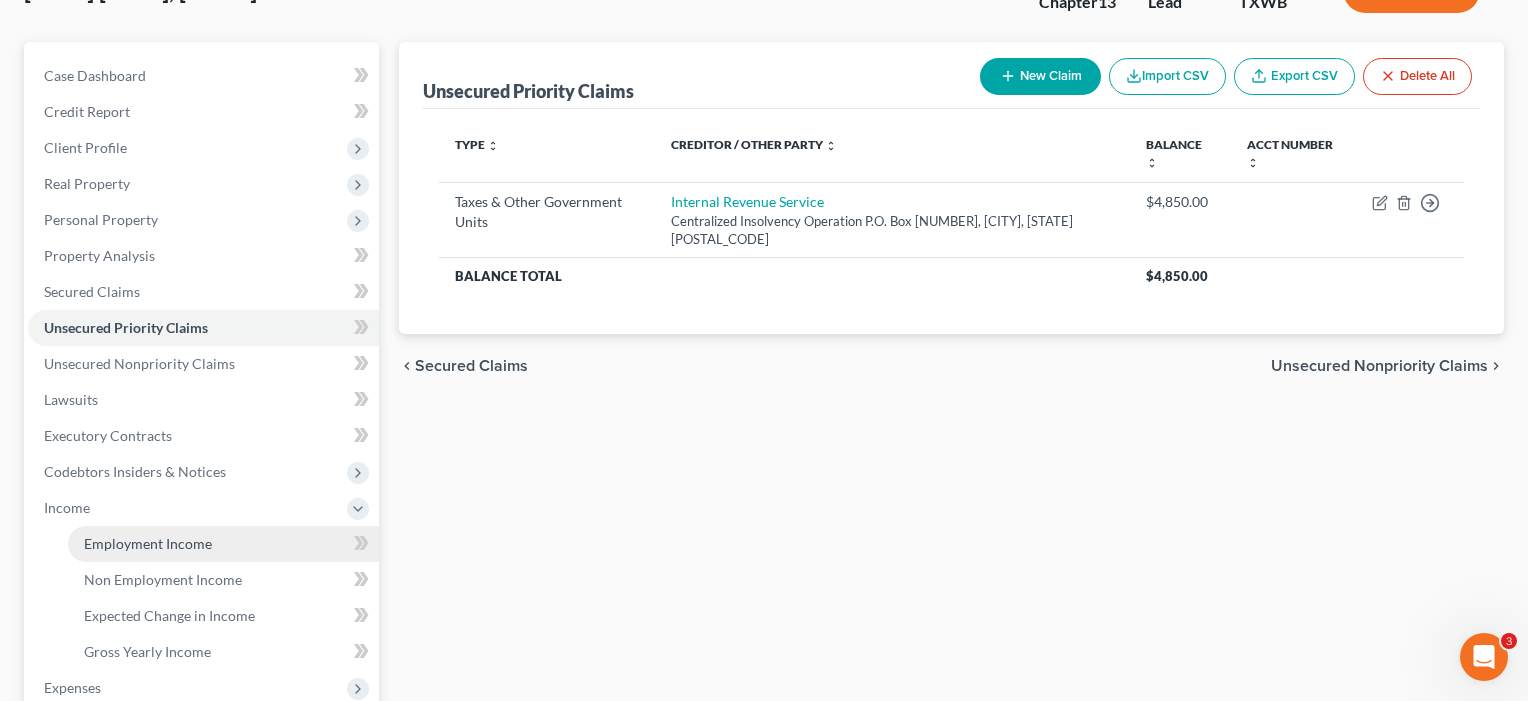 click on "Employment Income" at bounding box center (148, 543) 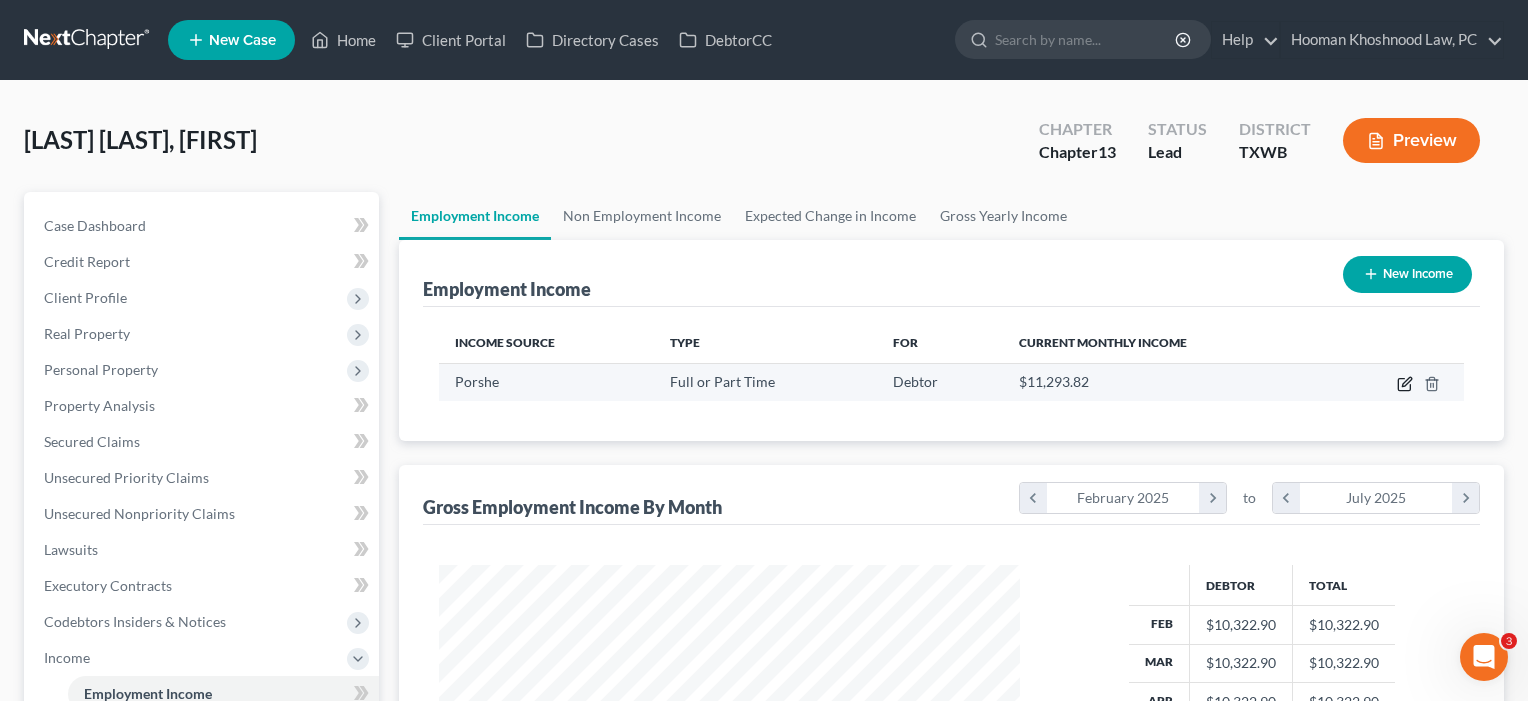 click 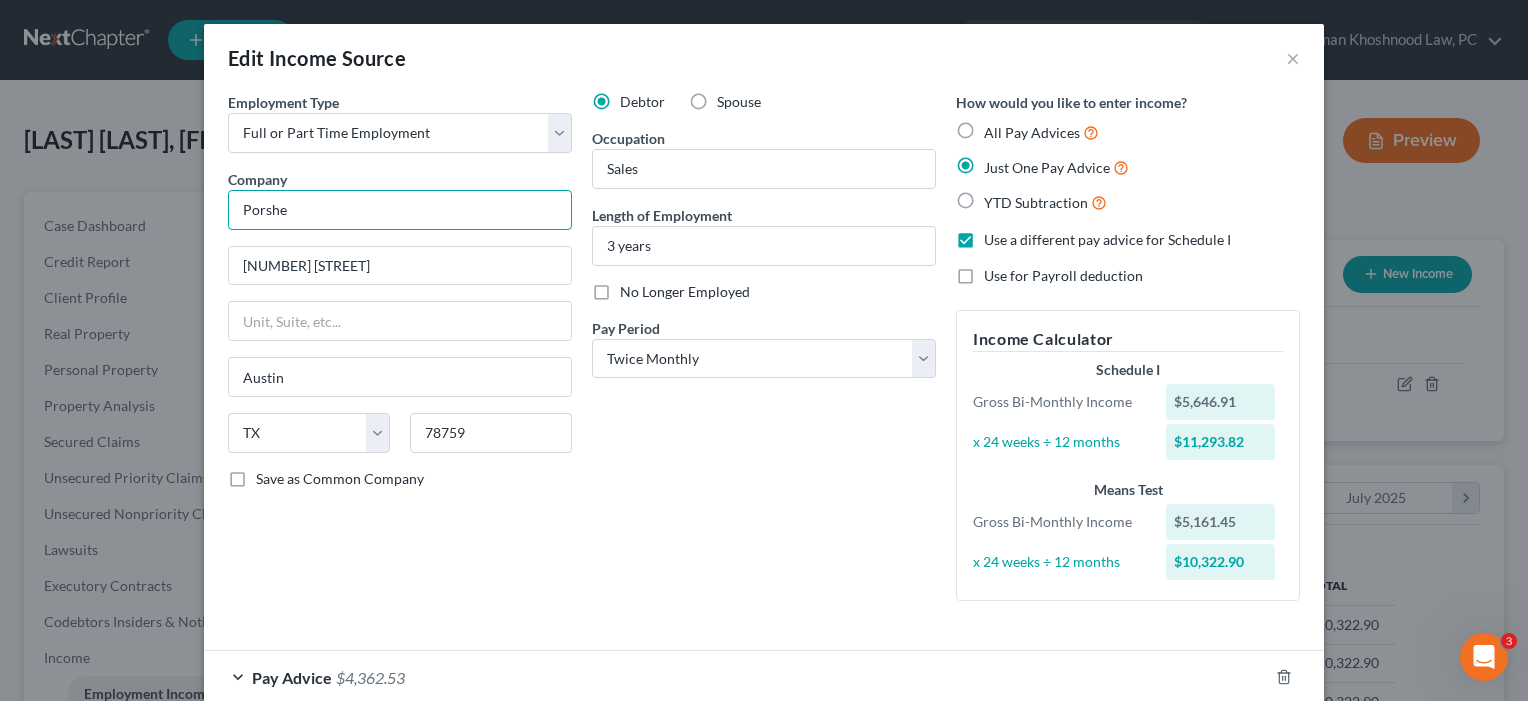 click on "Porshe" at bounding box center [400, 210] 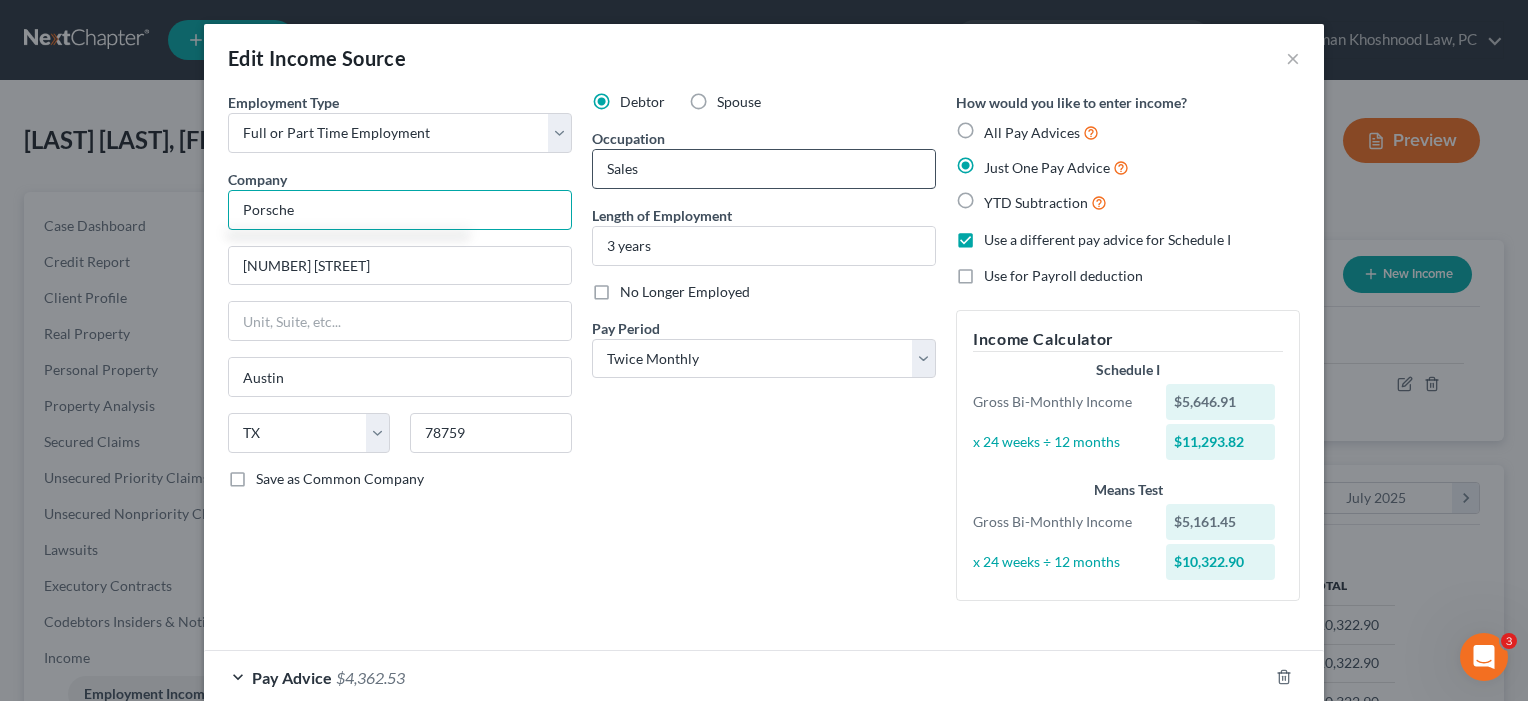 type on "Porsche" 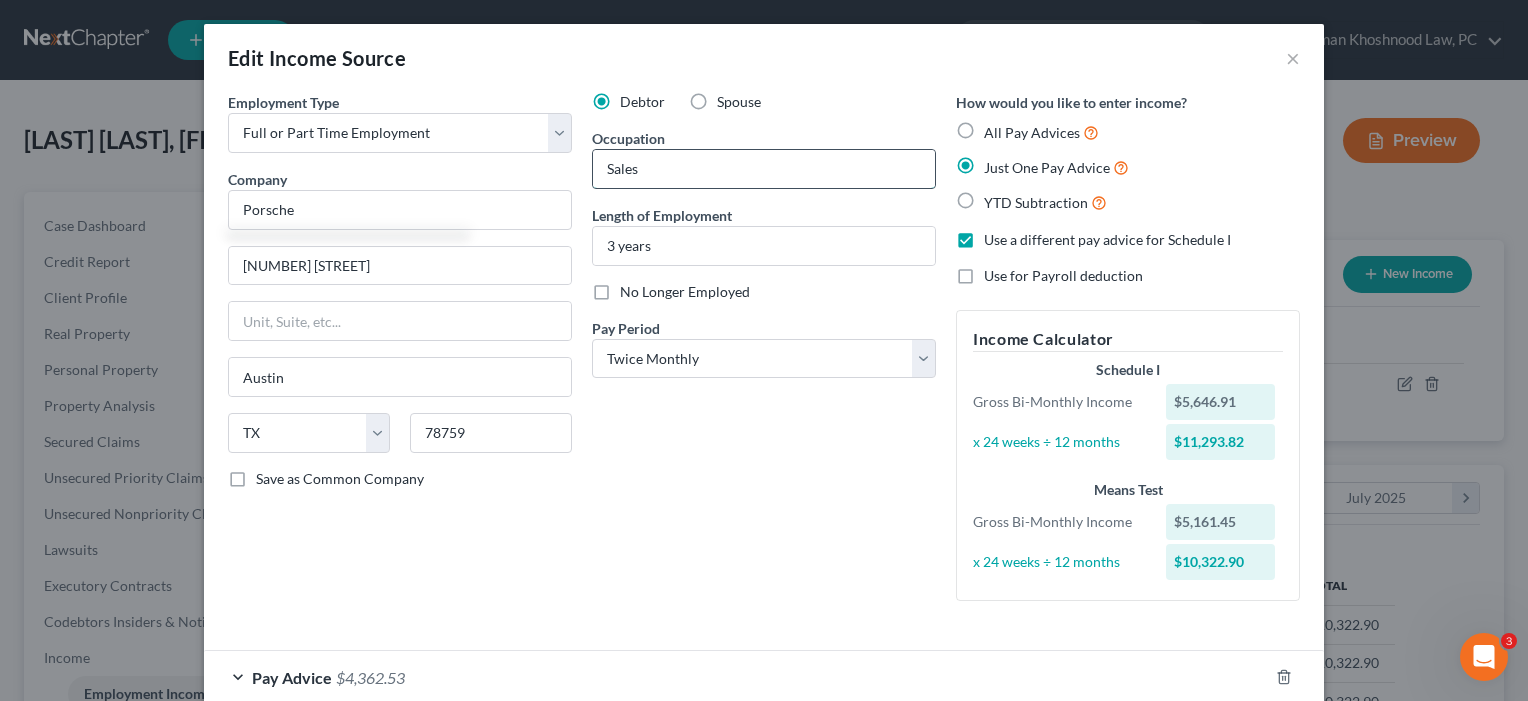 click on "Sales" at bounding box center [764, 169] 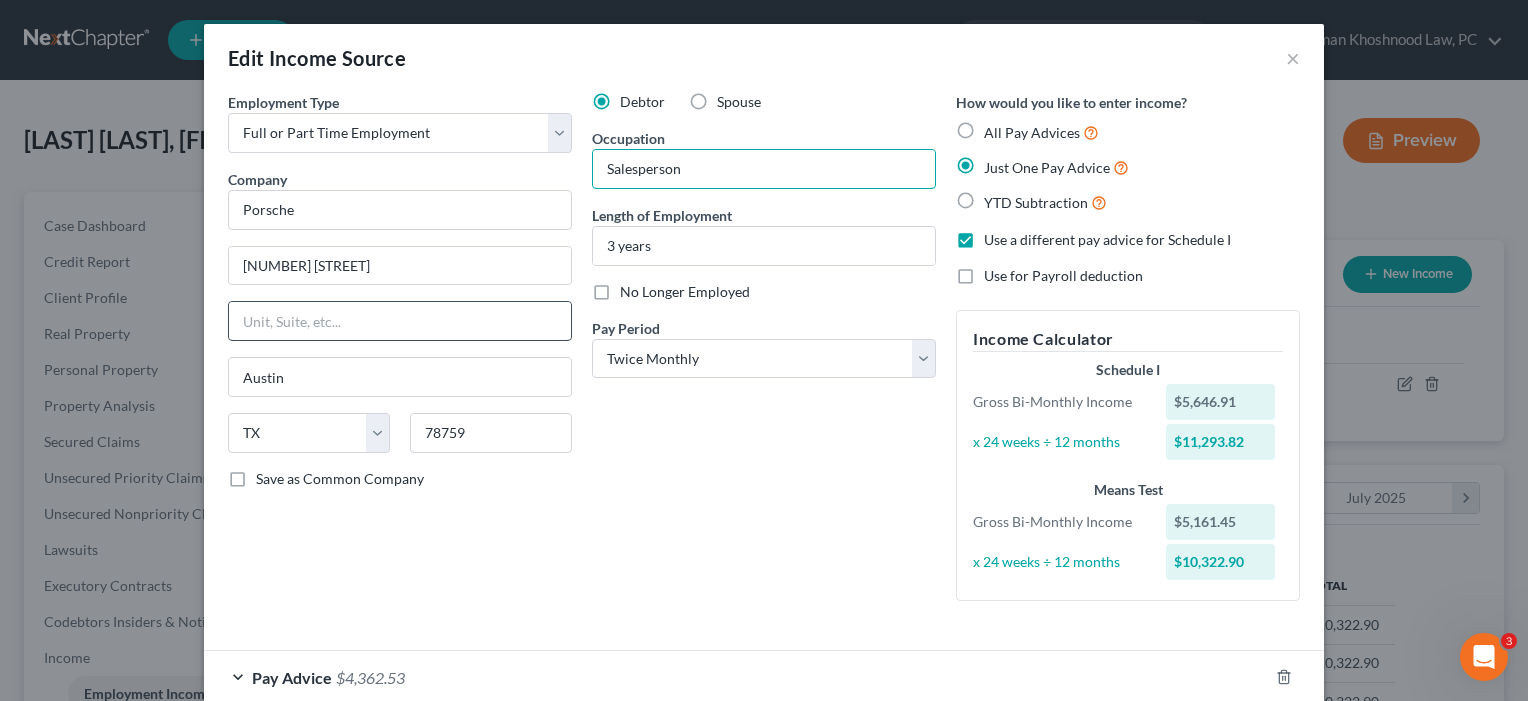 type on "Salesperson" 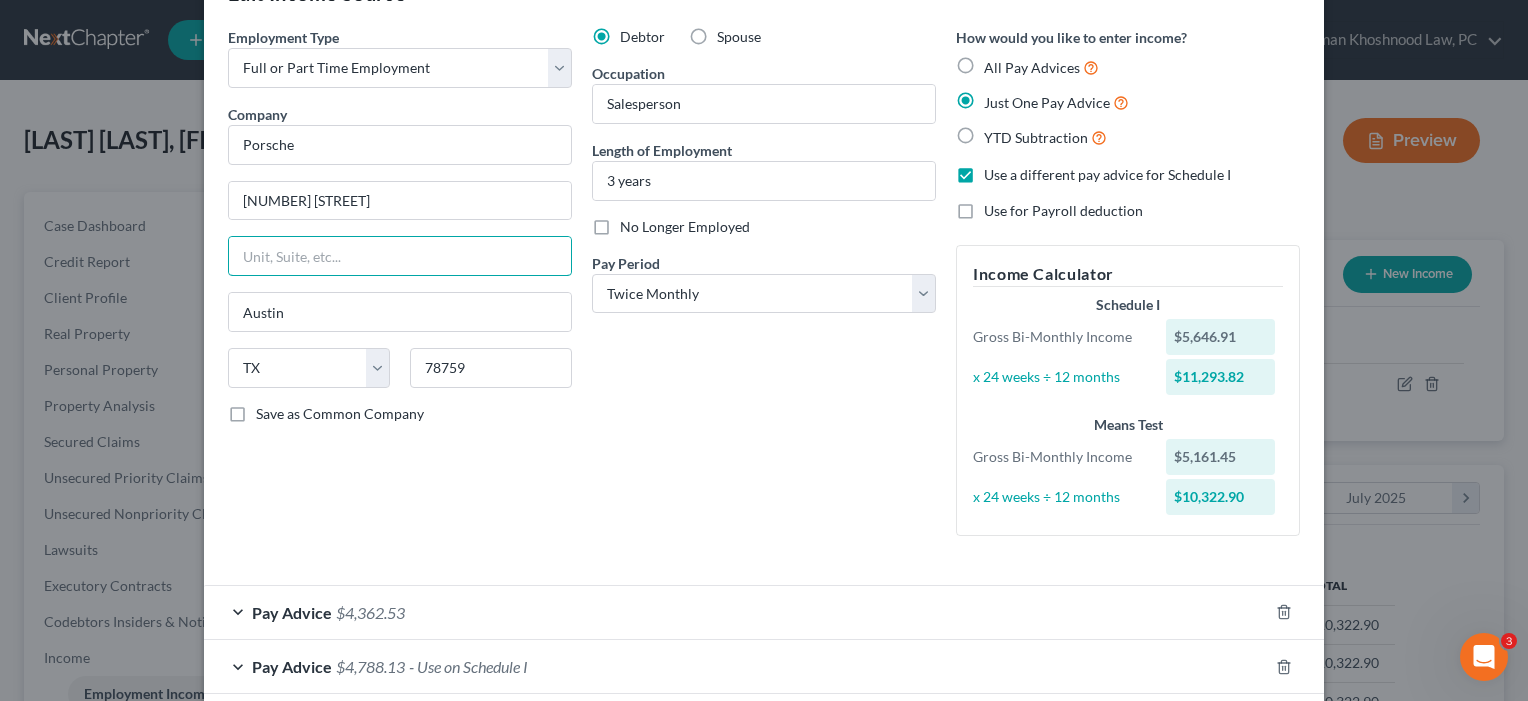 scroll, scrollTop: 111, scrollLeft: 0, axis: vertical 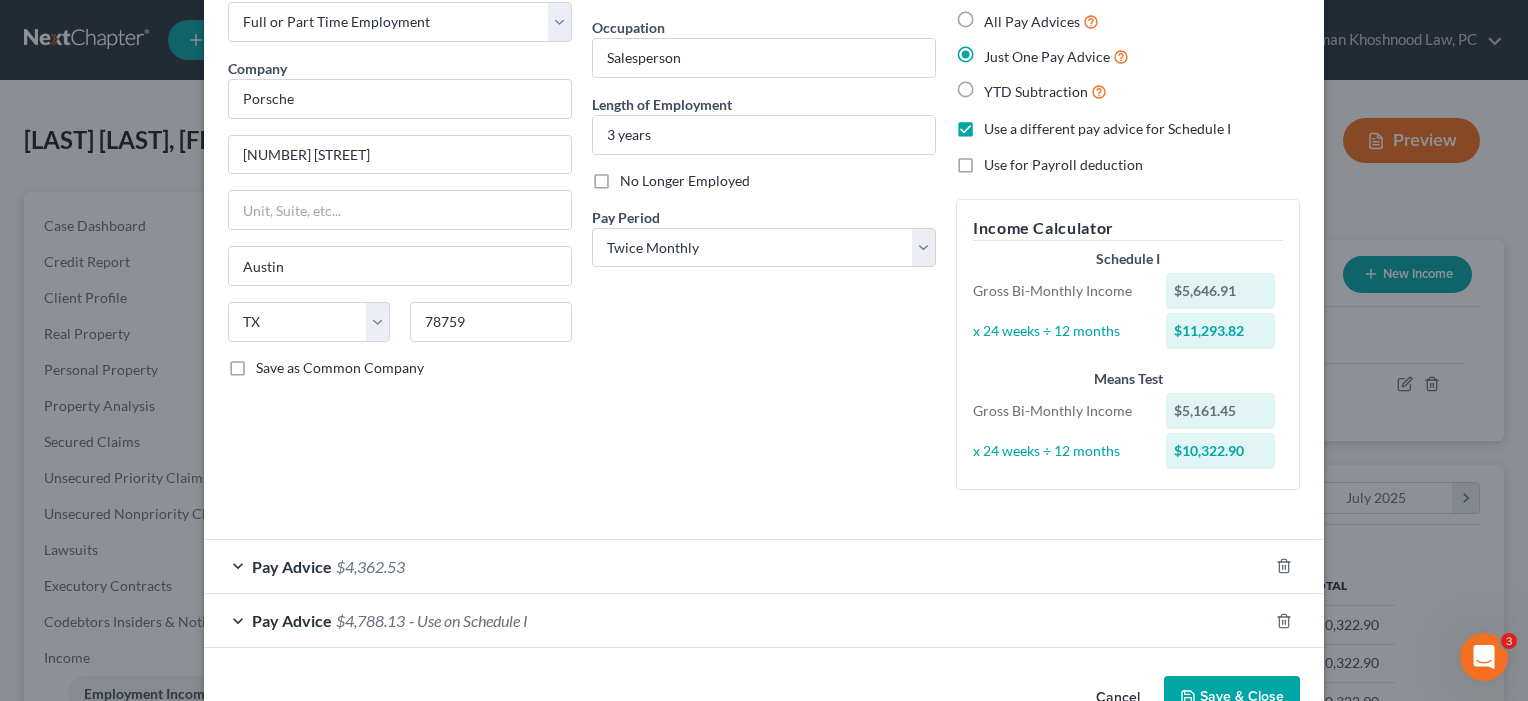 click on "Pay Advice $4,362.53" at bounding box center (736, 566) 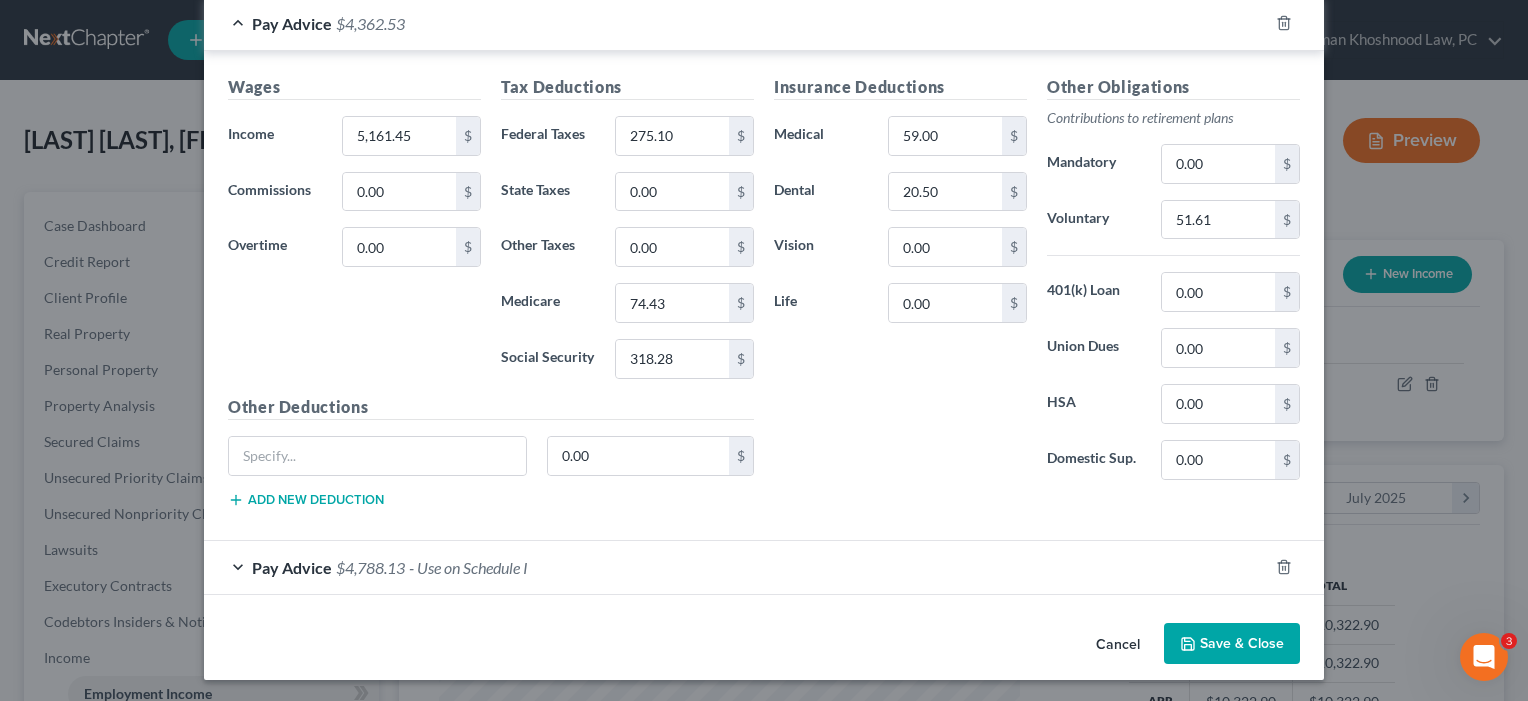 scroll, scrollTop: 646, scrollLeft: 0, axis: vertical 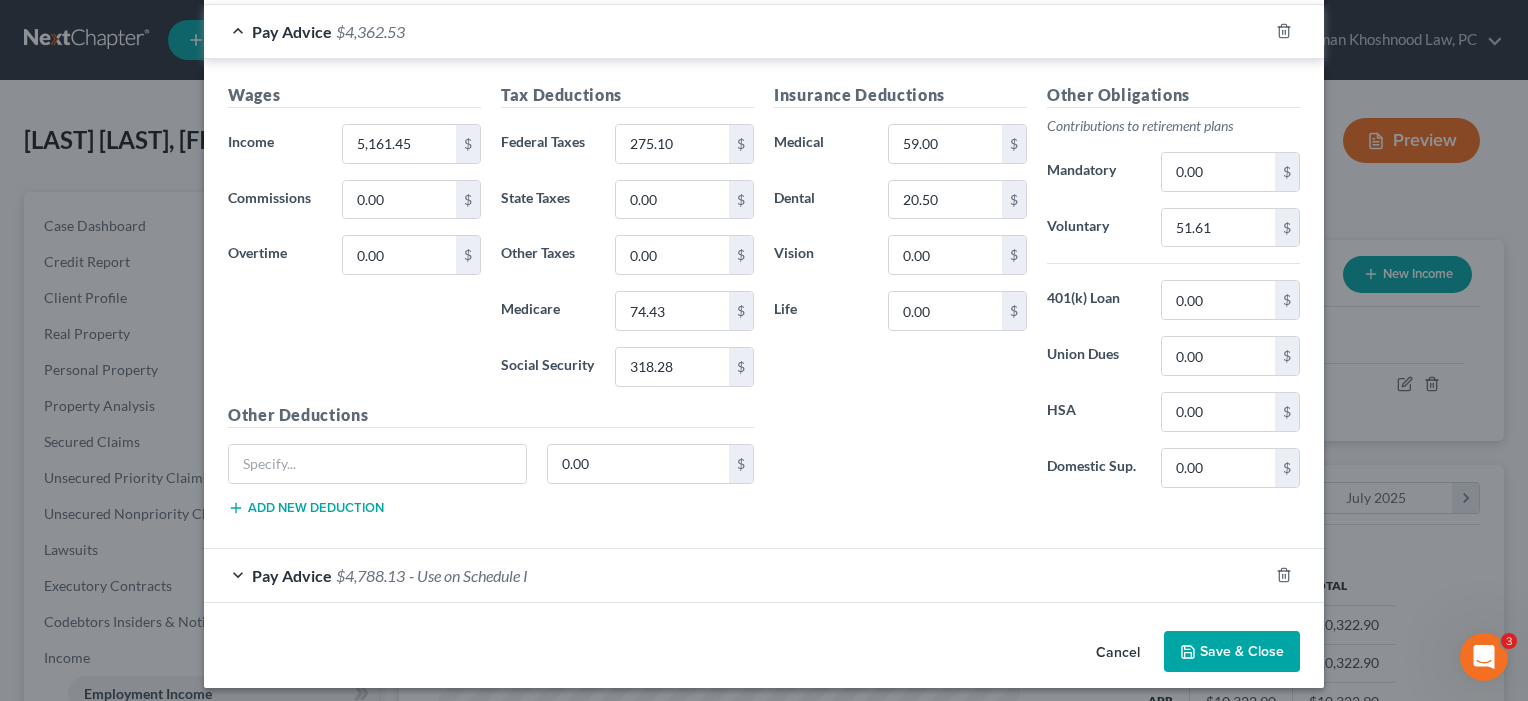click on "Pay Advice $4,788.13 - Use on Schedule I" at bounding box center [736, 575] 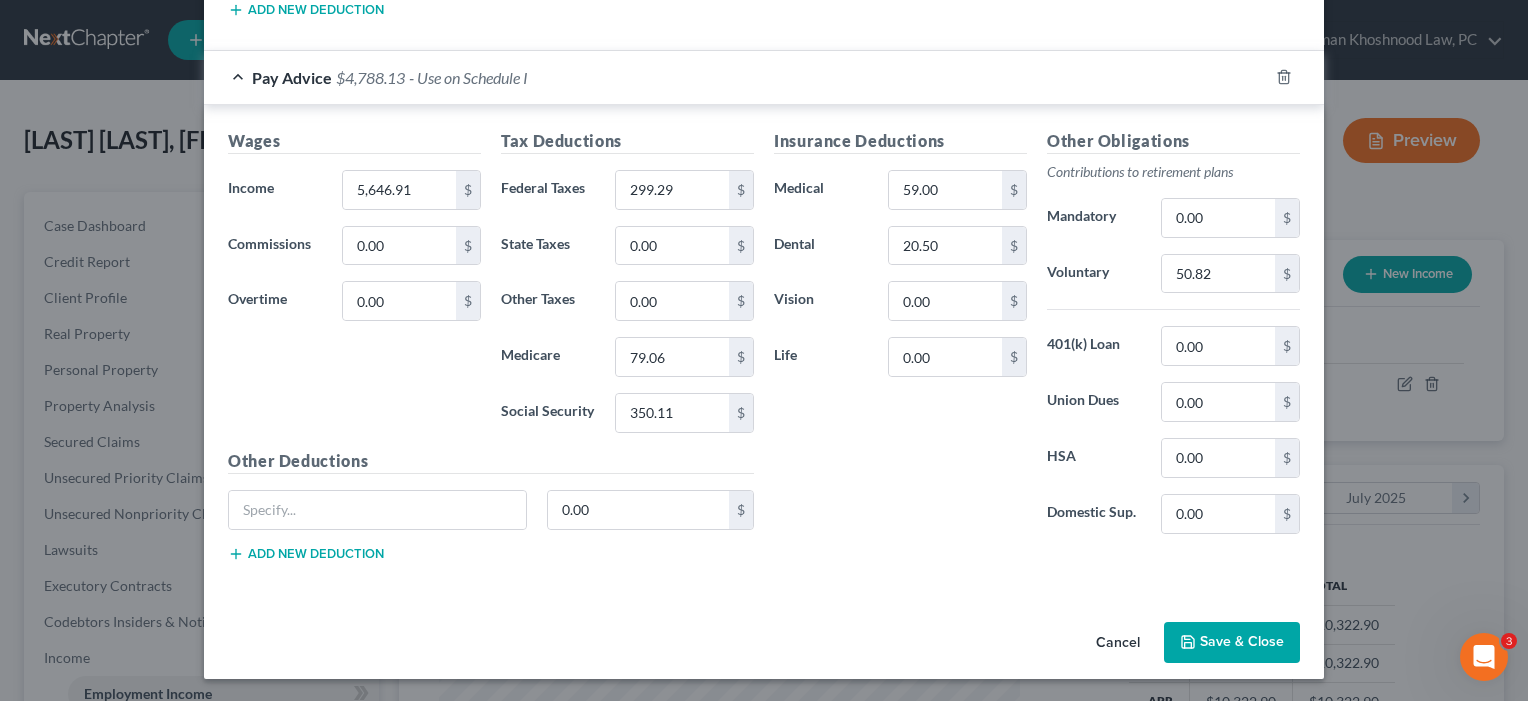 scroll, scrollTop: 1143, scrollLeft: 0, axis: vertical 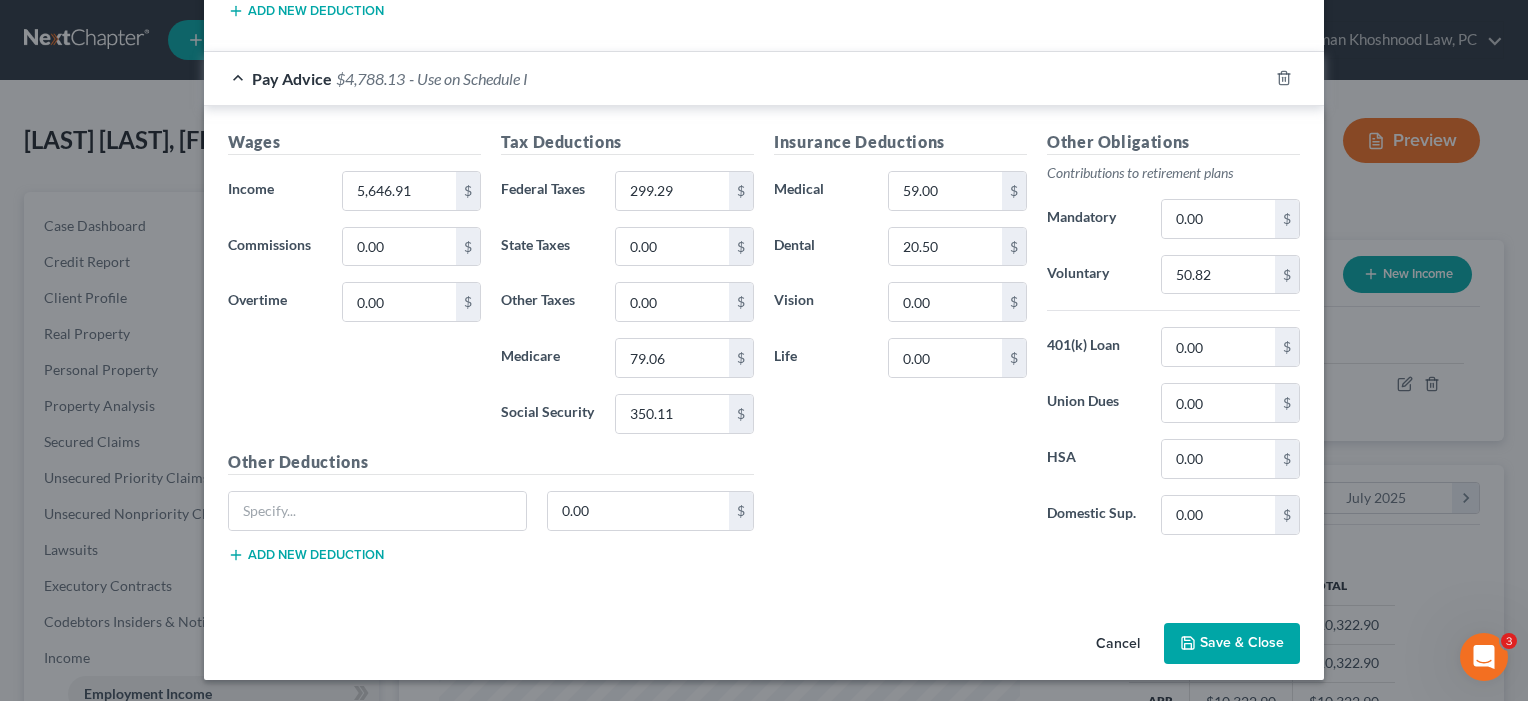 click on "Save & Close" at bounding box center [1232, 644] 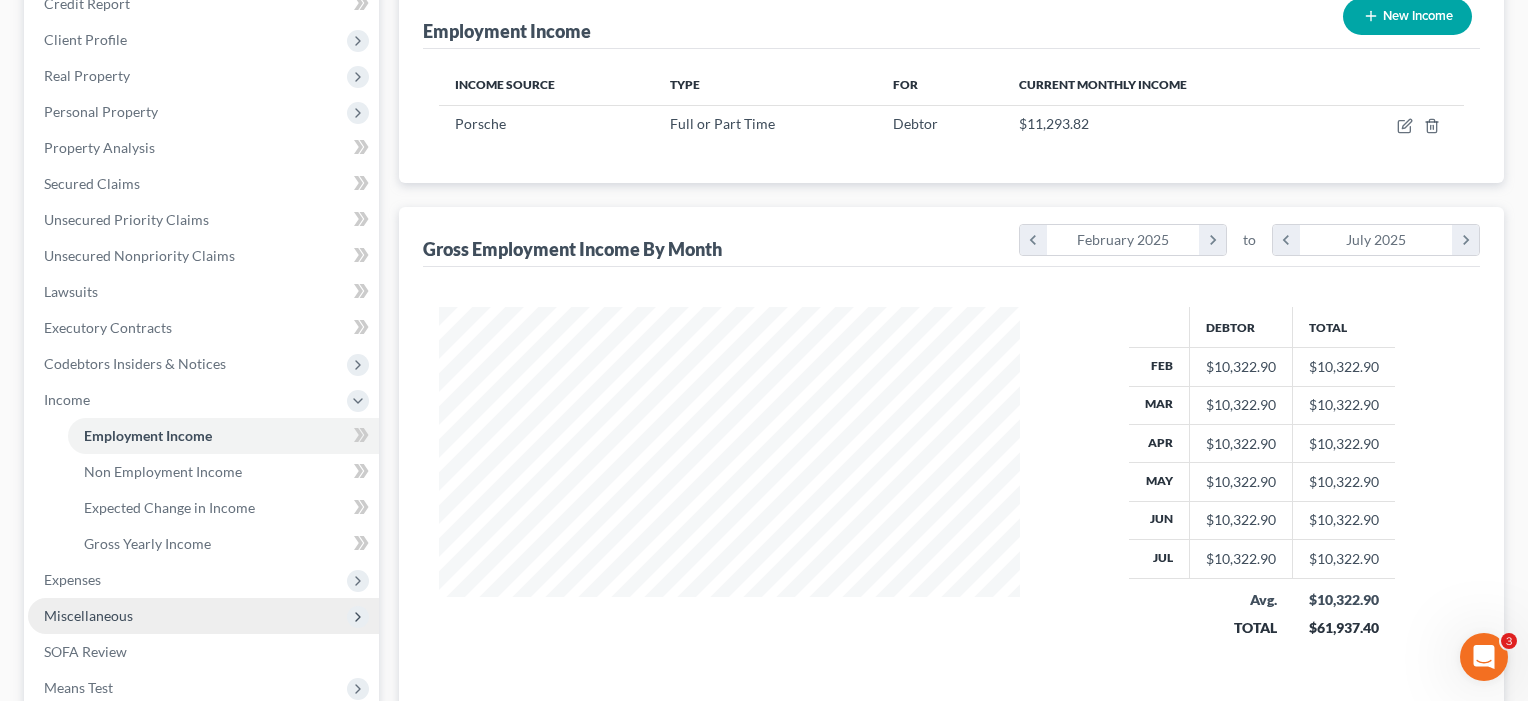 scroll, scrollTop: 262, scrollLeft: 0, axis: vertical 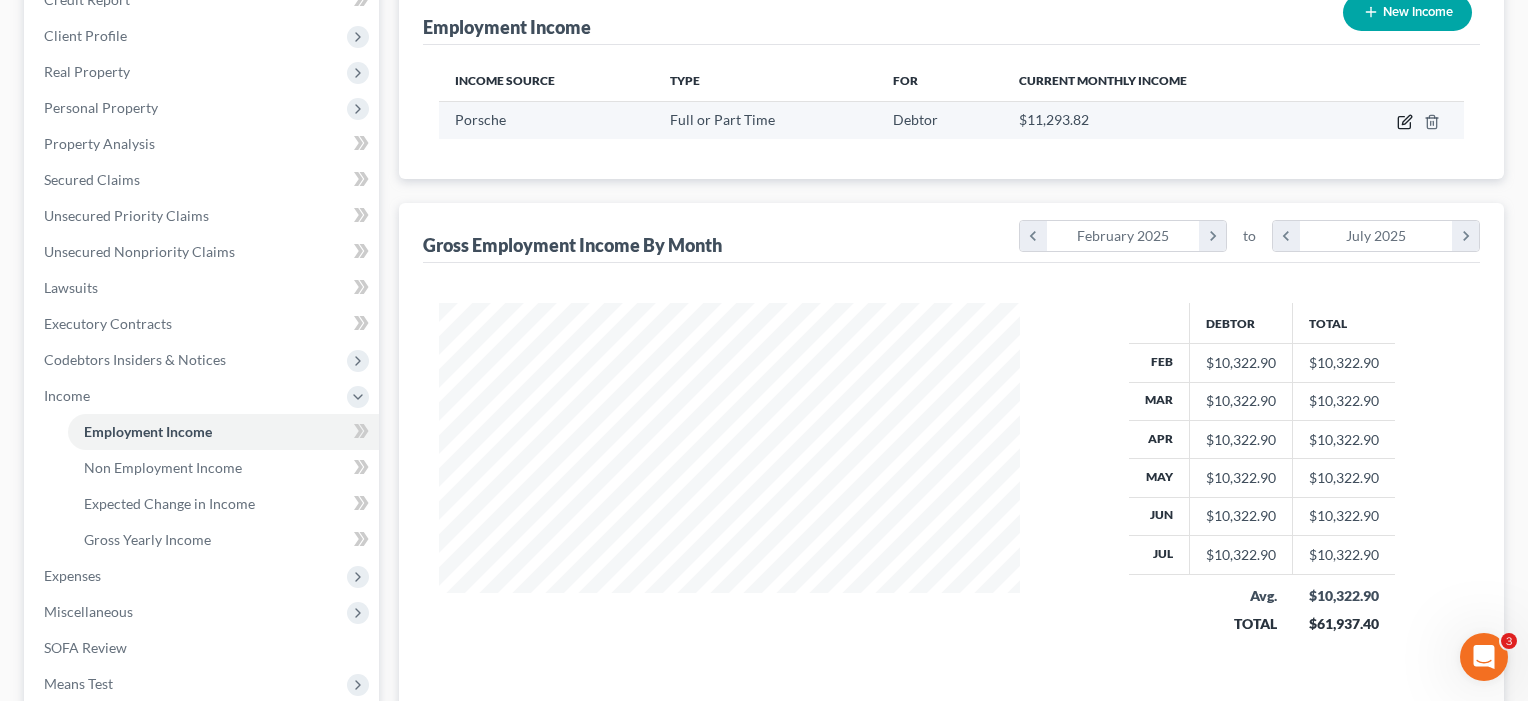 click 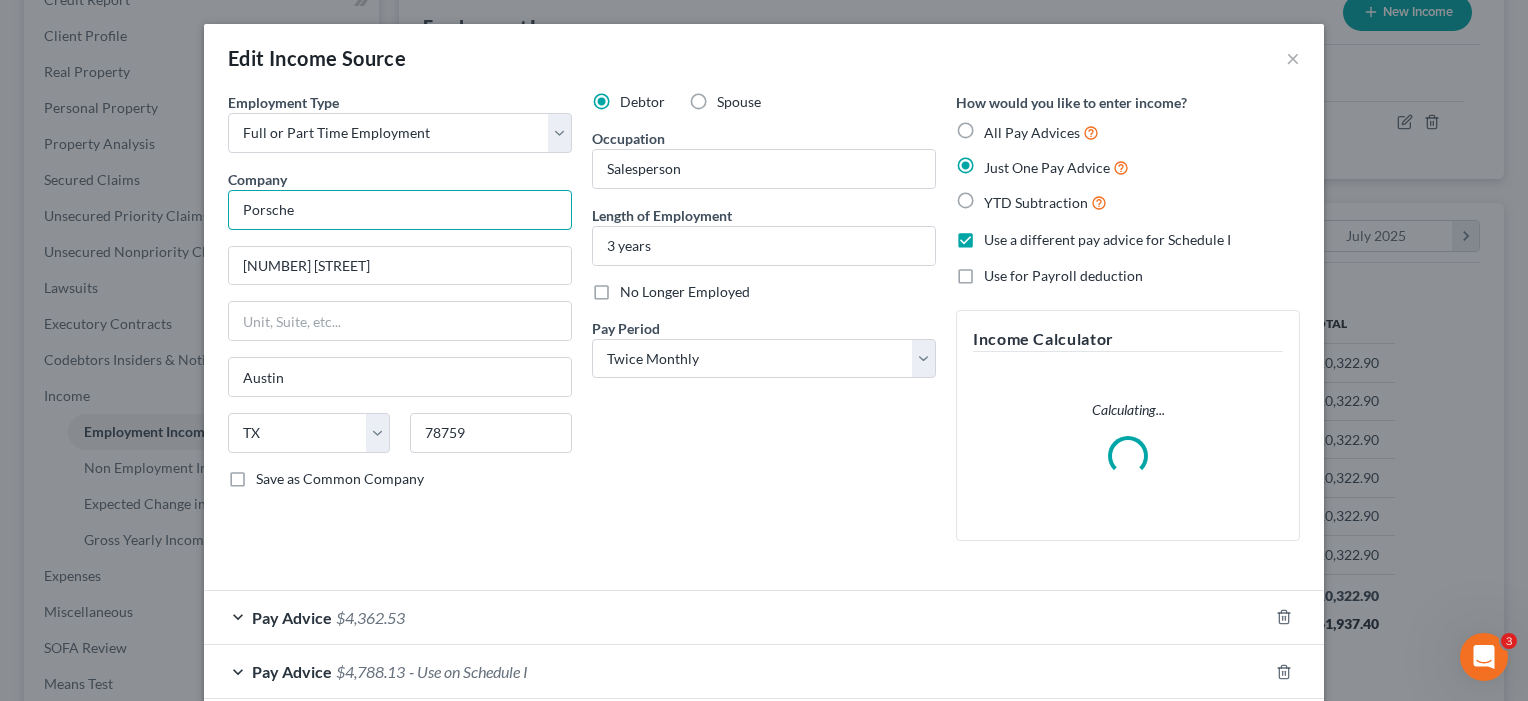 click on "Porsche" at bounding box center (400, 210) 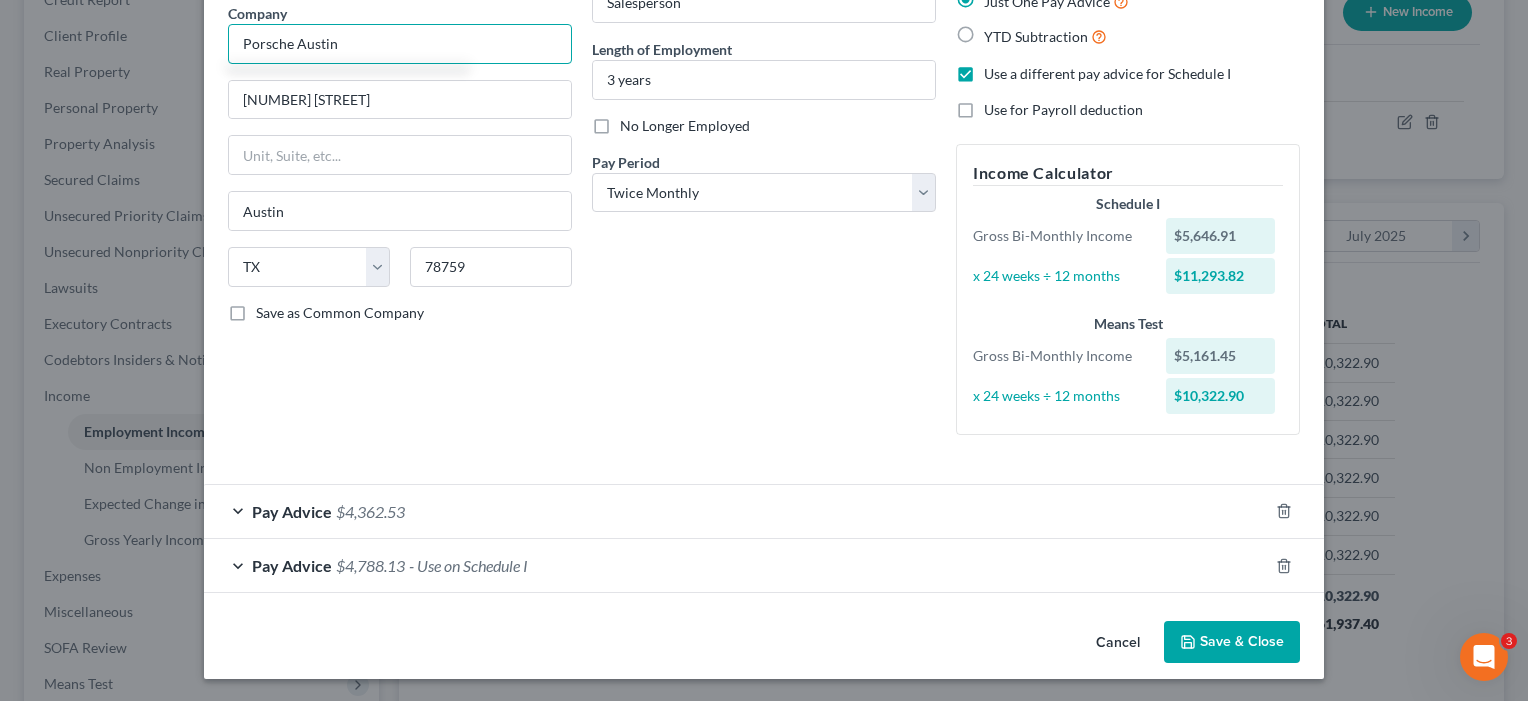 scroll, scrollTop: 165, scrollLeft: 0, axis: vertical 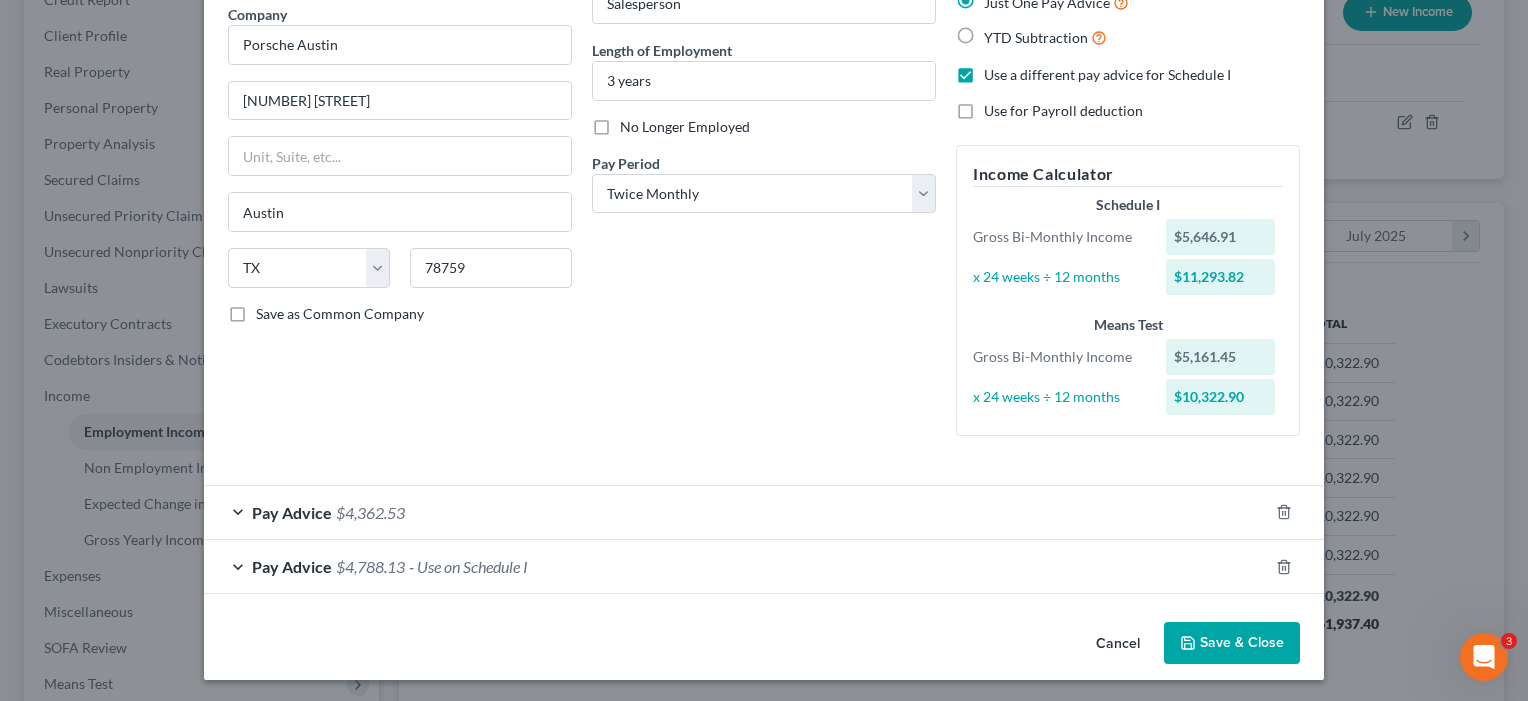 click on "Save & Close" at bounding box center [1232, 643] 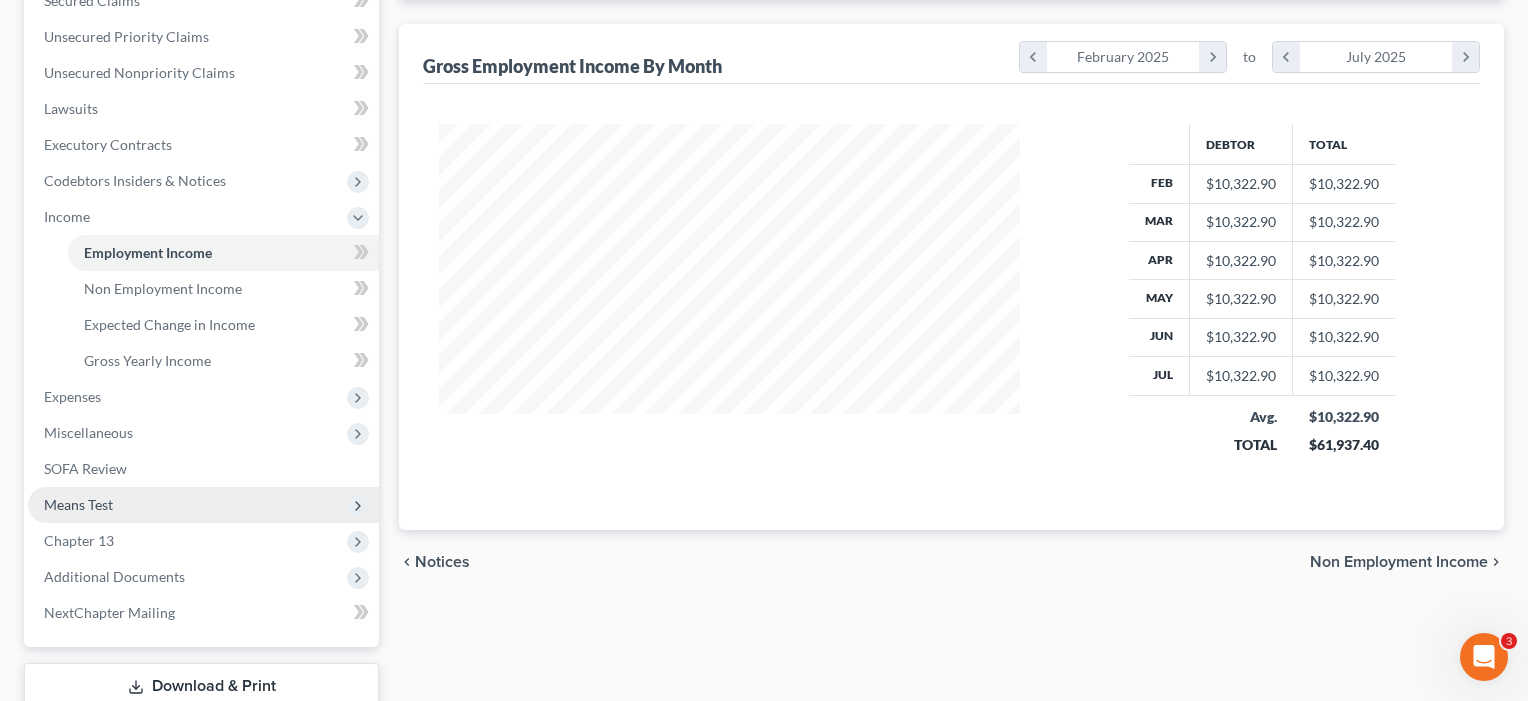 scroll, scrollTop: 446, scrollLeft: 0, axis: vertical 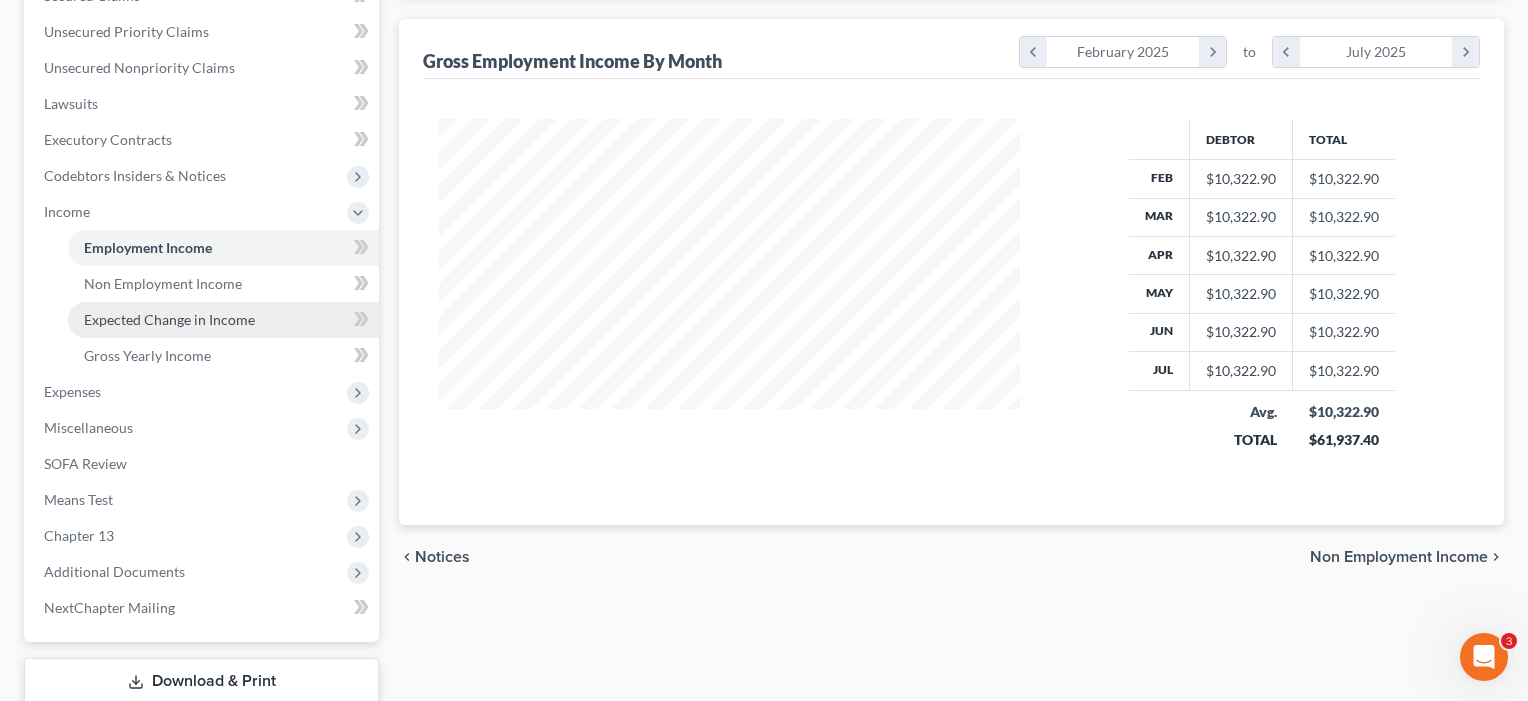 click on "Expected Change in Income" at bounding box center (169, 319) 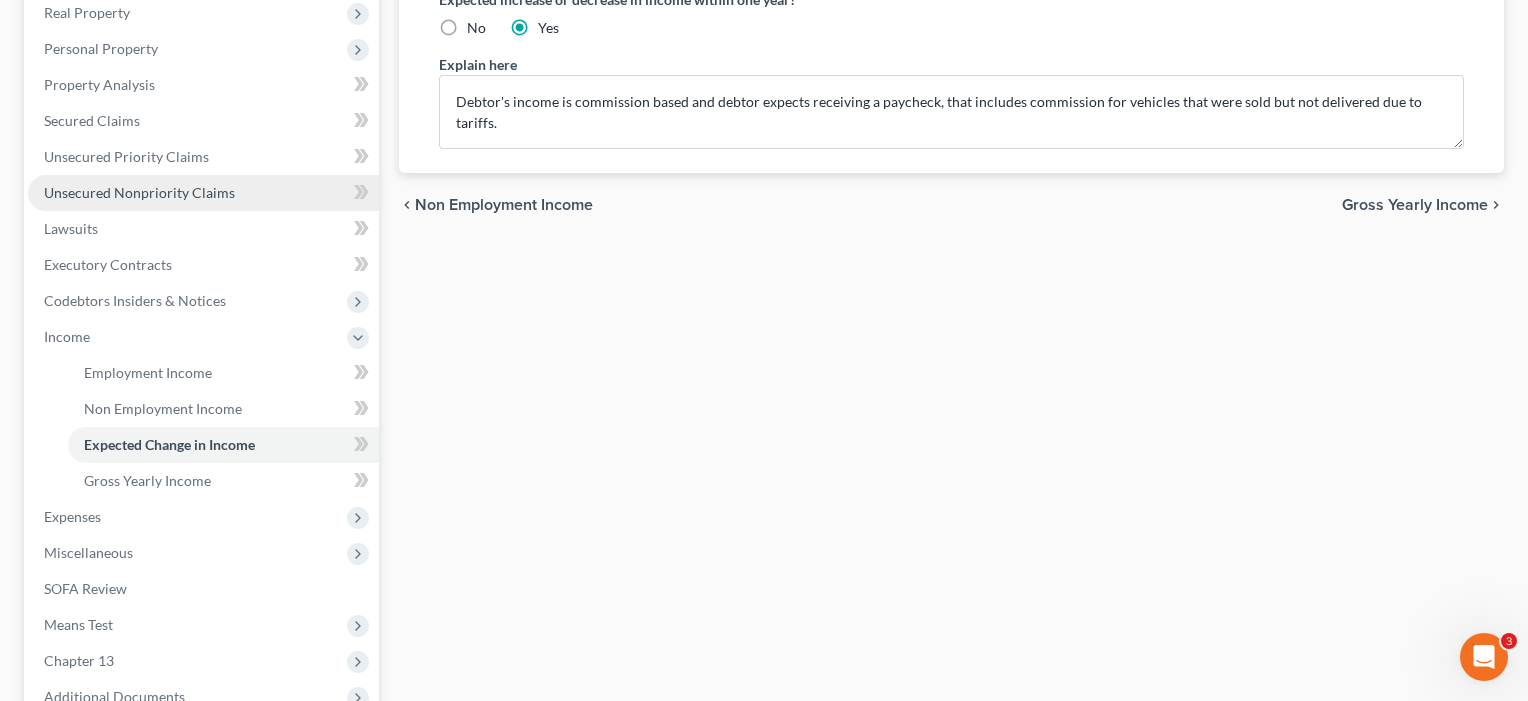 scroll, scrollTop: 495, scrollLeft: 0, axis: vertical 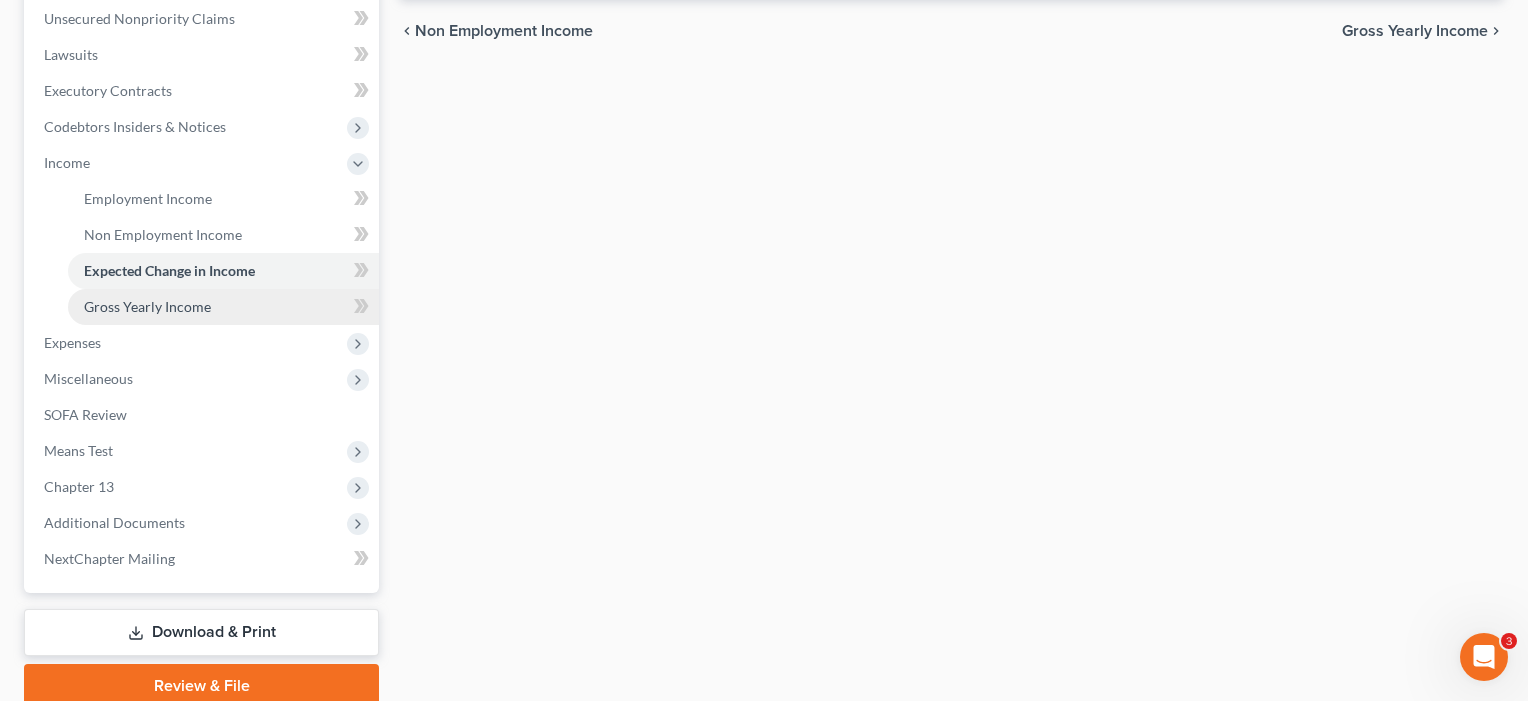 click on "Gross Yearly Income" at bounding box center [147, 306] 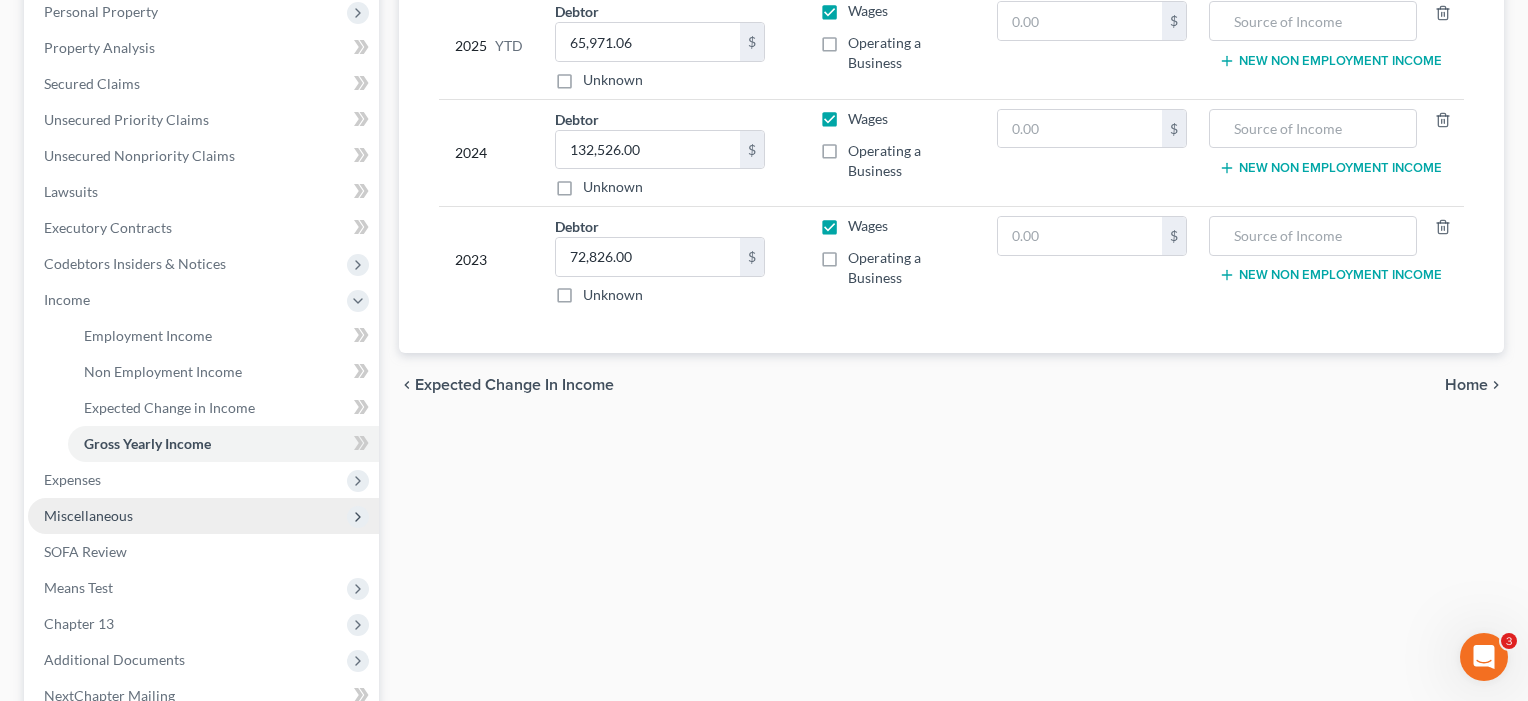 scroll, scrollTop: 362, scrollLeft: 0, axis: vertical 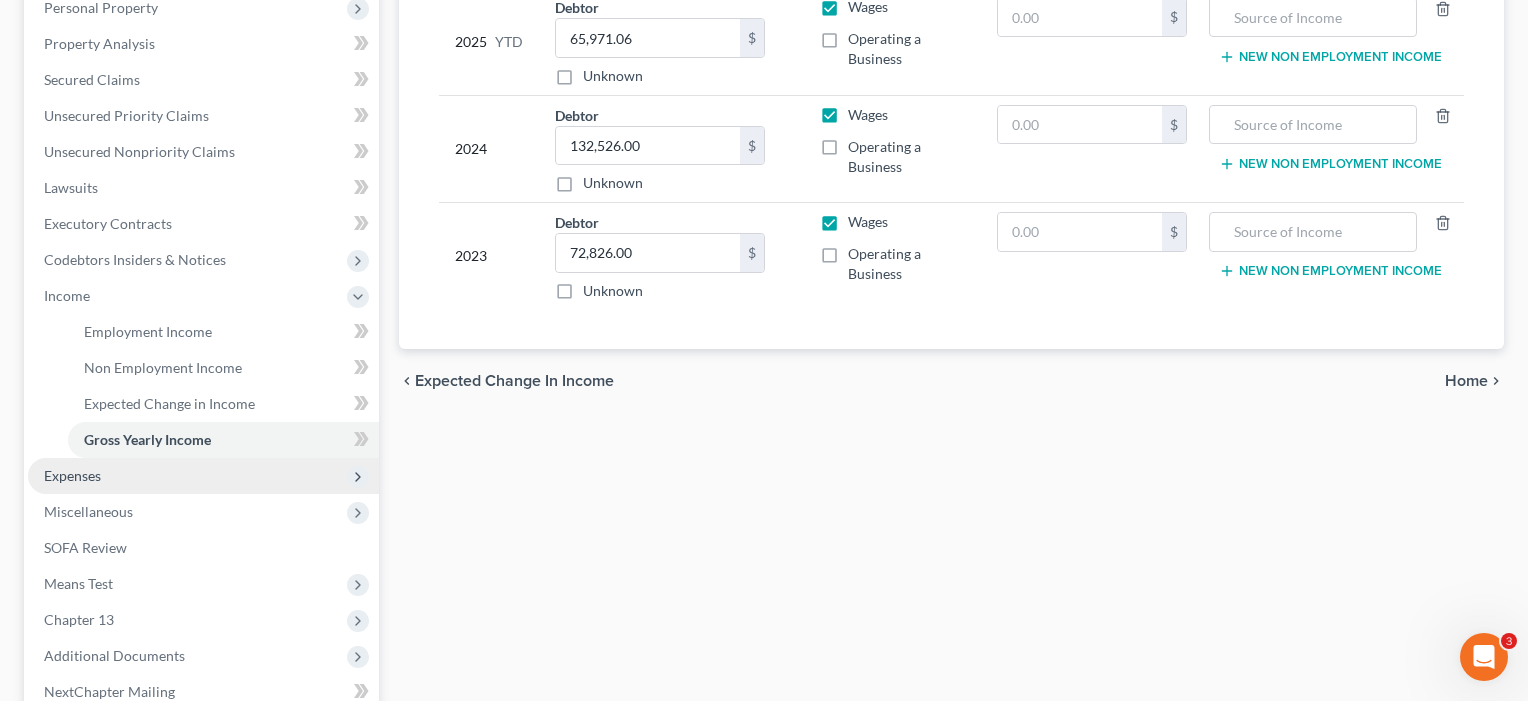 click on "Expenses" at bounding box center (72, 475) 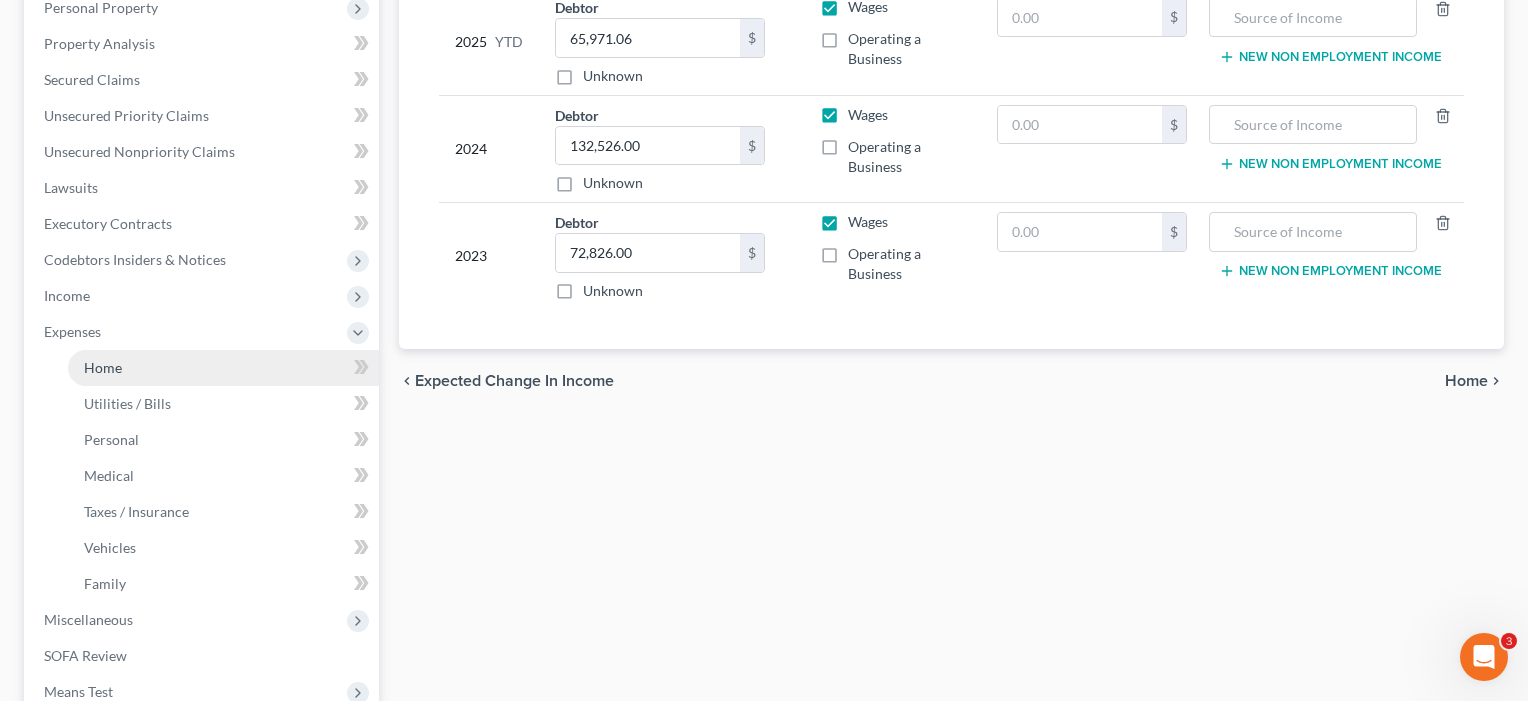 click on "Home" at bounding box center (223, 368) 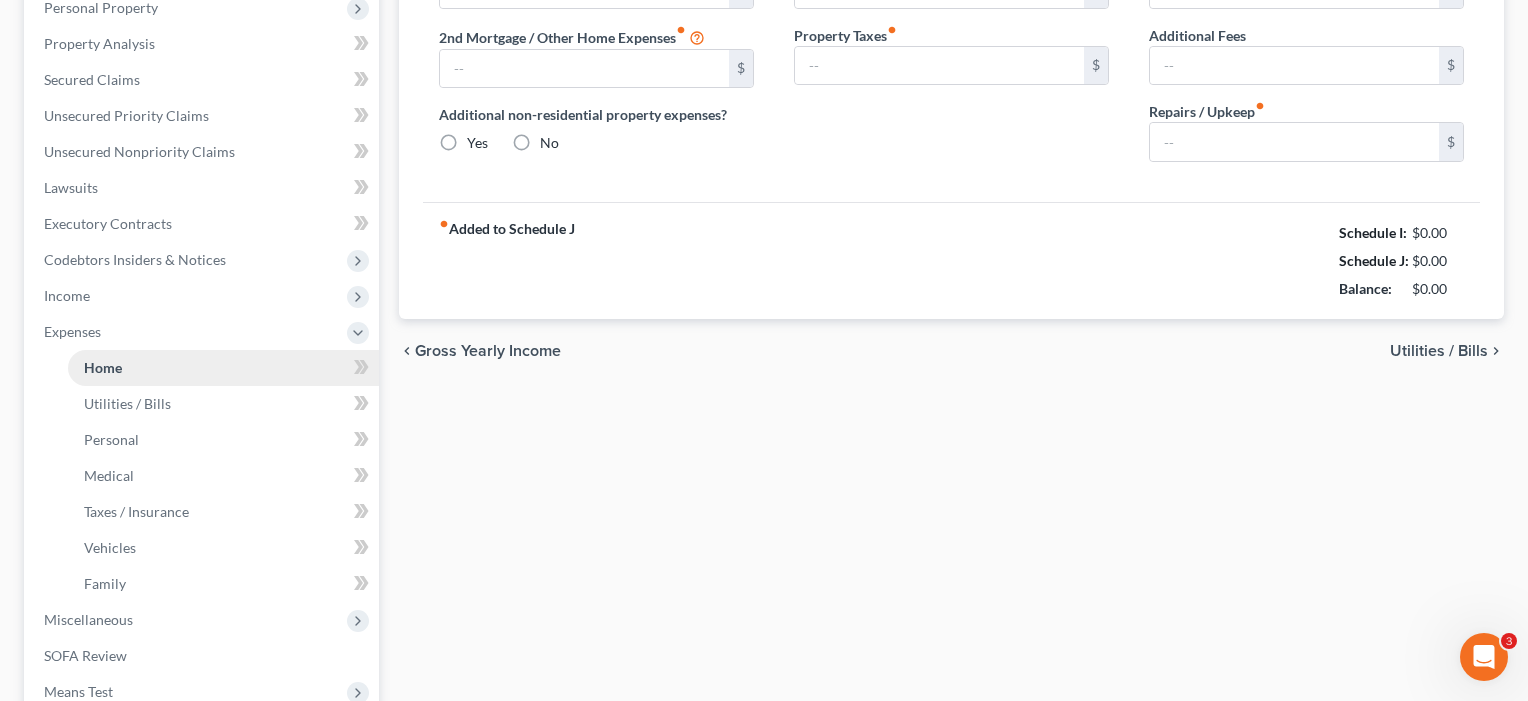 scroll, scrollTop: 24, scrollLeft: 0, axis: vertical 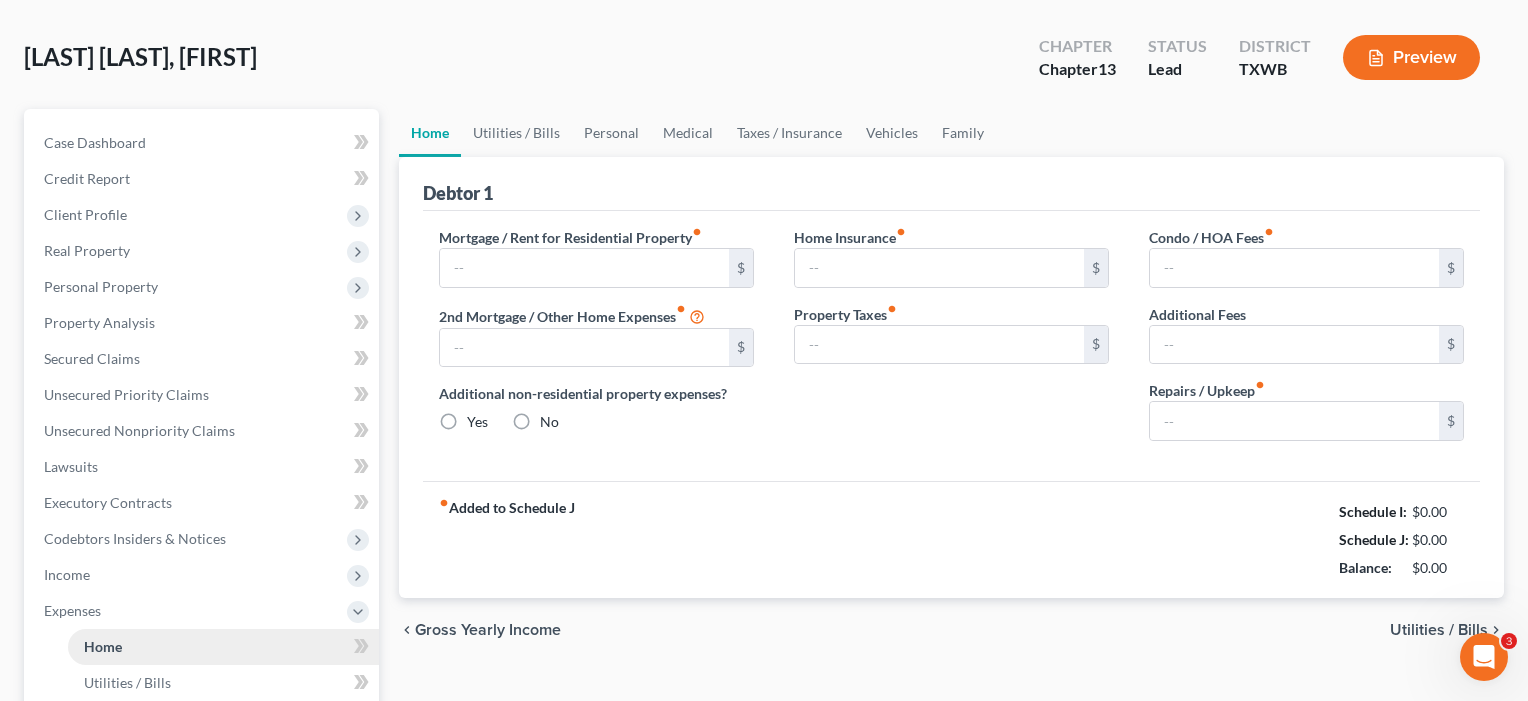 type on "2,787.00" 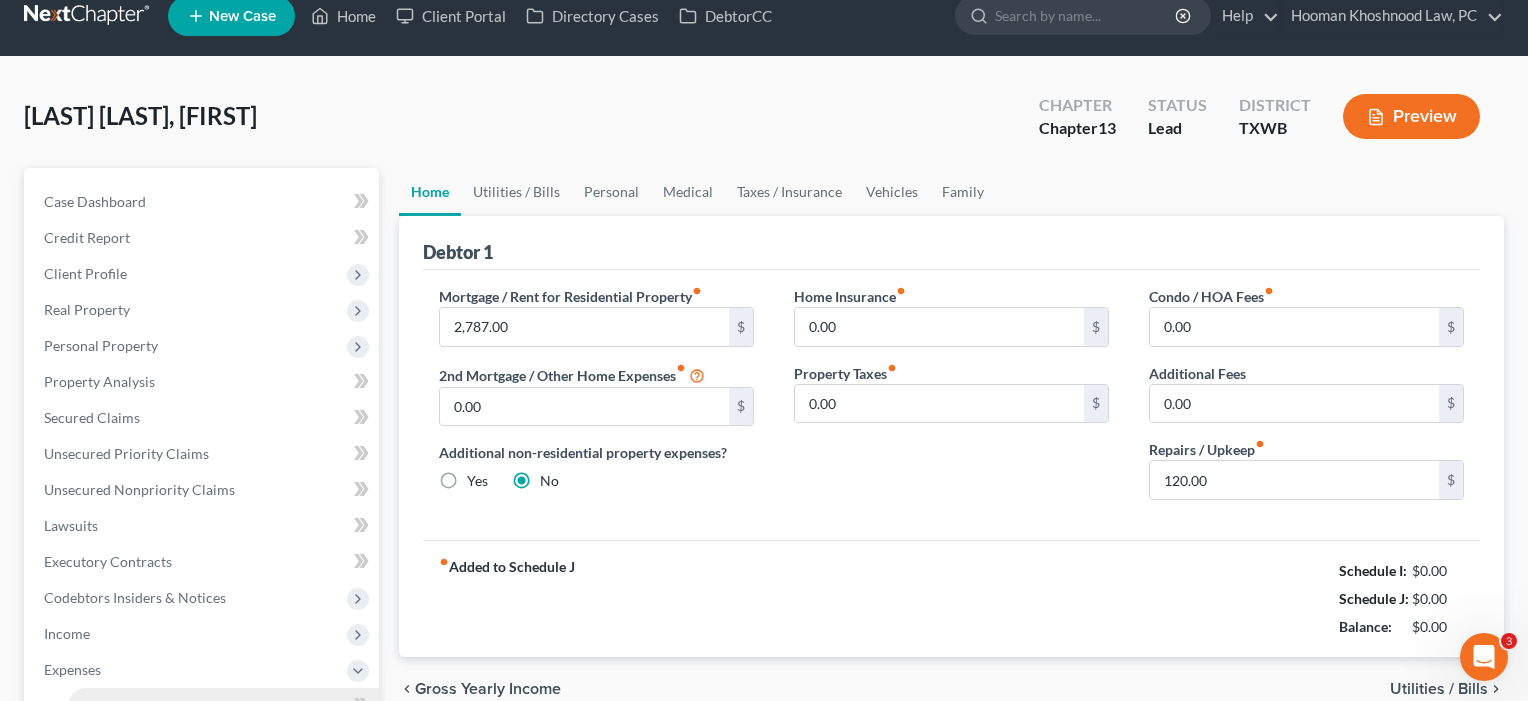 scroll, scrollTop: 0, scrollLeft: 0, axis: both 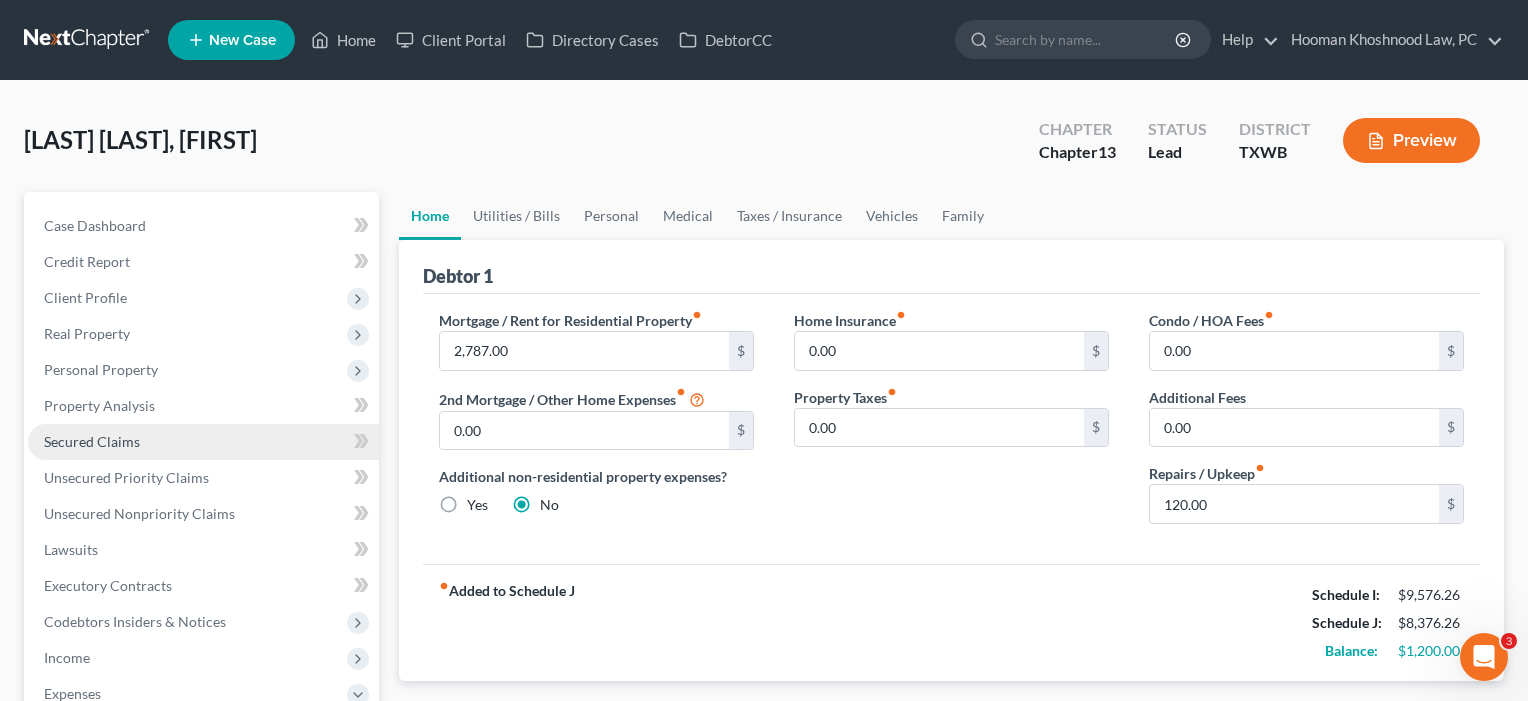 click on "Secured Claims" at bounding box center (92, 441) 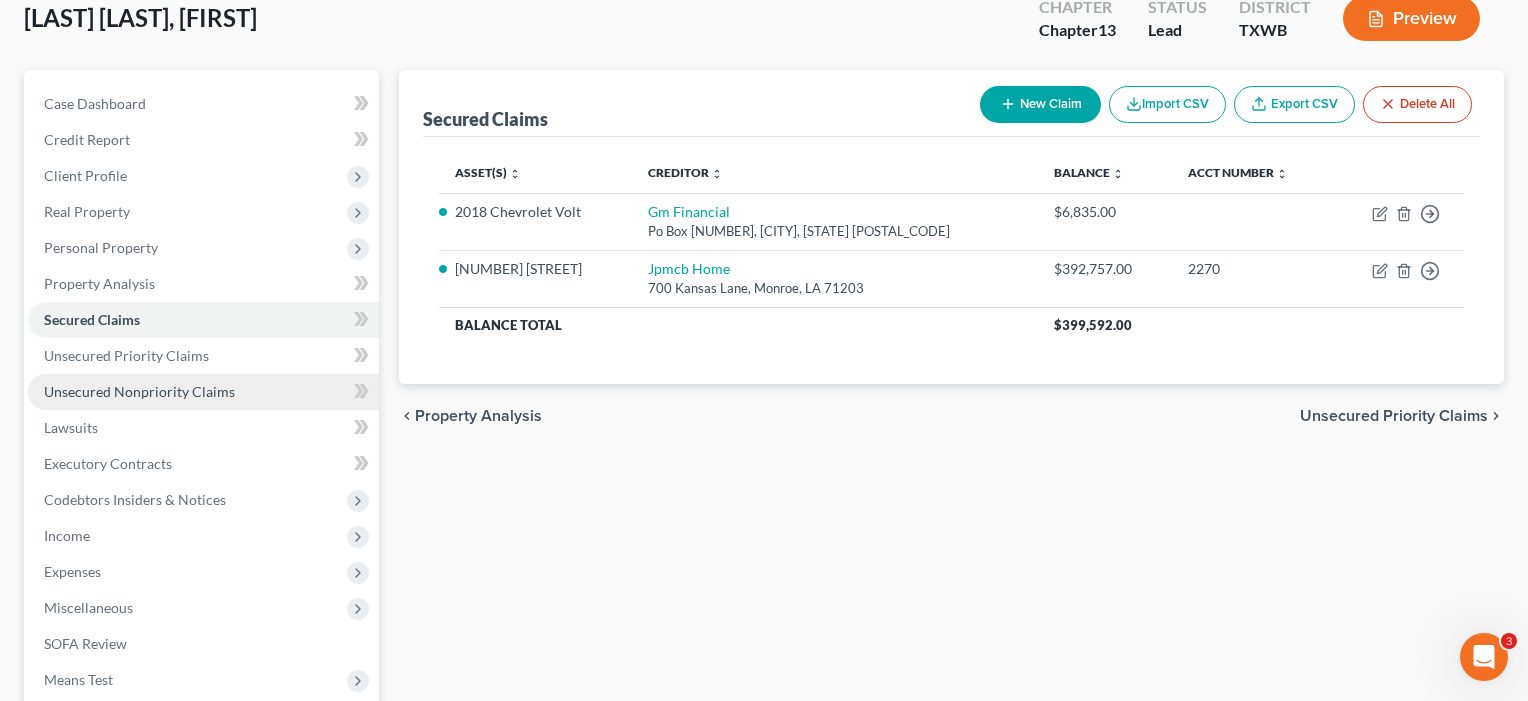 scroll, scrollTop: 155, scrollLeft: 0, axis: vertical 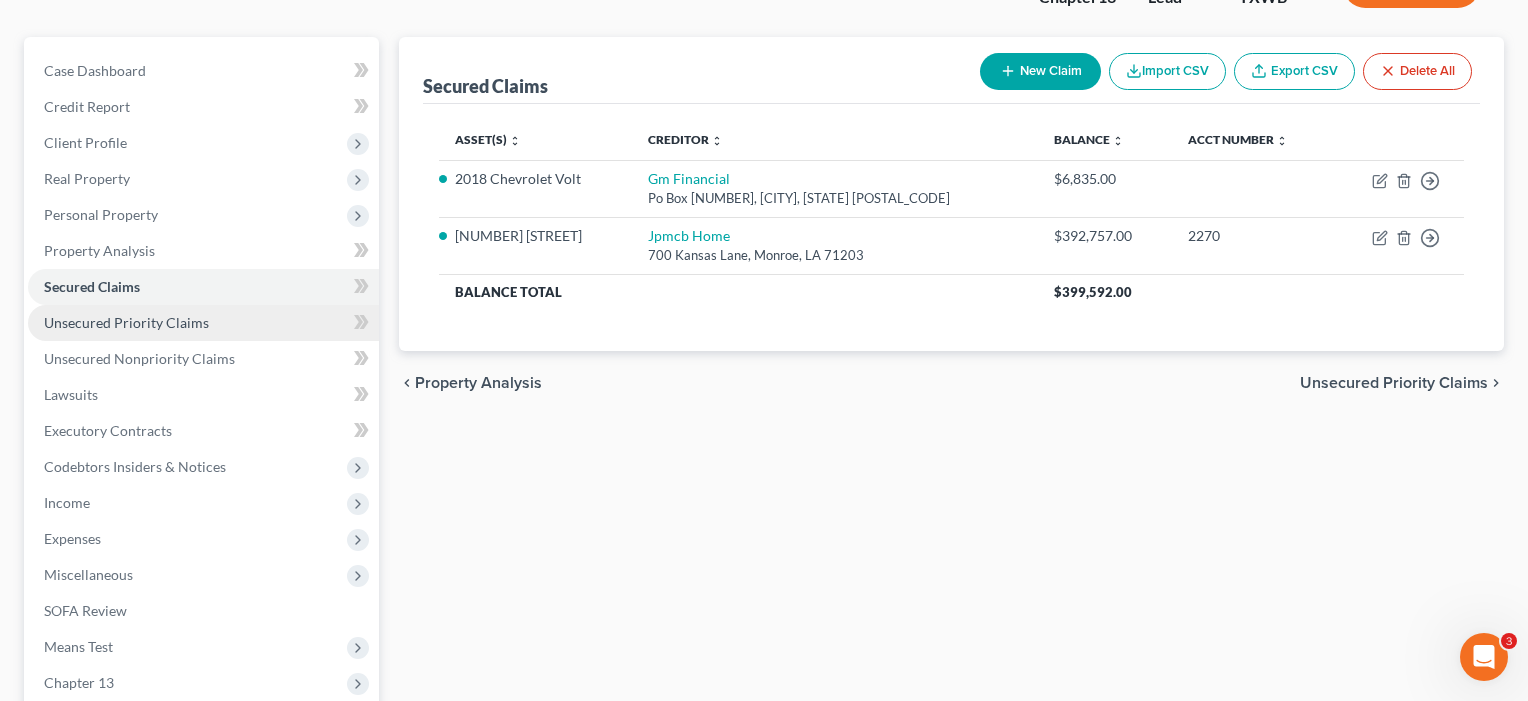 click on "Unsecured Priority Claims" at bounding box center (126, 322) 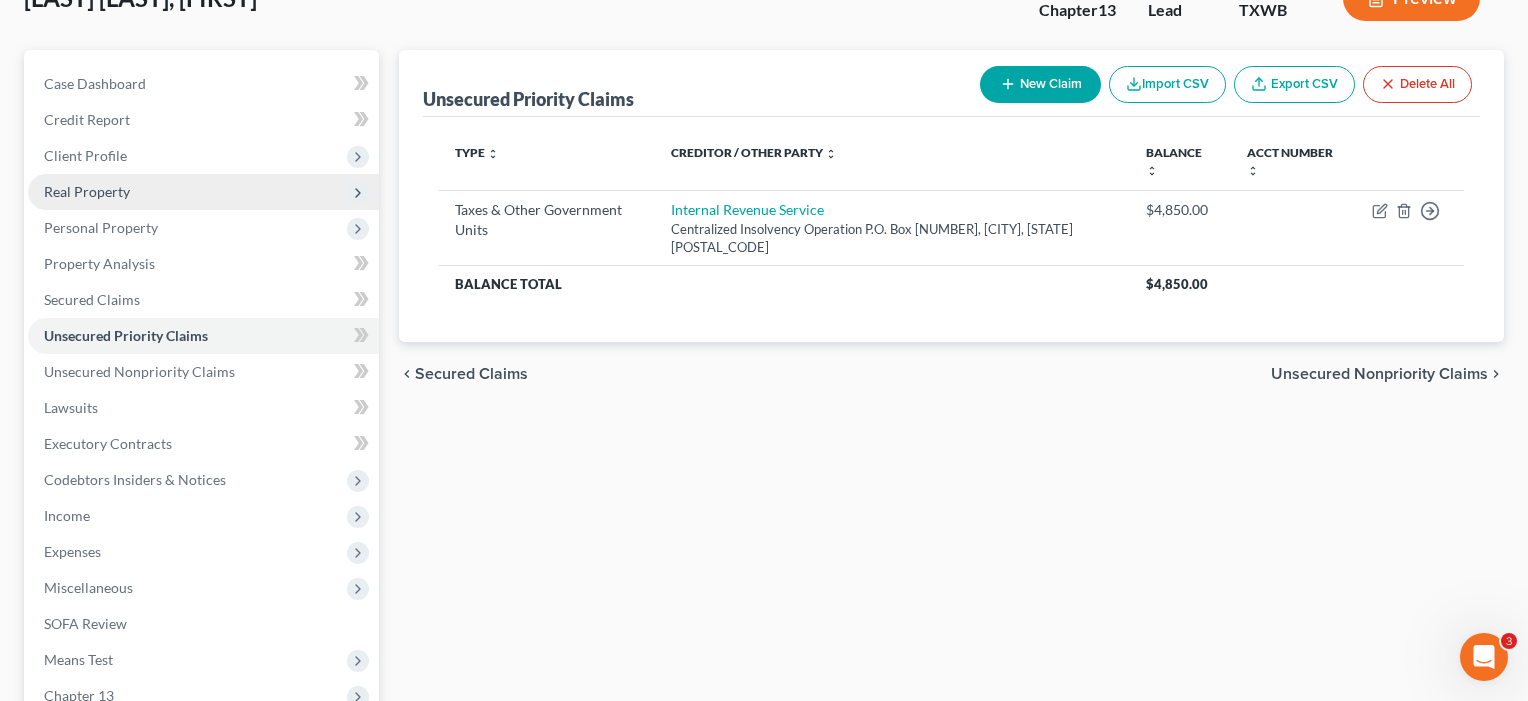 scroll, scrollTop: 176, scrollLeft: 0, axis: vertical 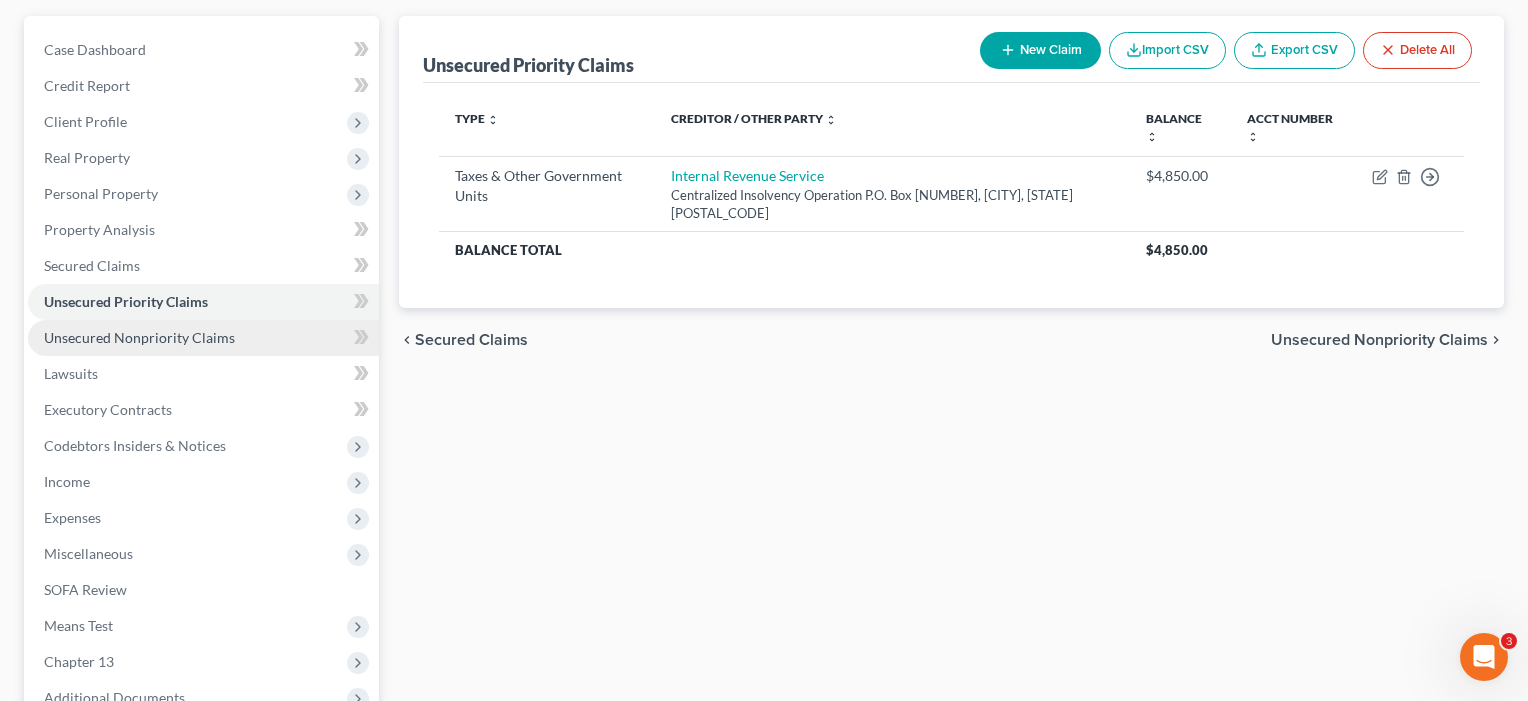 click on "Unsecured Nonpriority Claims" at bounding box center [139, 337] 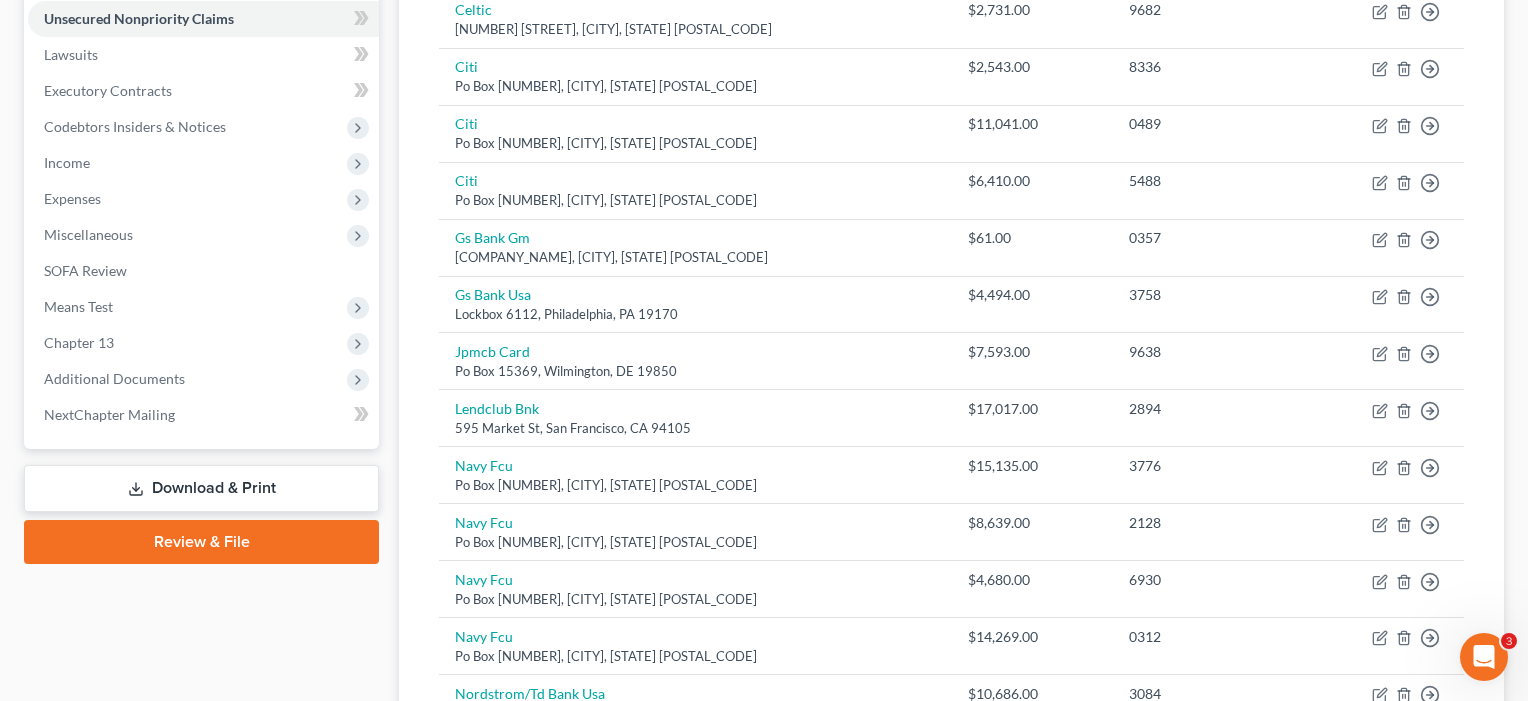 scroll, scrollTop: 491, scrollLeft: 0, axis: vertical 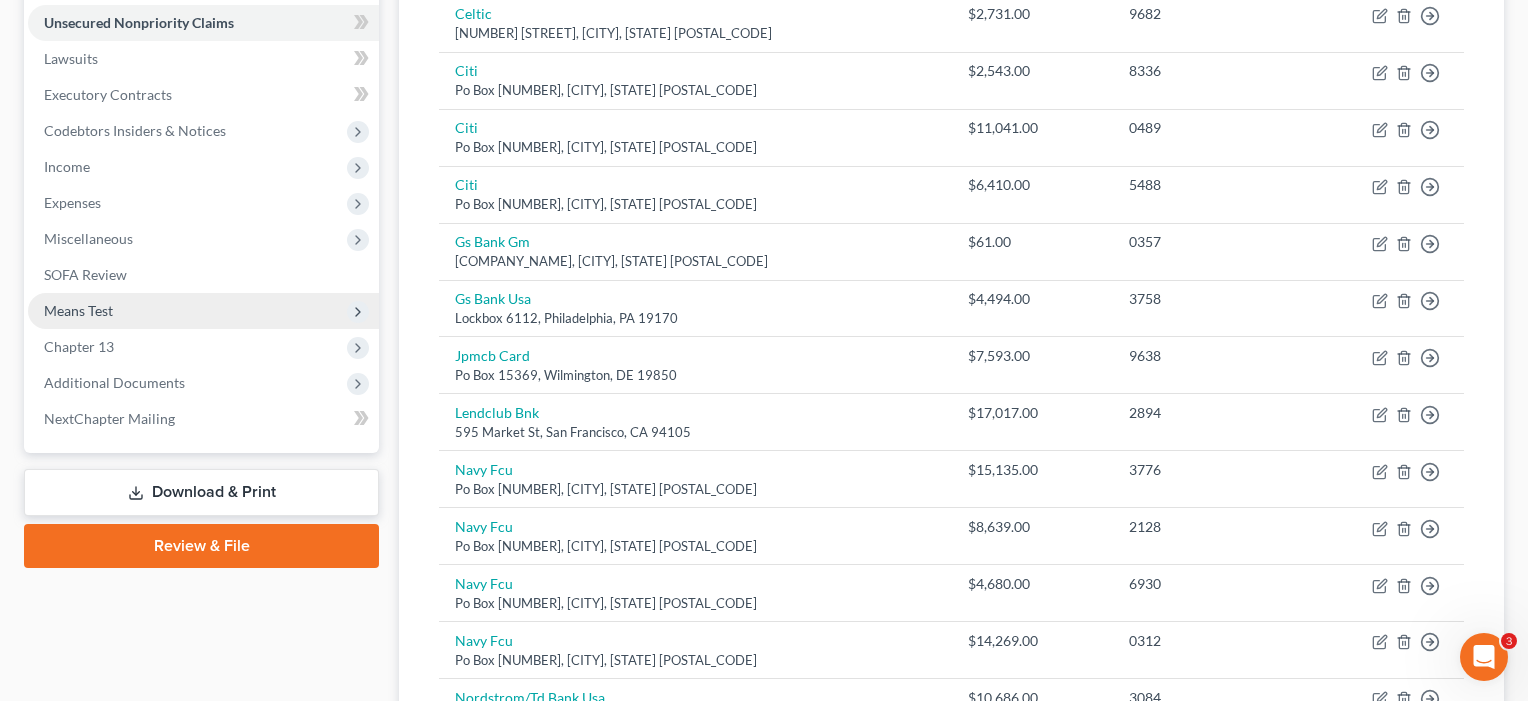 click on "Means Test" at bounding box center (78, 310) 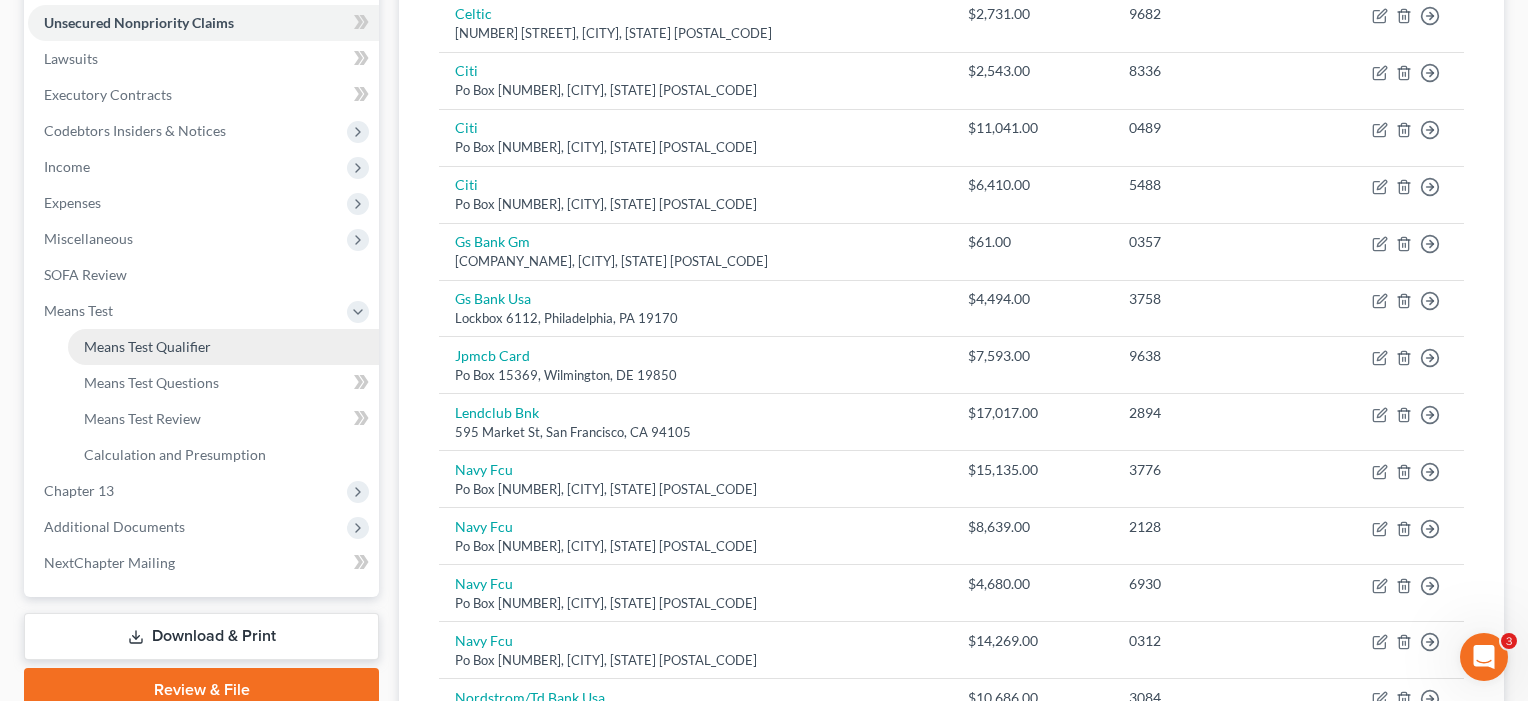 click on "Means Test Qualifier" at bounding box center (147, 346) 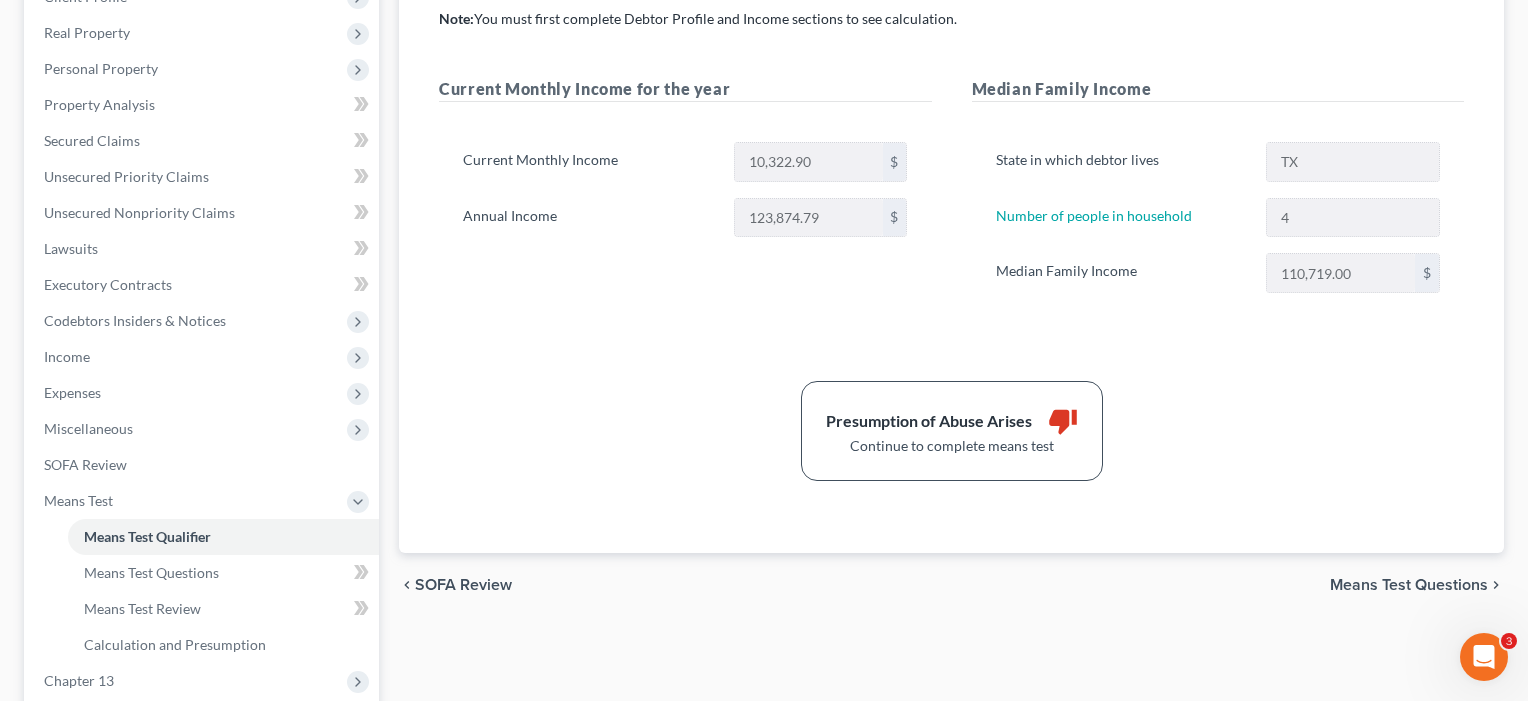 scroll, scrollTop: 447, scrollLeft: 0, axis: vertical 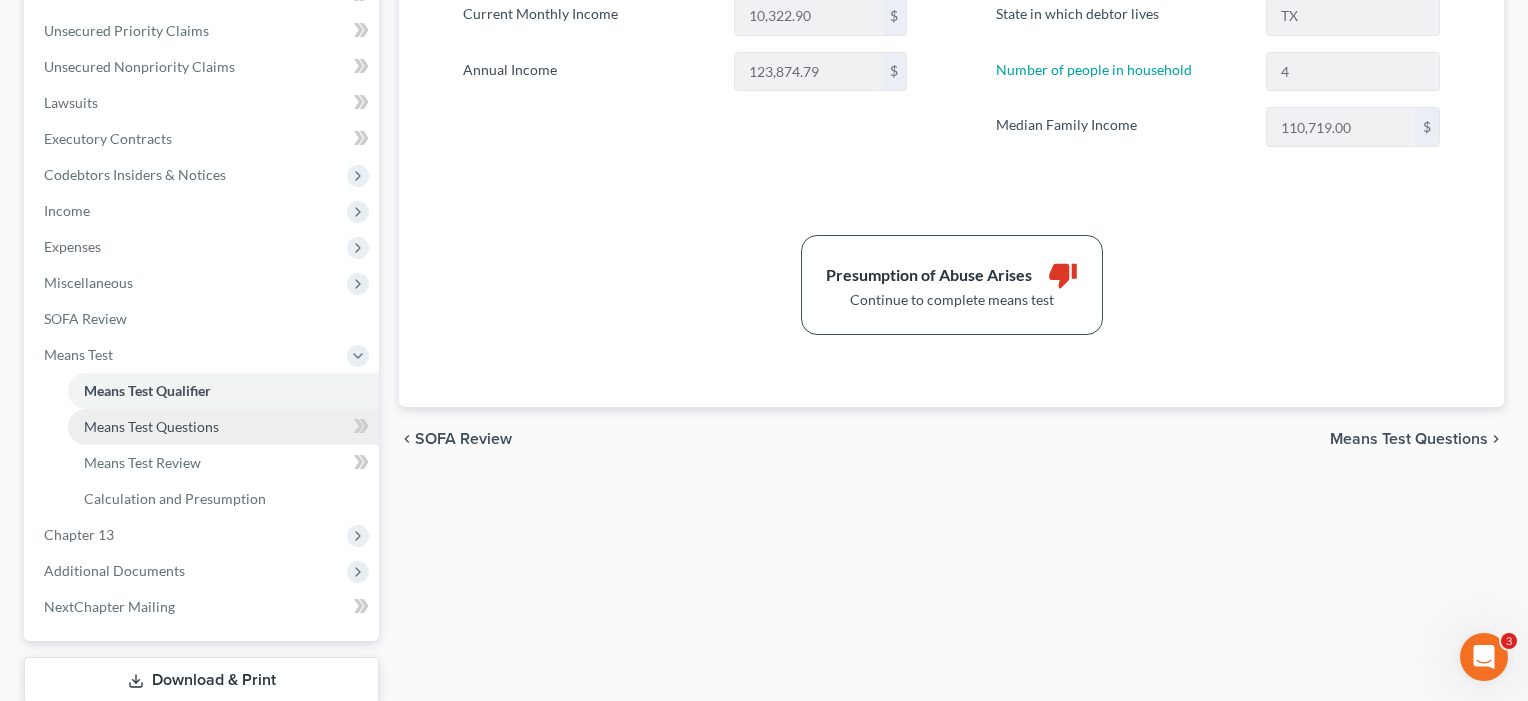click on "Means Test Questions" at bounding box center (151, 426) 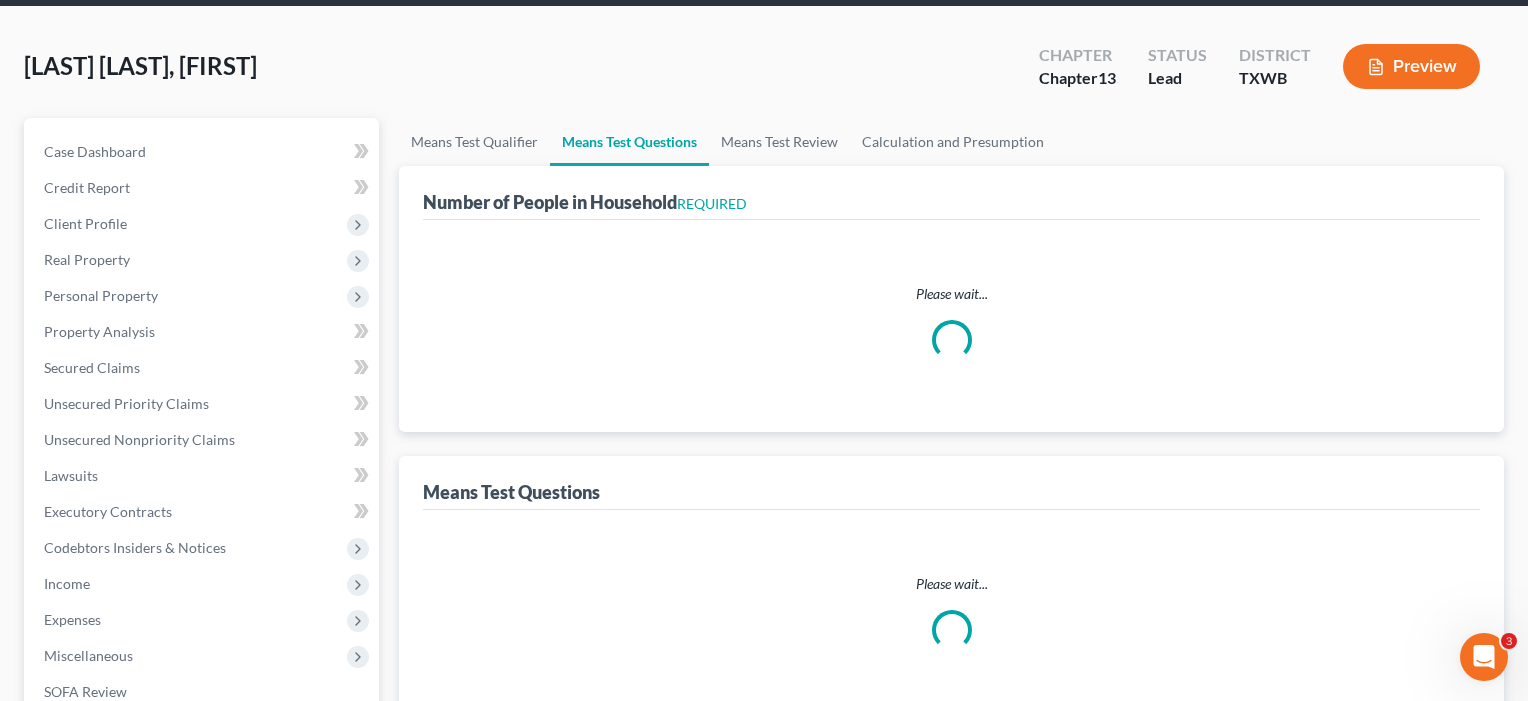 scroll, scrollTop: 0, scrollLeft: 0, axis: both 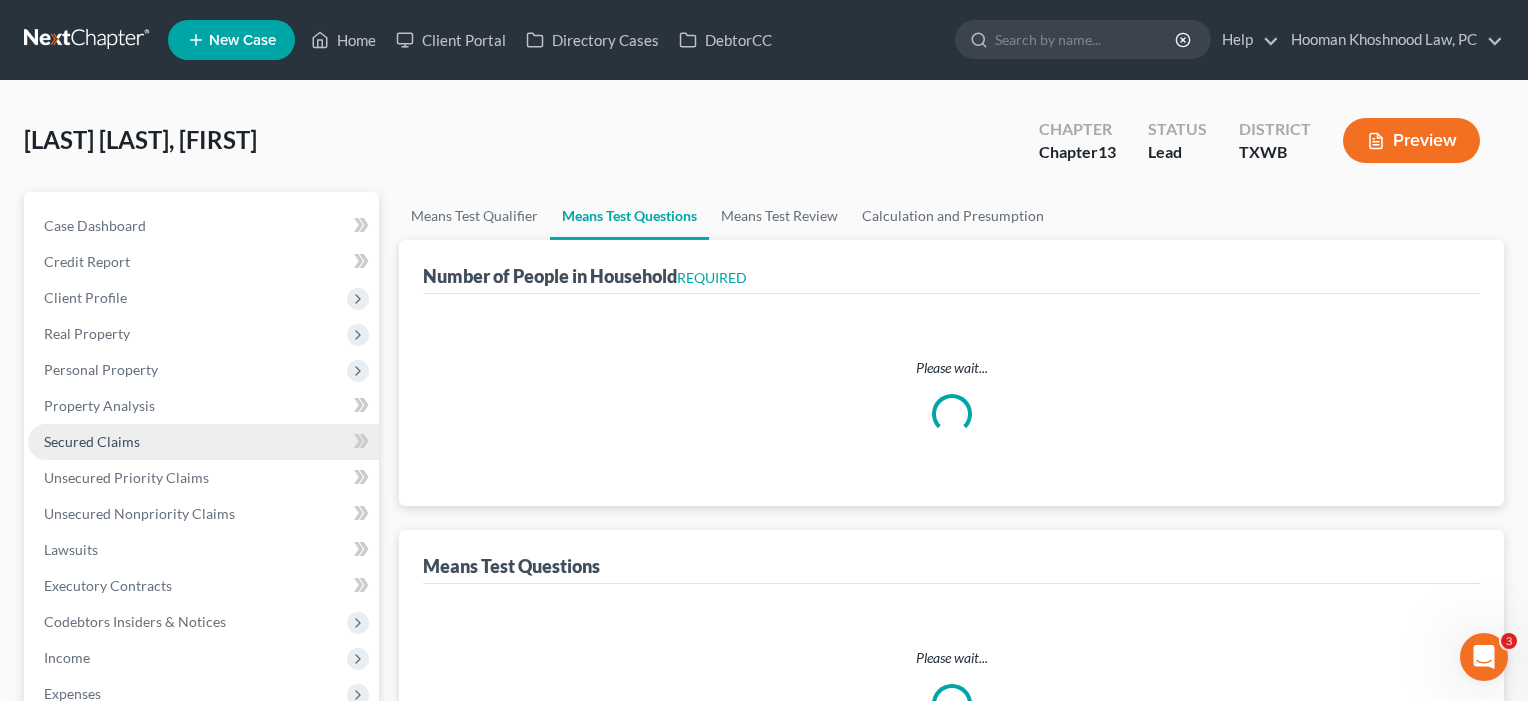 select on "1" 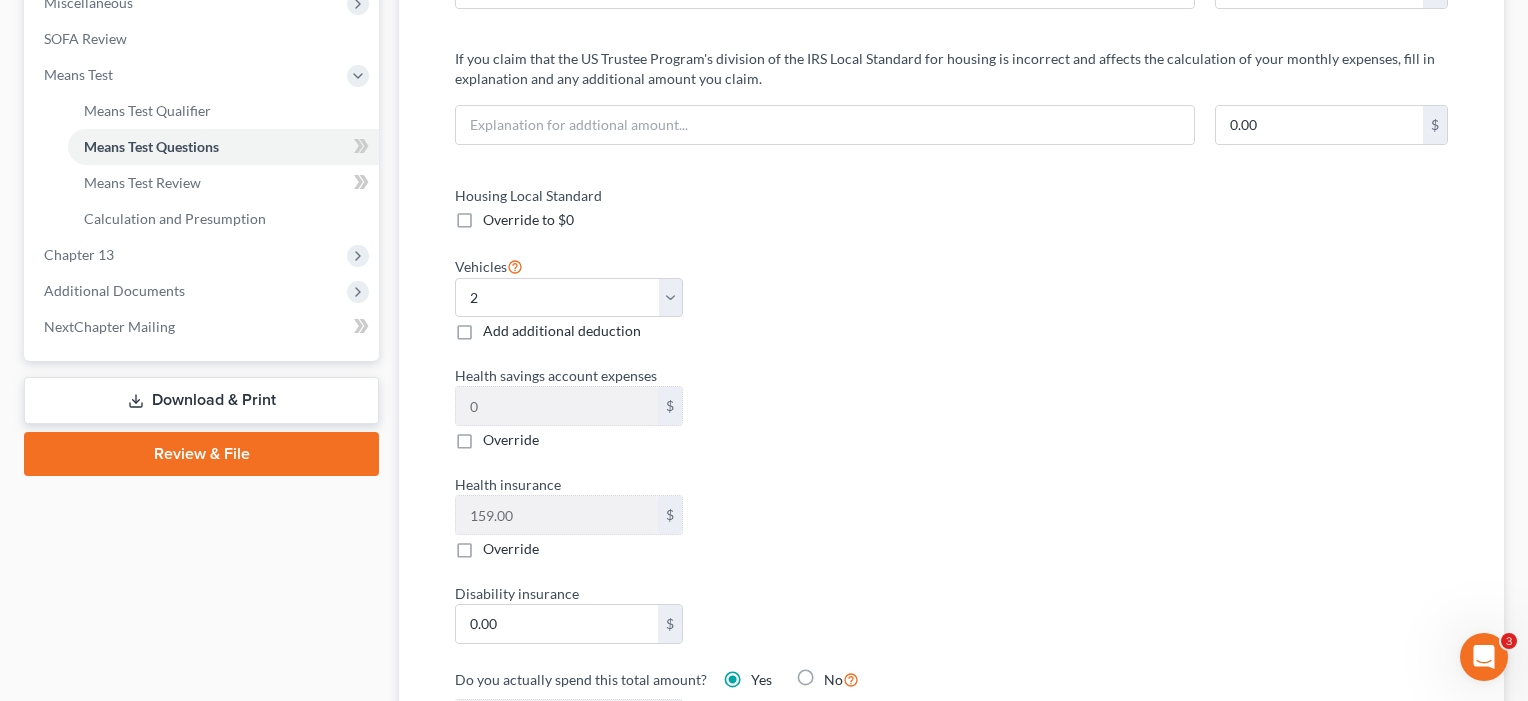 scroll, scrollTop: 706, scrollLeft: 0, axis: vertical 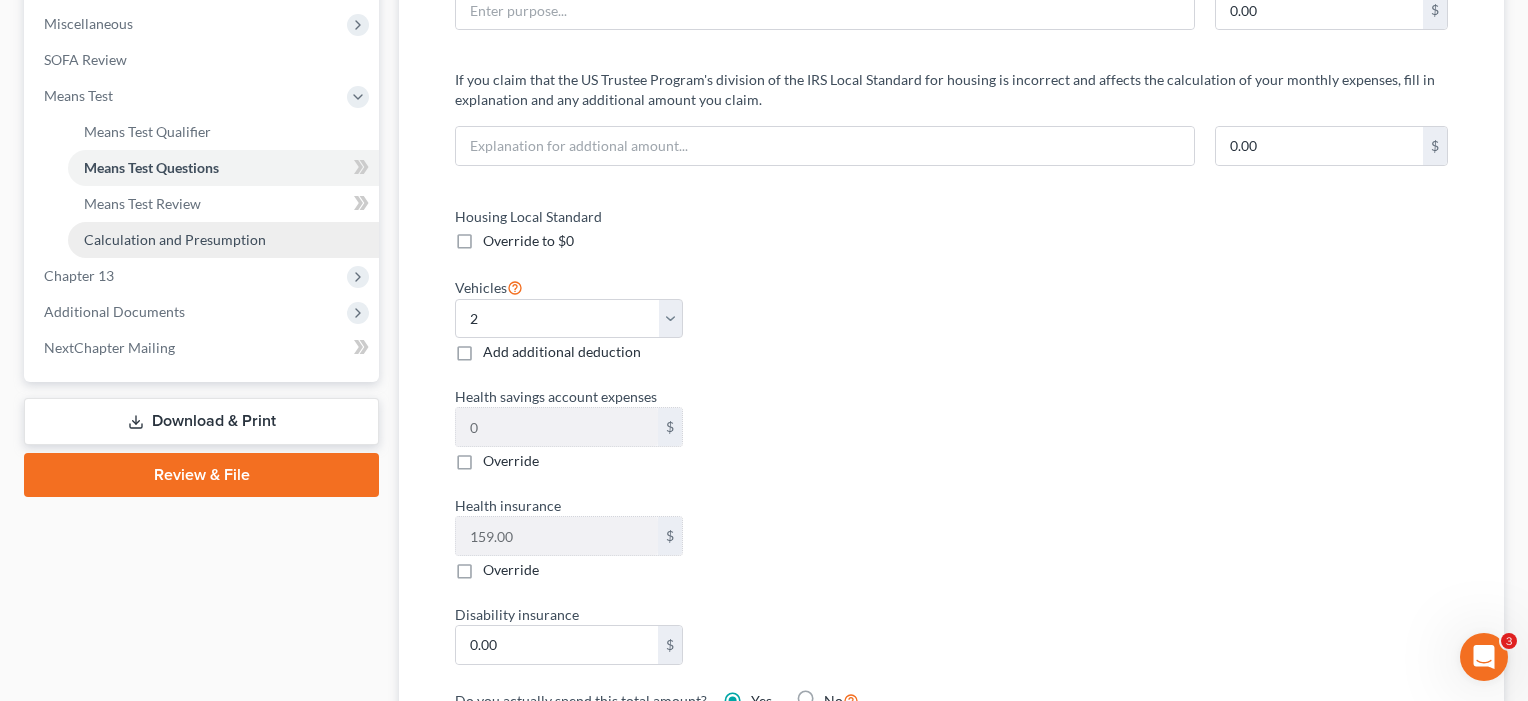 click on "Calculation and Presumption" at bounding box center [175, 239] 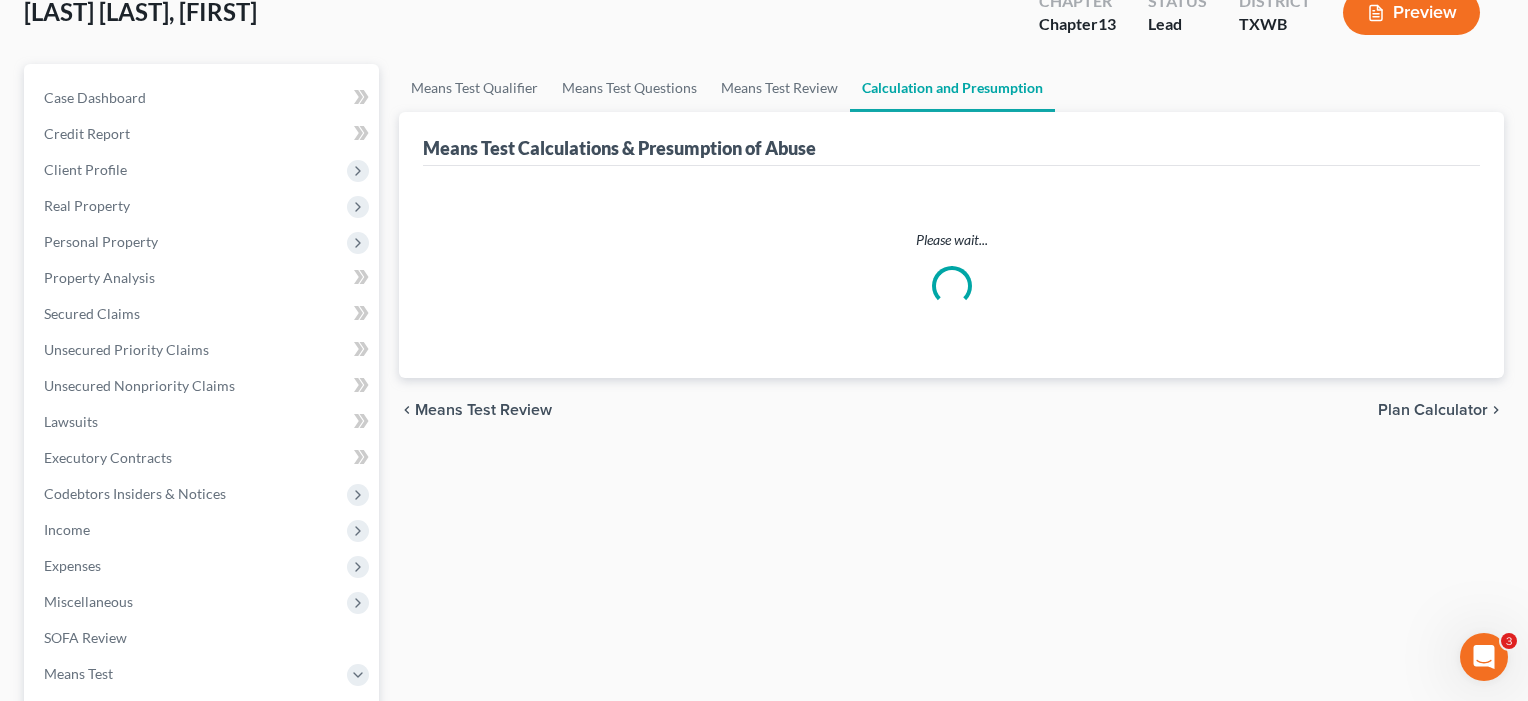 scroll, scrollTop: 0, scrollLeft: 0, axis: both 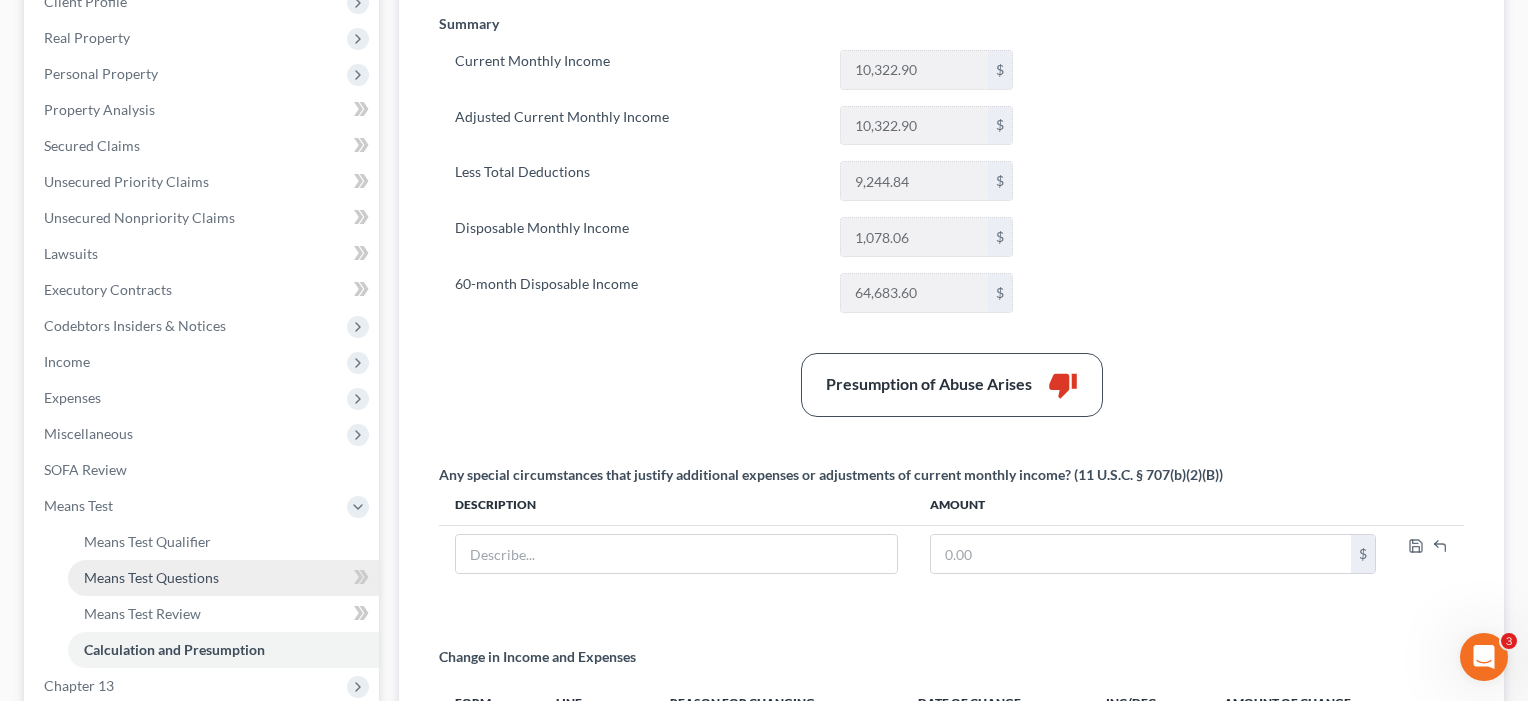 click on "Means Test Questions" at bounding box center (223, 578) 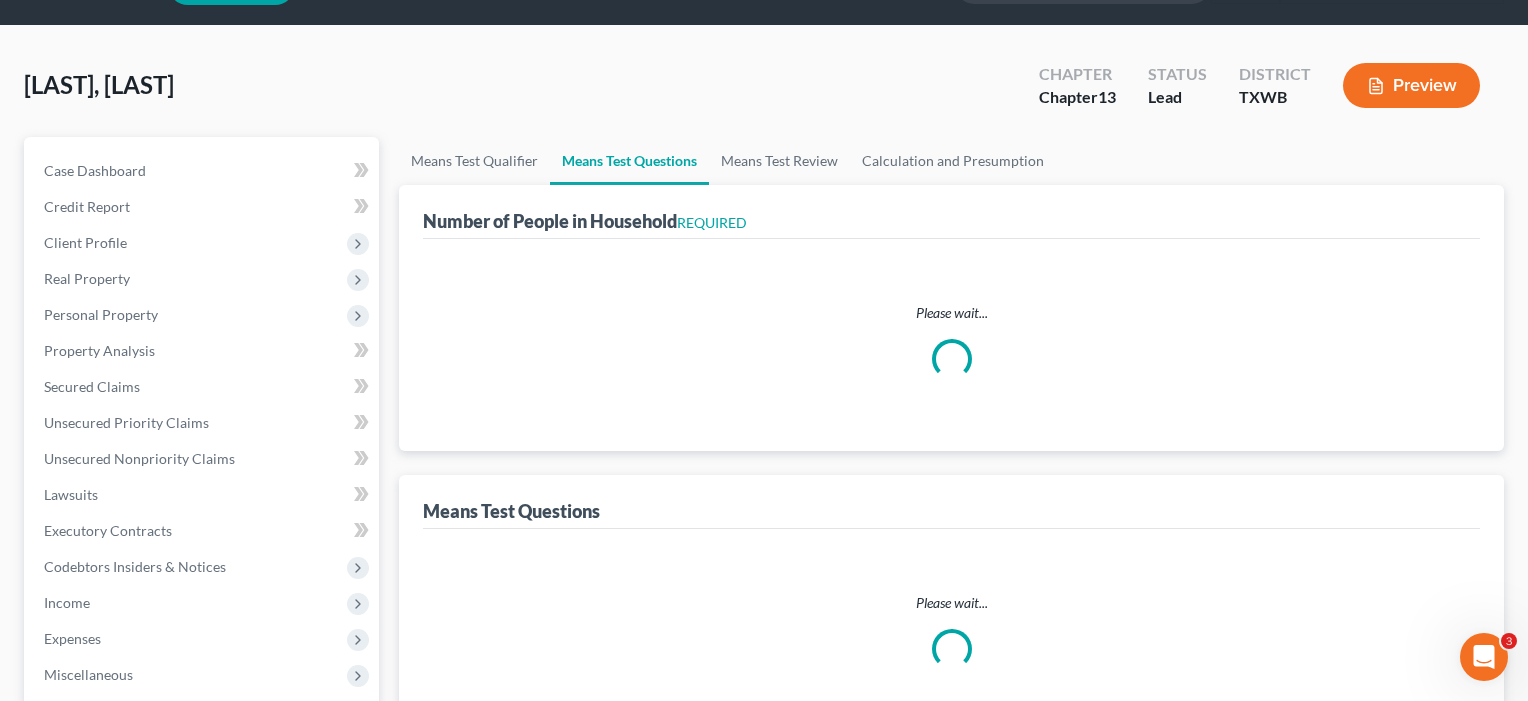 scroll, scrollTop: 0, scrollLeft: 0, axis: both 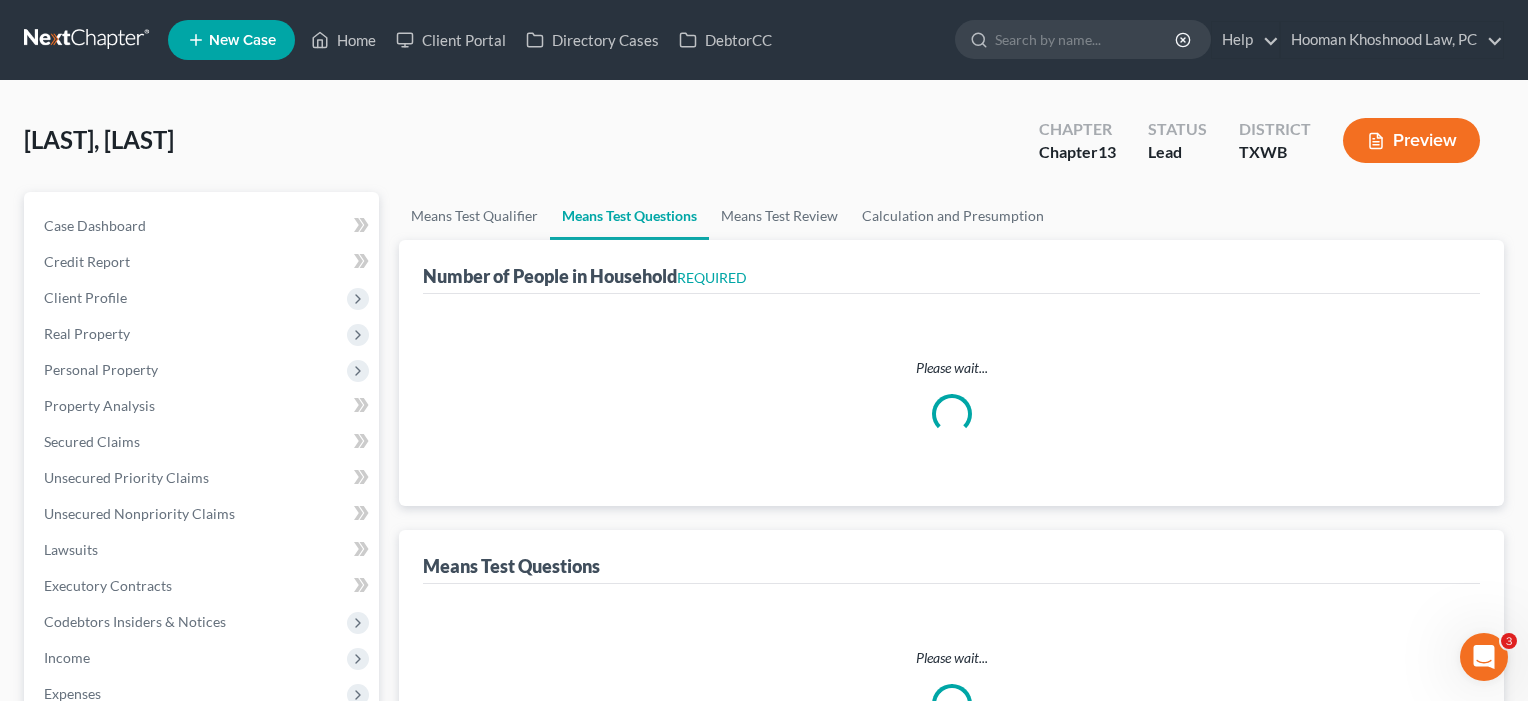 select on "1" 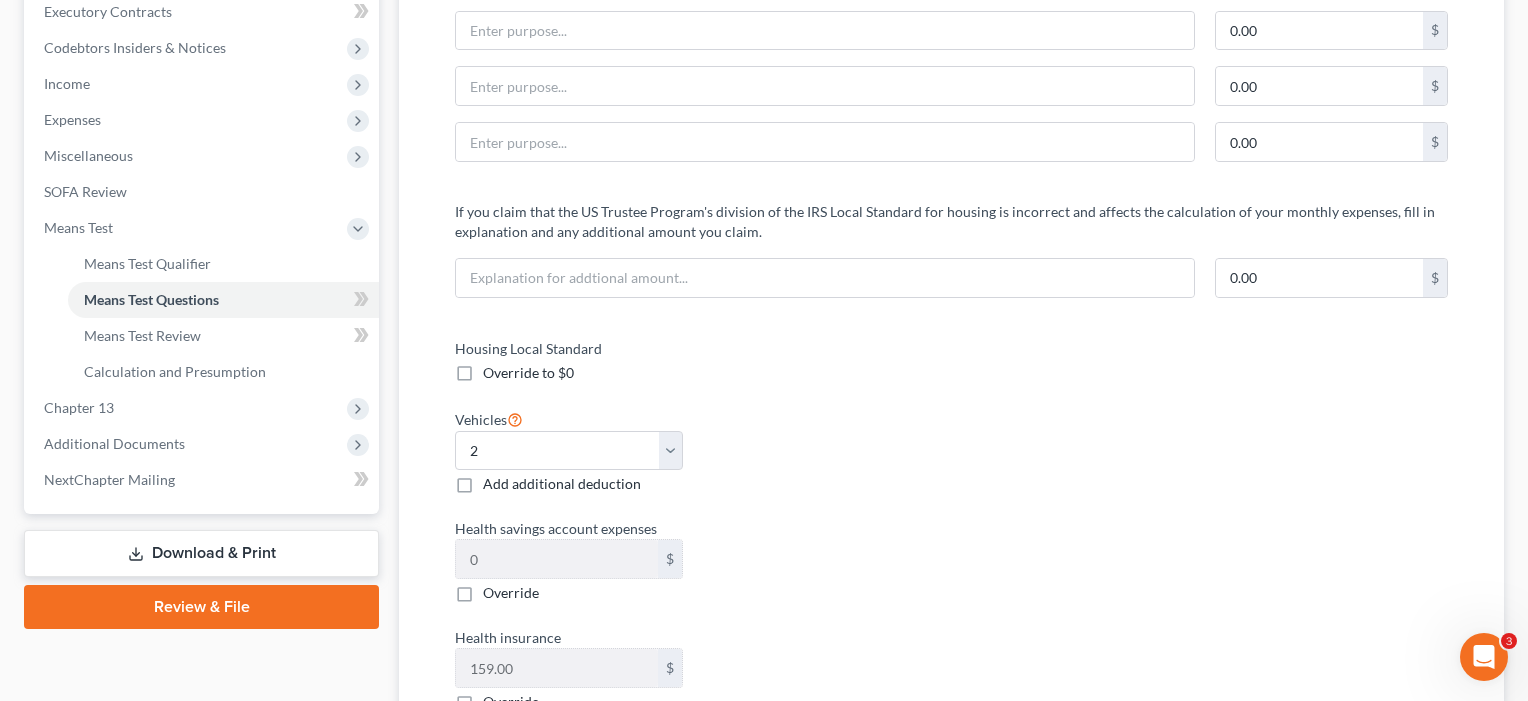 scroll, scrollTop: 462, scrollLeft: 0, axis: vertical 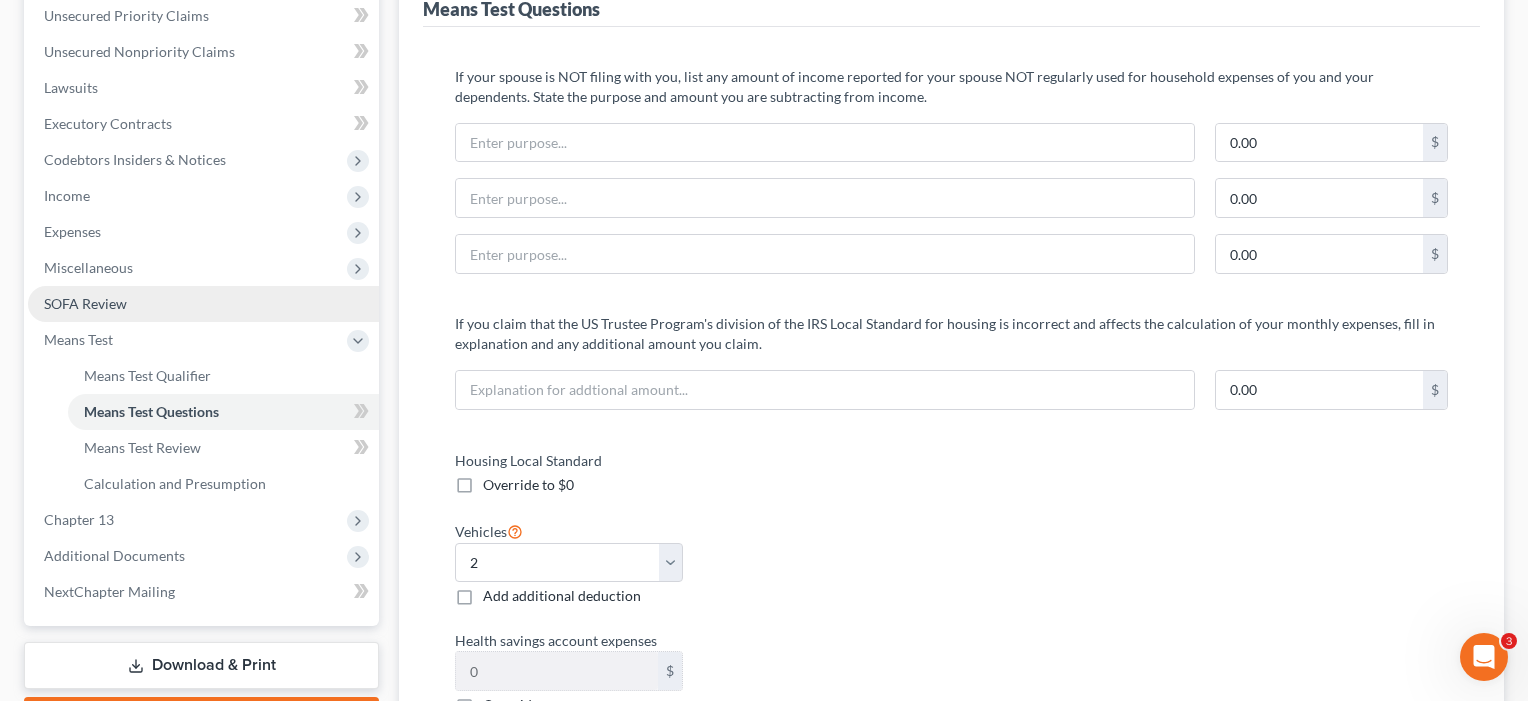 click on "SOFA Review" at bounding box center (85, 303) 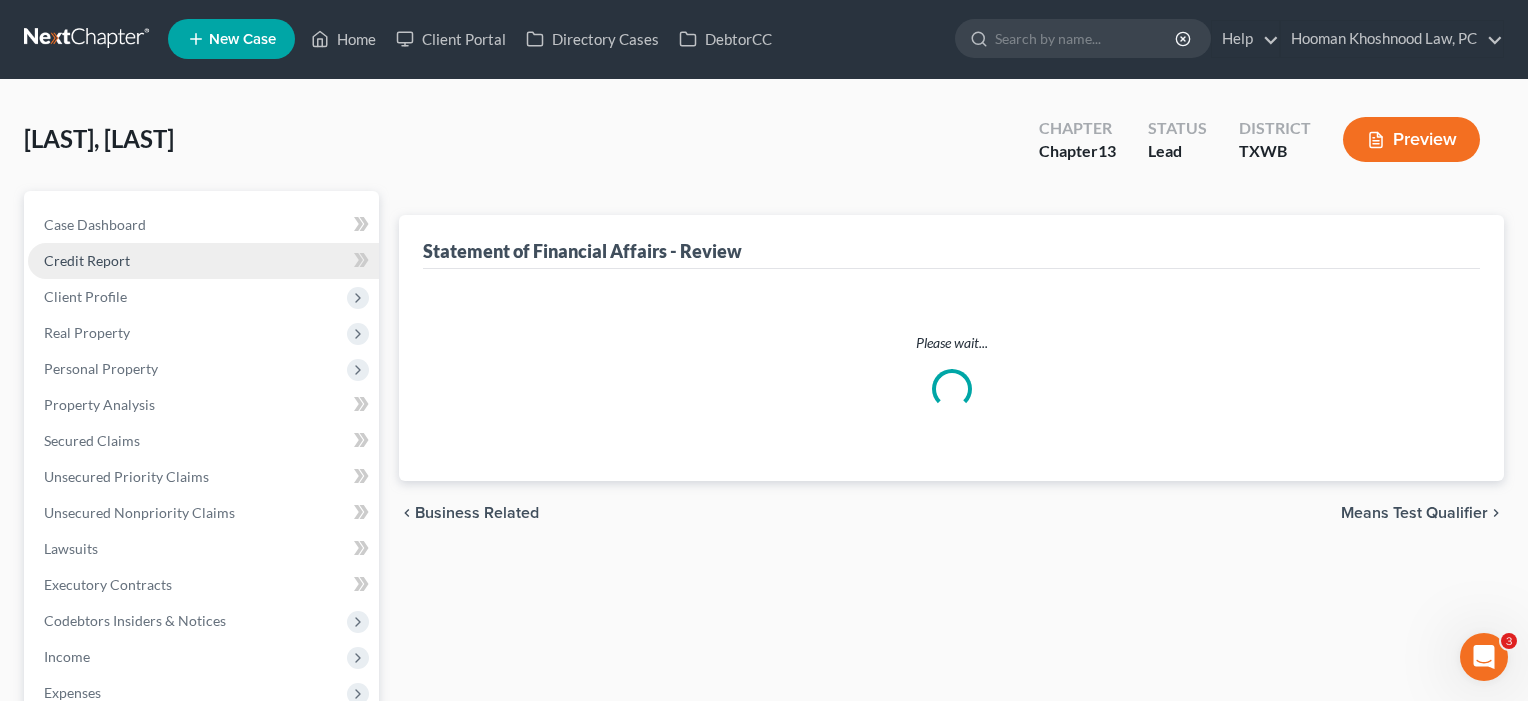scroll, scrollTop: 0, scrollLeft: 0, axis: both 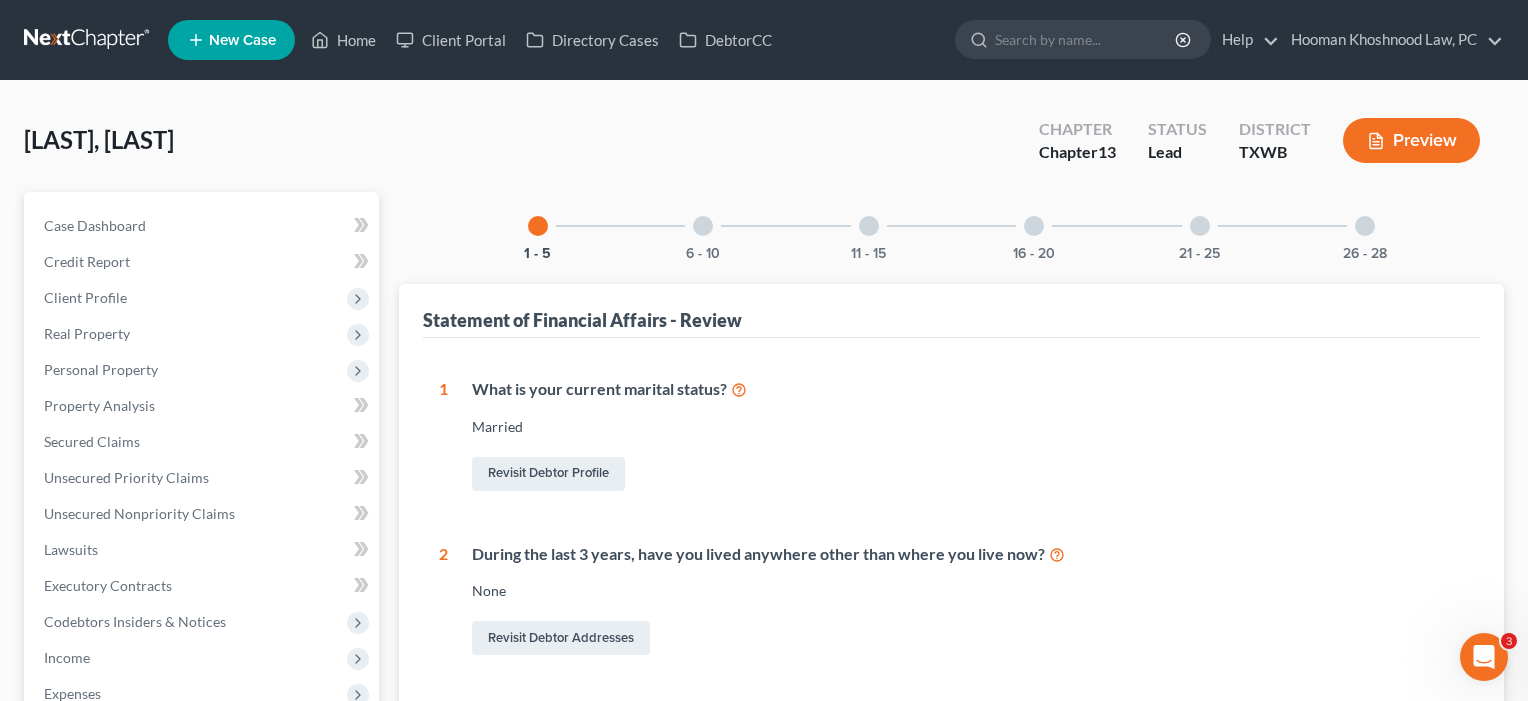 click at bounding box center [1200, 226] 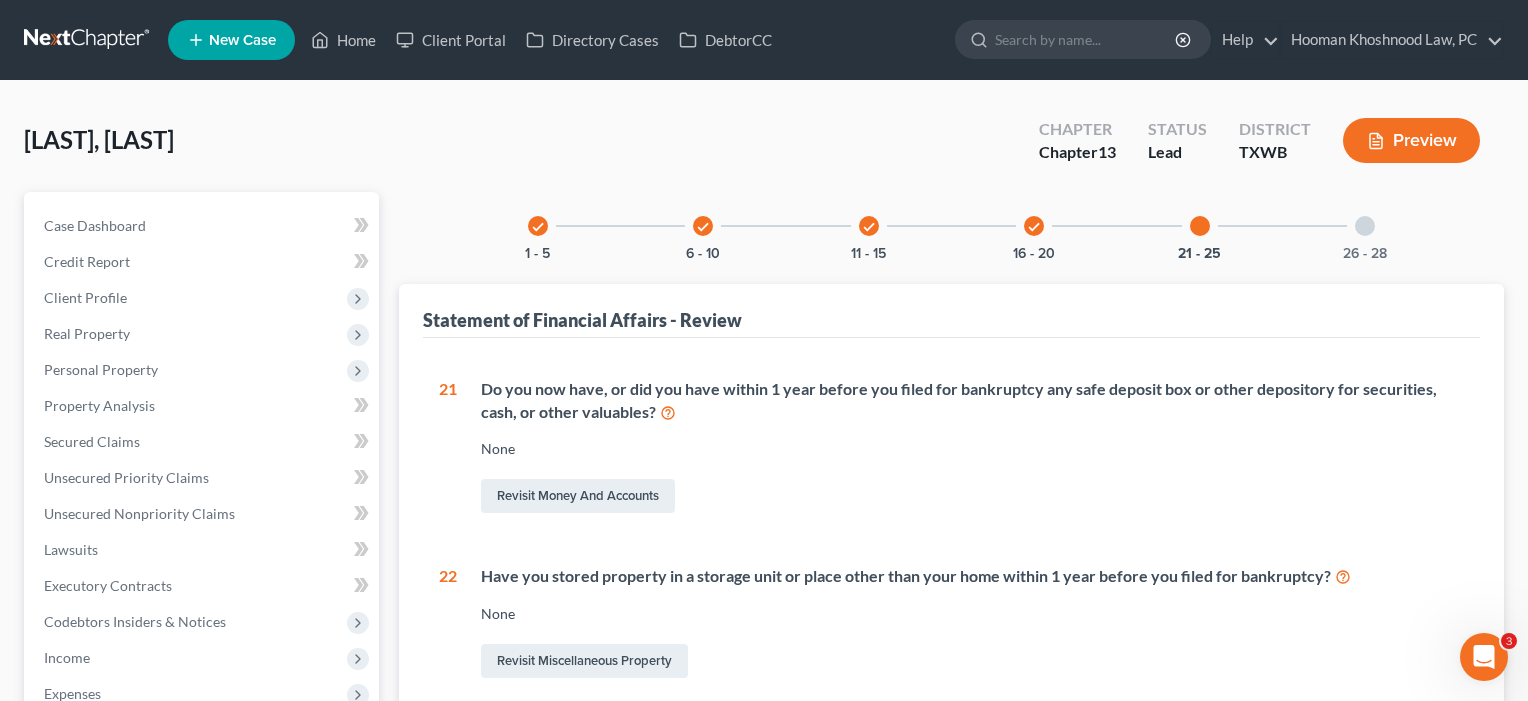 scroll, scrollTop: 0, scrollLeft: 0, axis: both 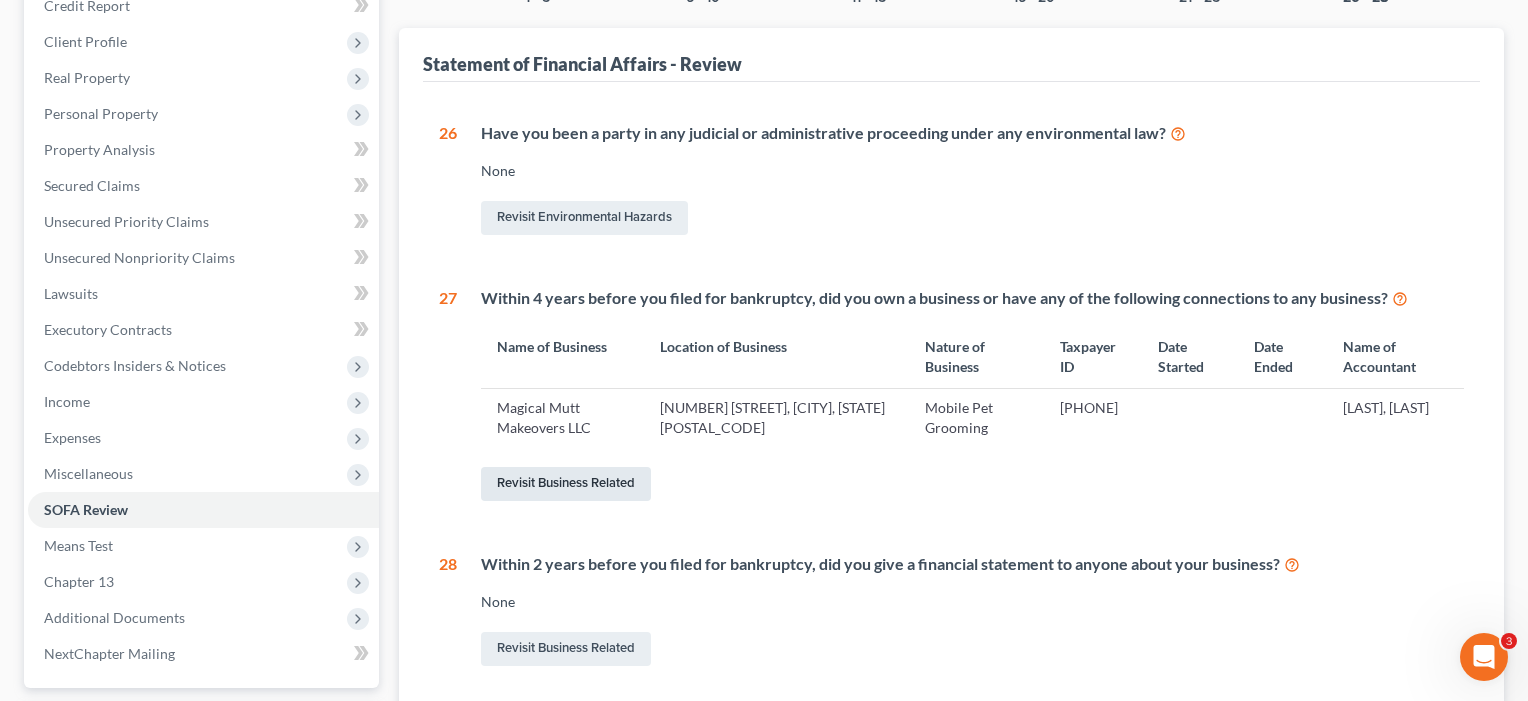 click on "Revisit Business Related" at bounding box center (566, 484) 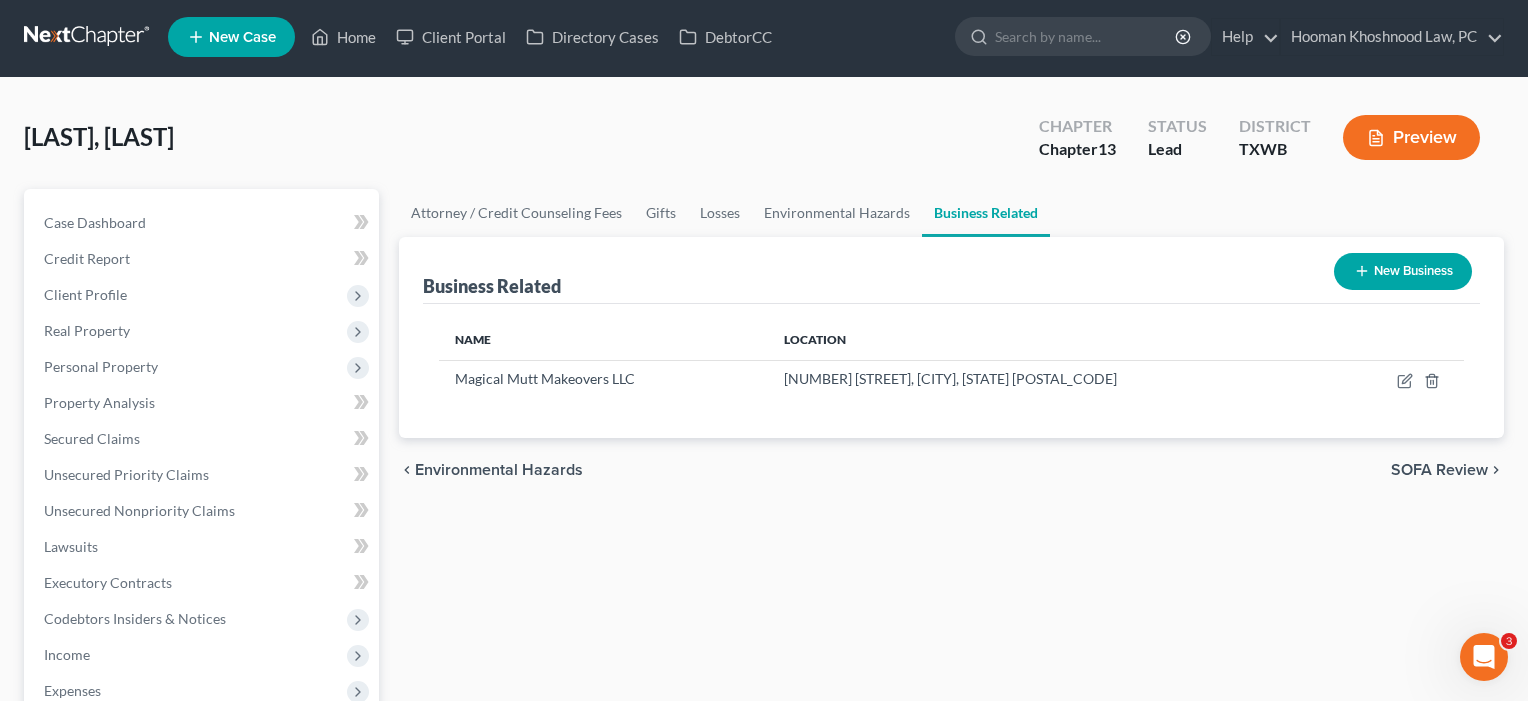 scroll, scrollTop: 0, scrollLeft: 0, axis: both 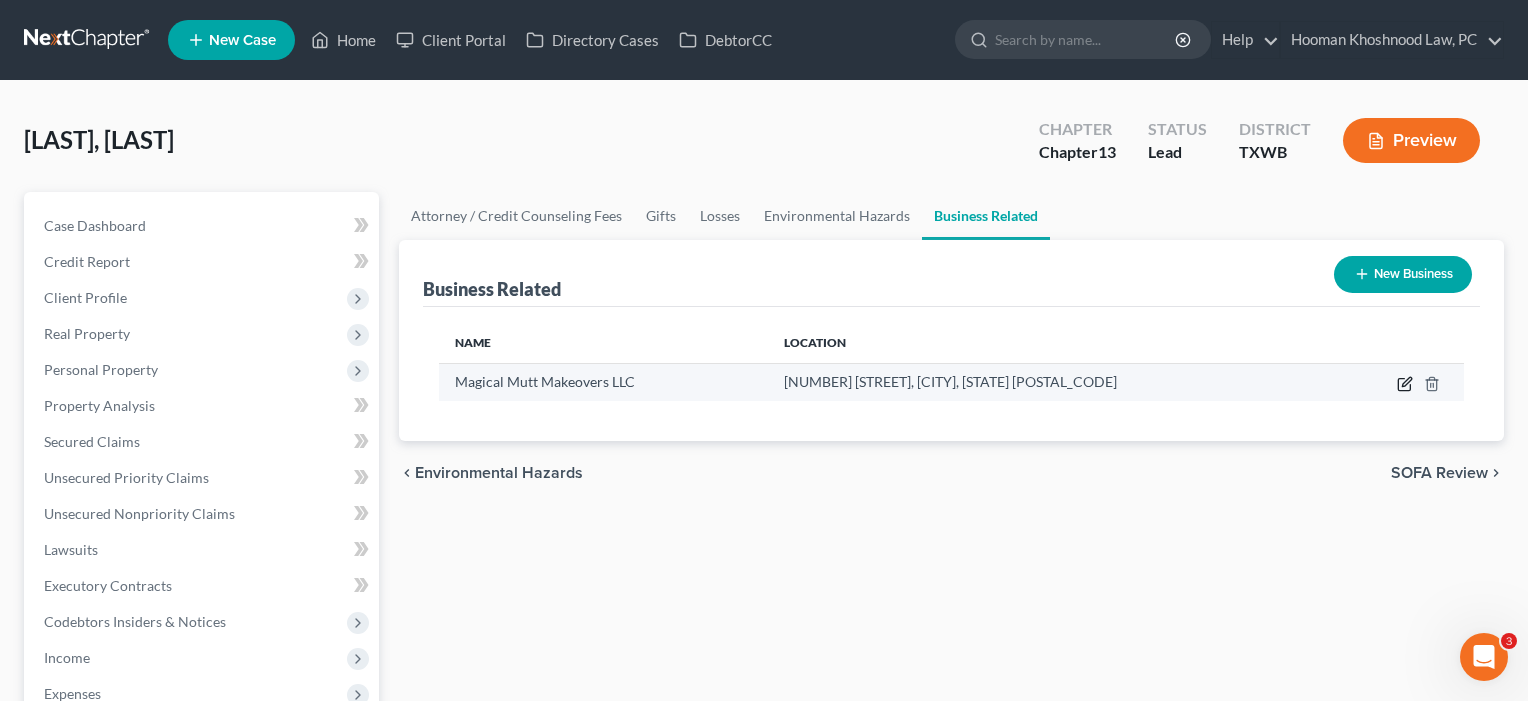 click 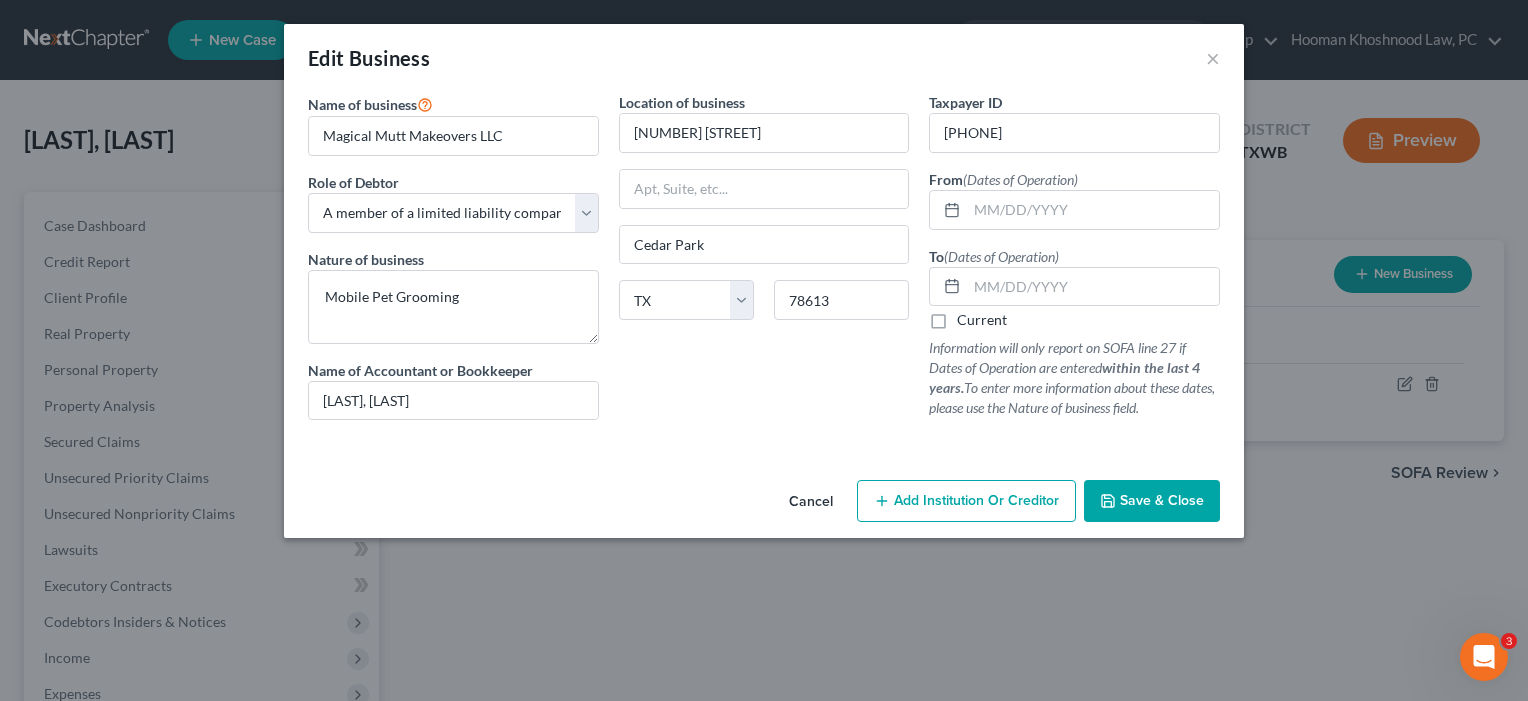 click on "Save & Close" at bounding box center (1162, 500) 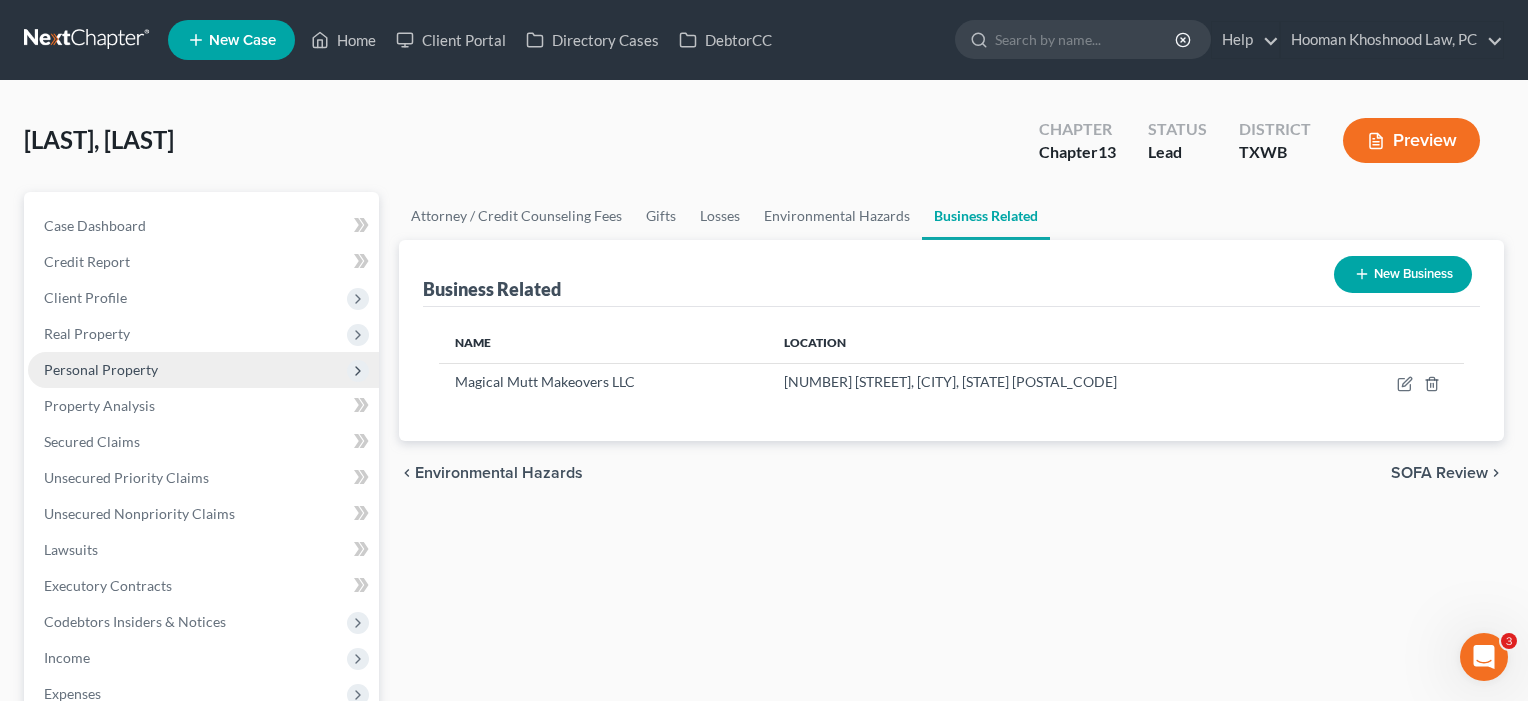 click on "Personal Property" at bounding box center (101, 369) 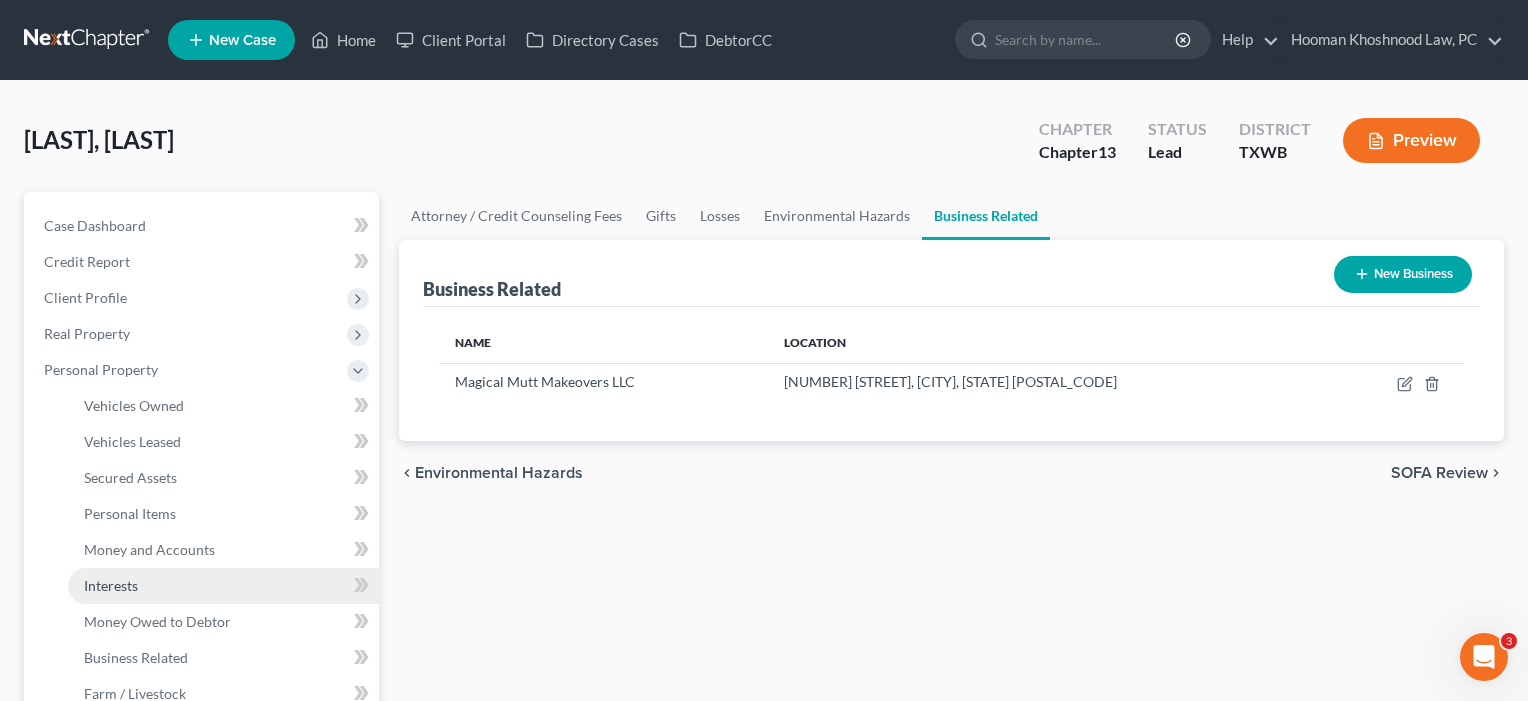 click on "Interests" at bounding box center (111, 585) 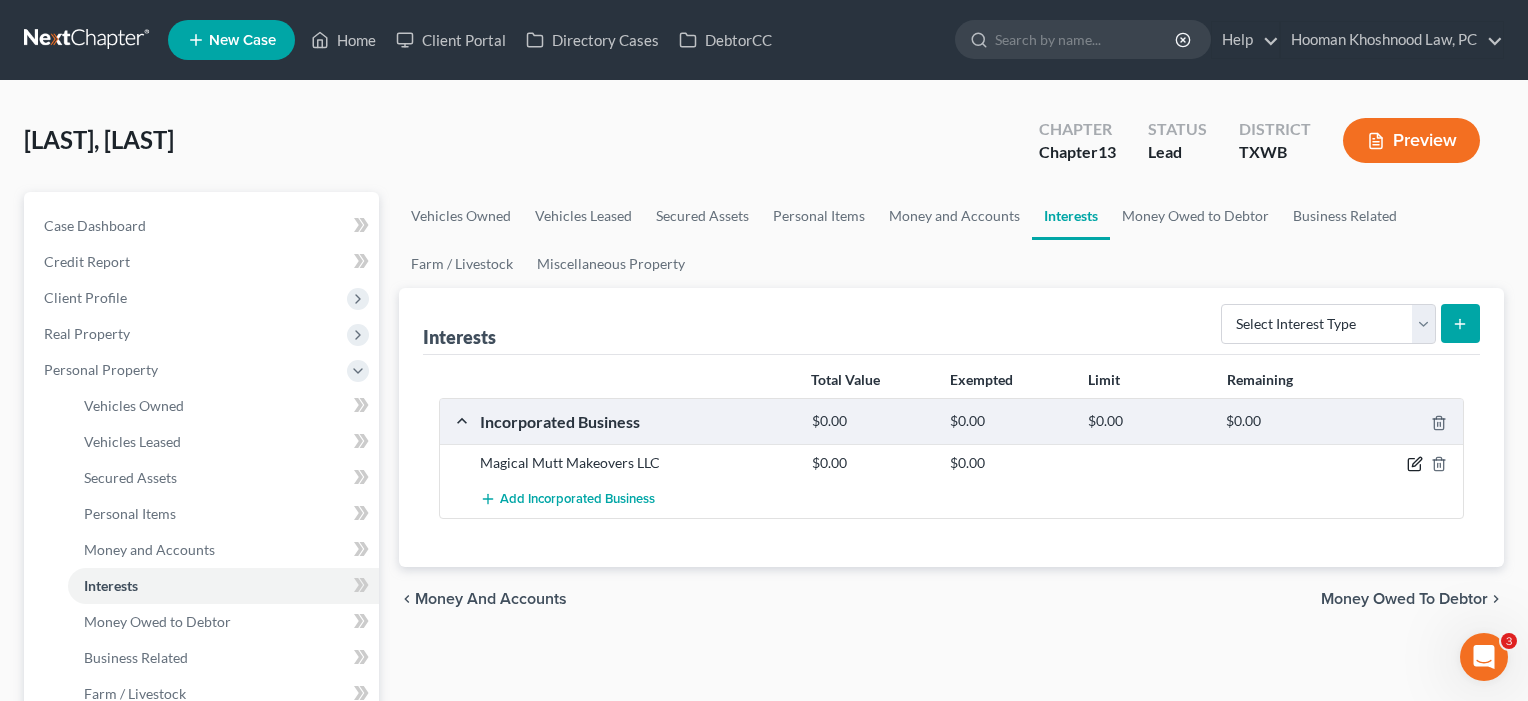 click 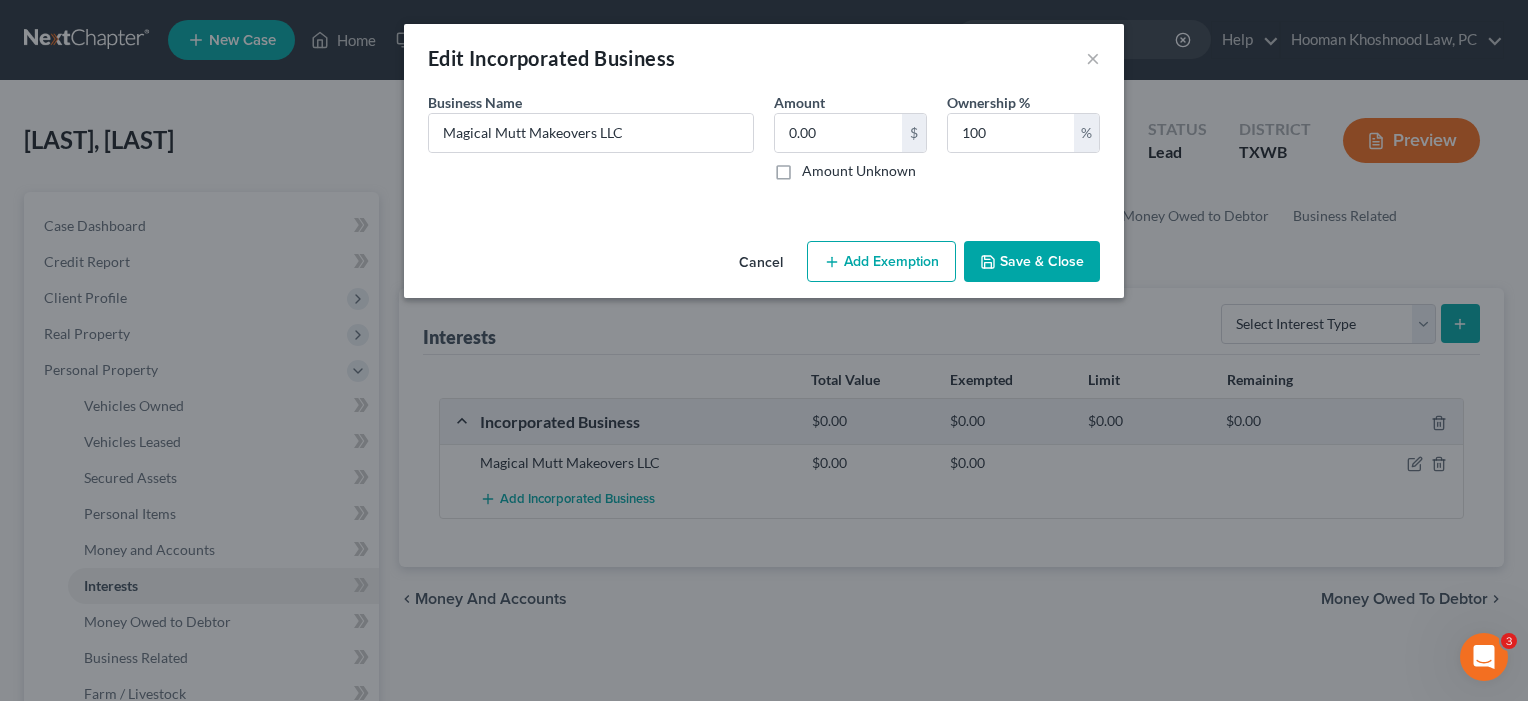 click on "Save & Close" at bounding box center [1032, 262] 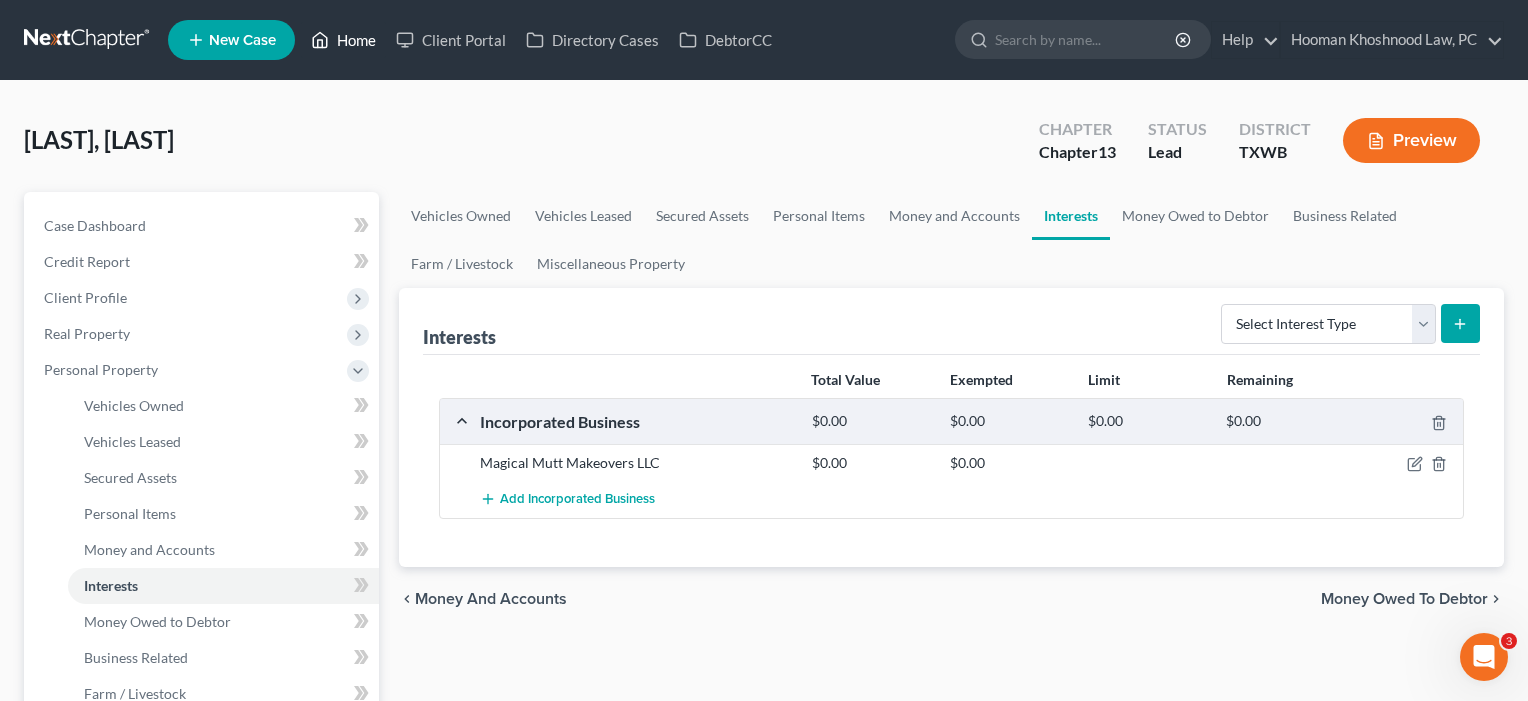 click on "Home" at bounding box center (343, 40) 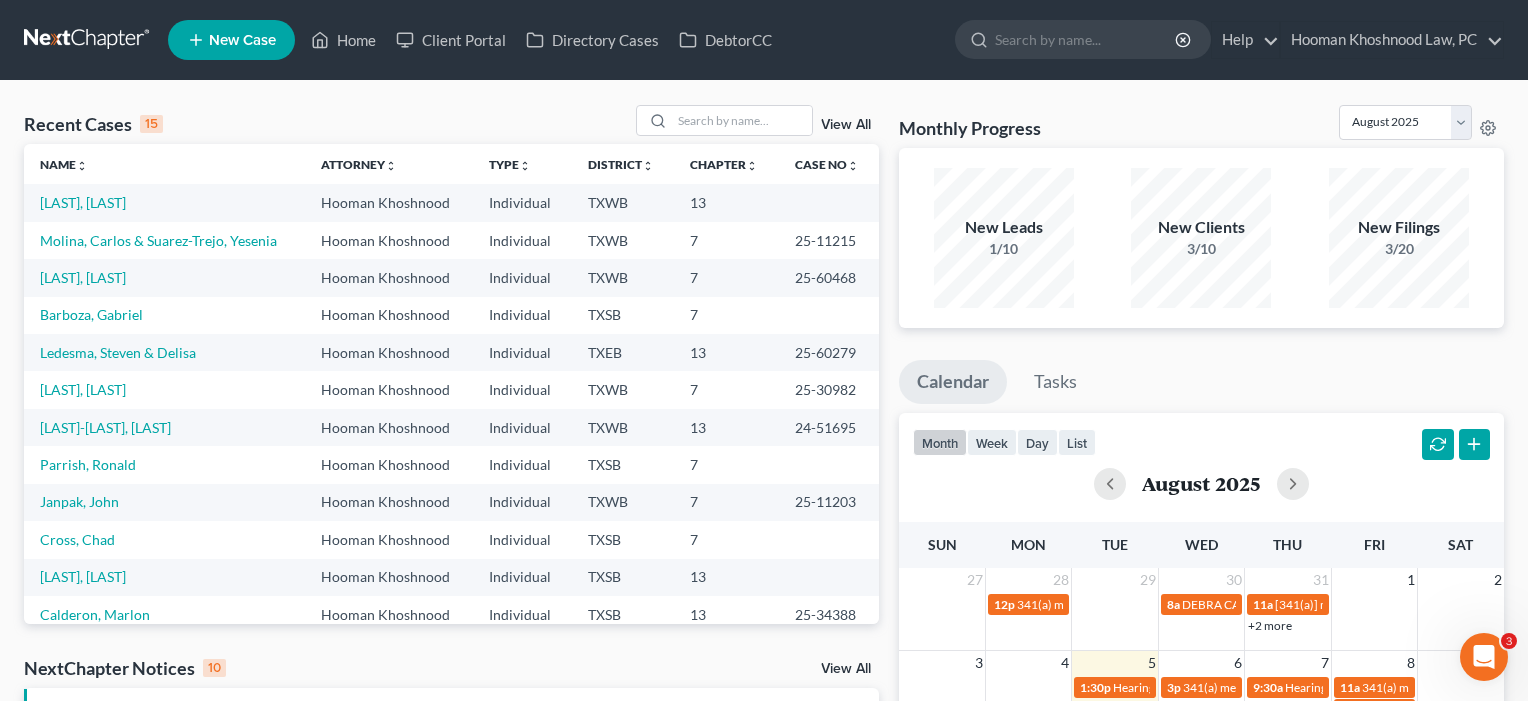 scroll, scrollTop: 0, scrollLeft: 0, axis: both 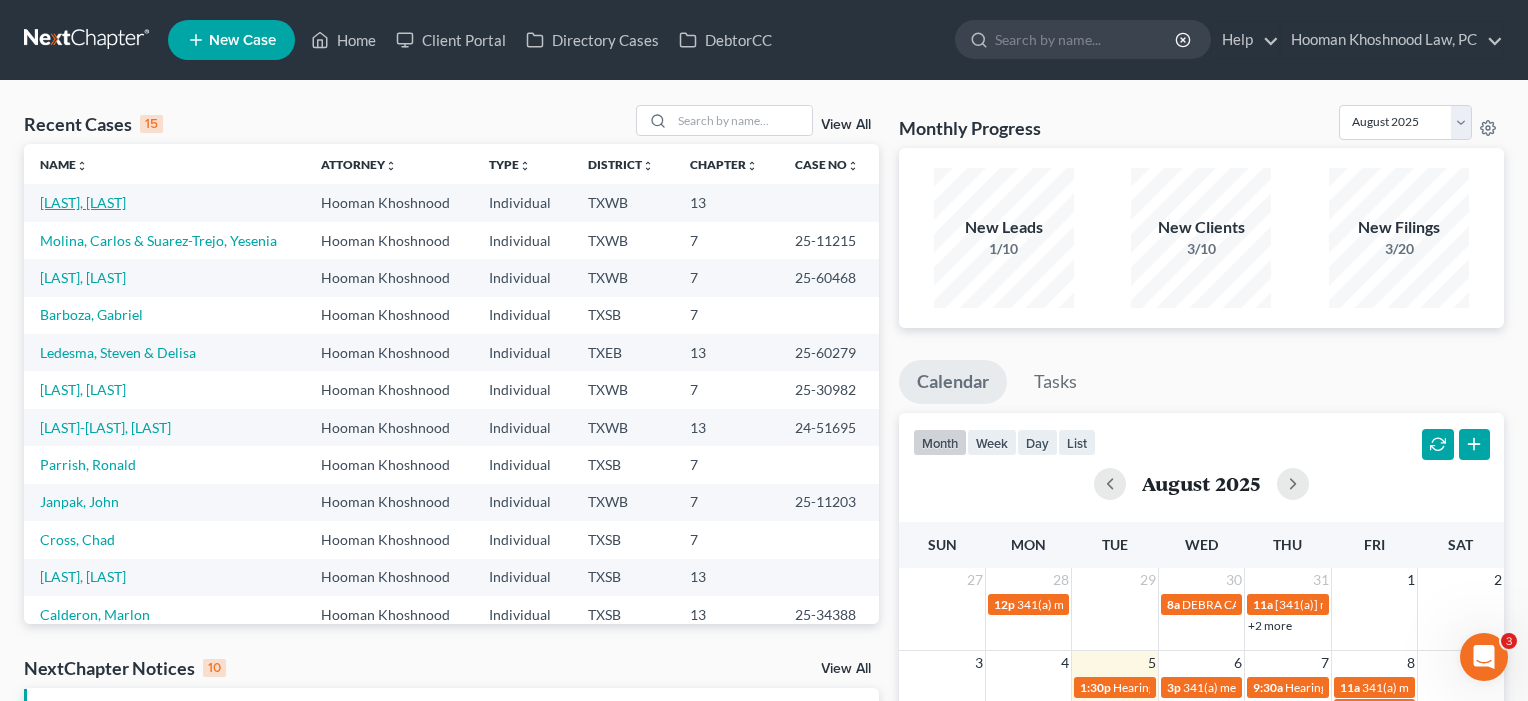 click on "[LAST] [LAST], [FIRST]" at bounding box center (83, 202) 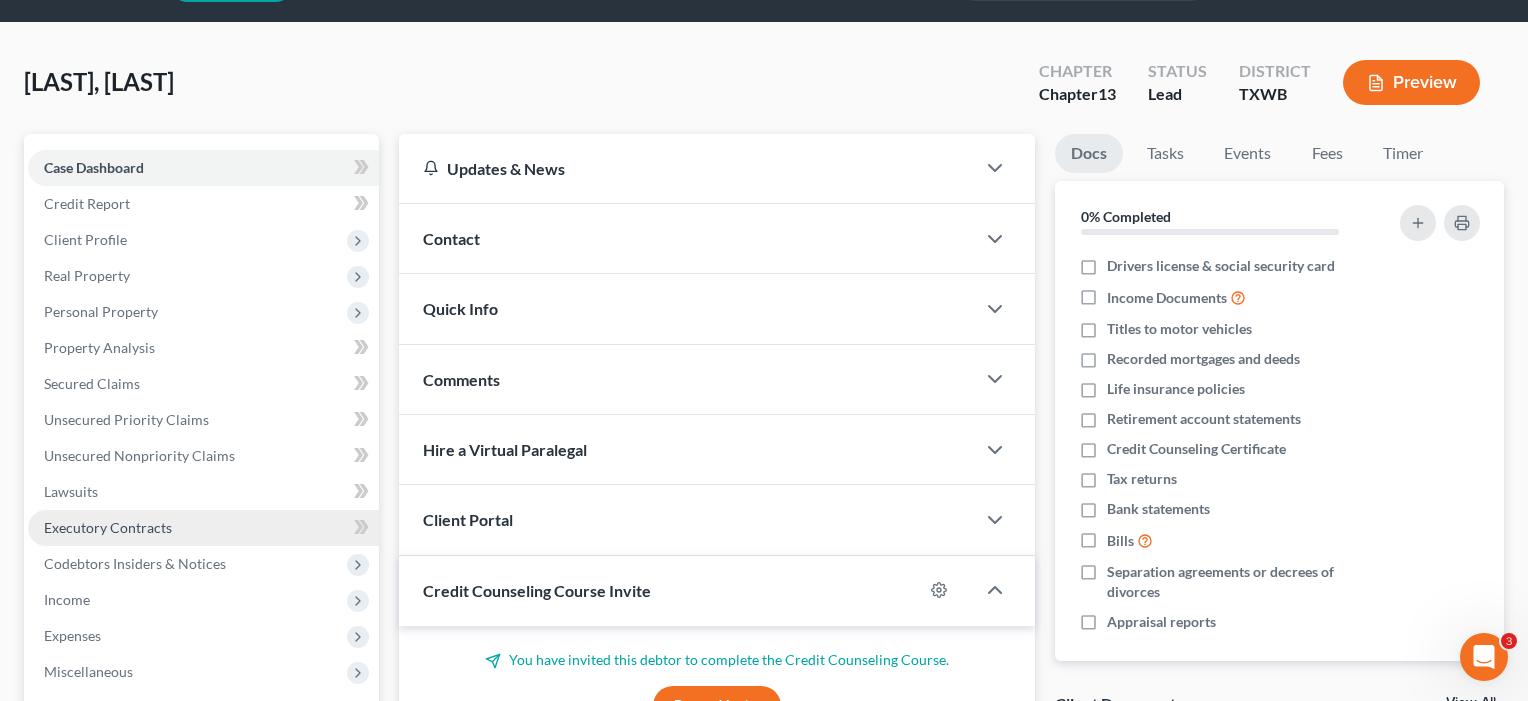 scroll, scrollTop: 123, scrollLeft: 0, axis: vertical 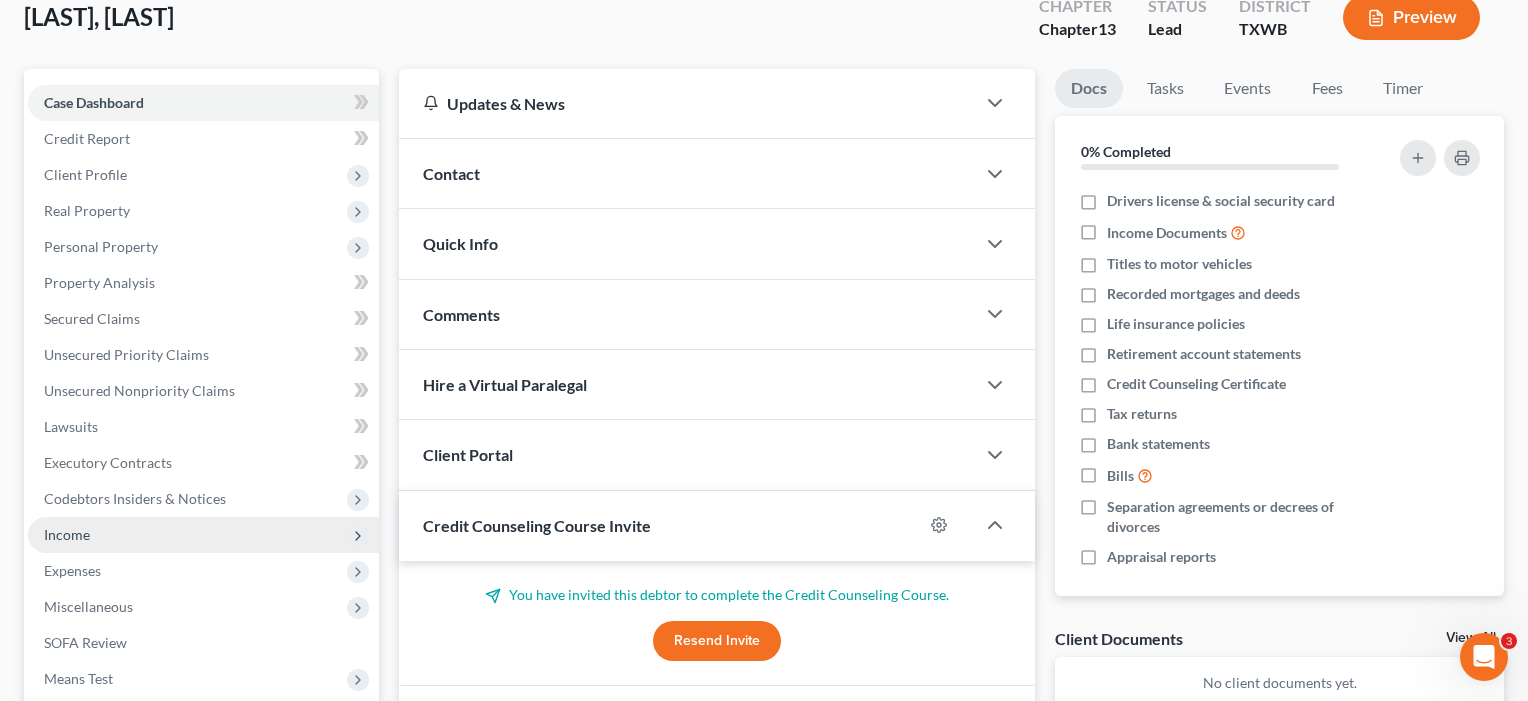 click on "Income" at bounding box center (67, 534) 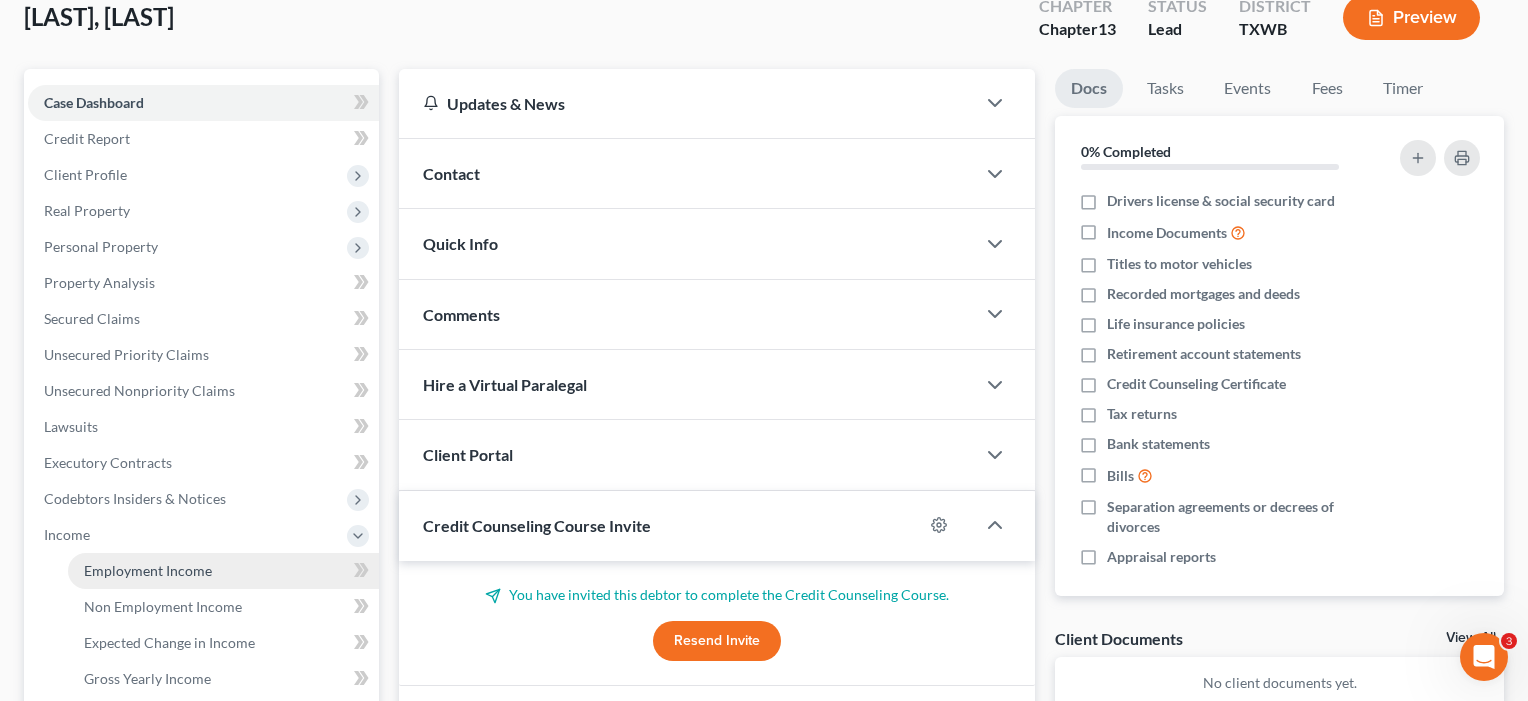 click on "Employment Income" at bounding box center (148, 570) 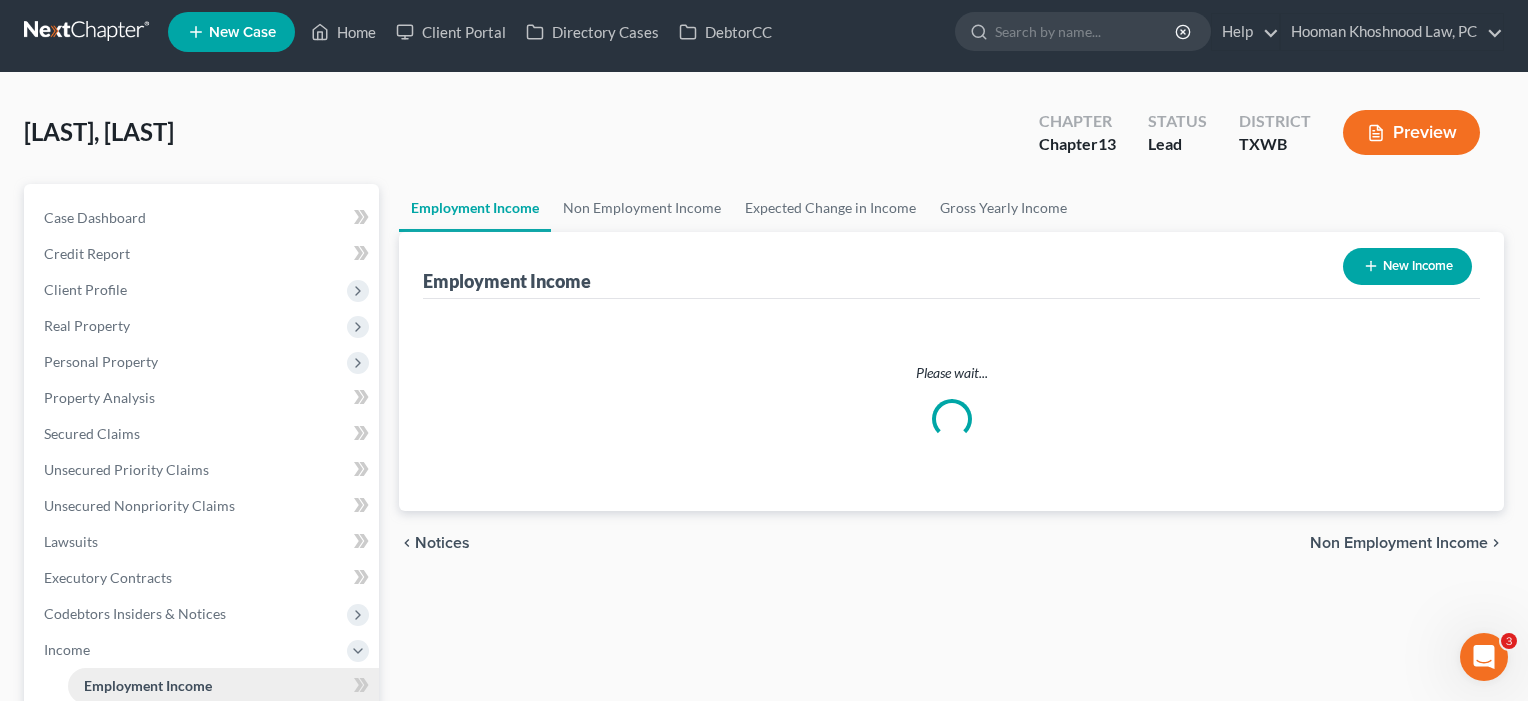 scroll, scrollTop: 0, scrollLeft: 0, axis: both 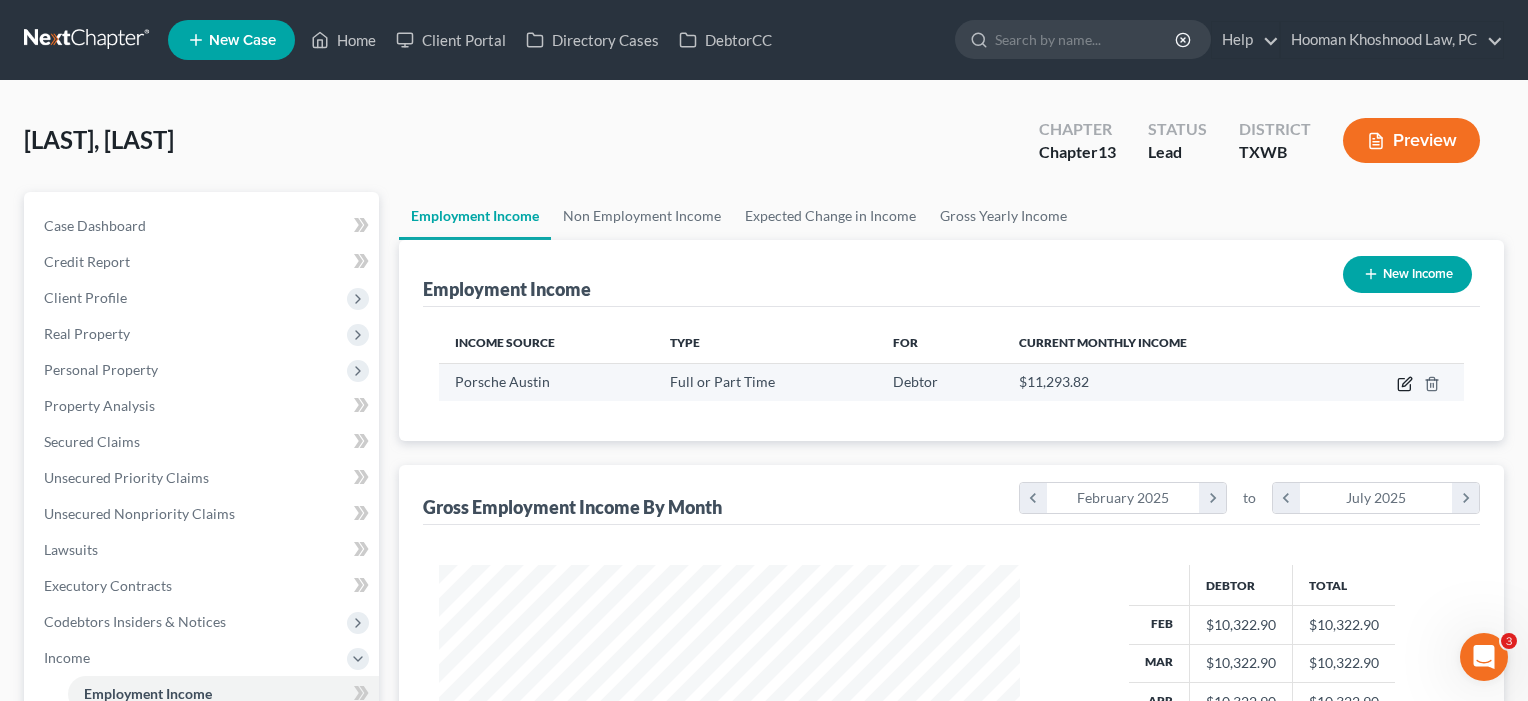 click 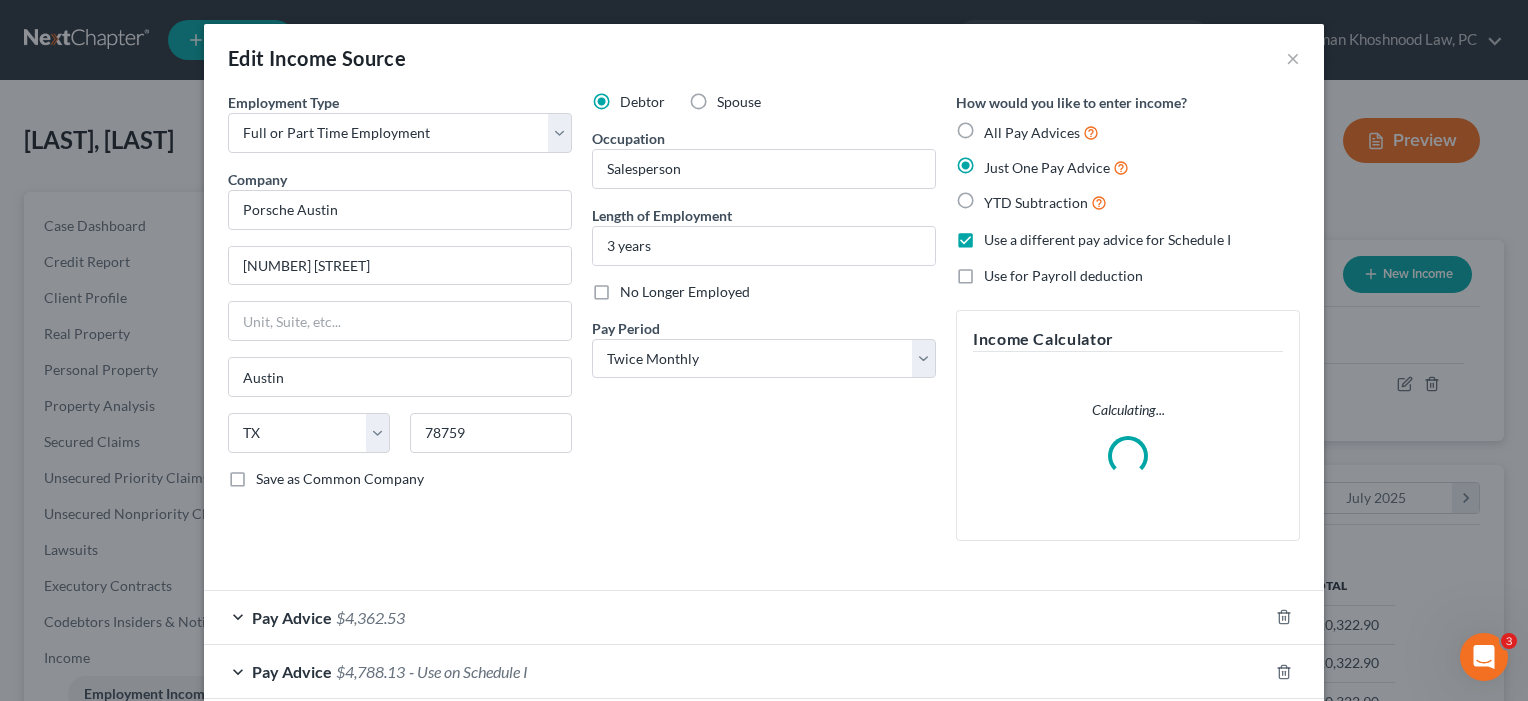 click on "Pay Advice $4,362.53" at bounding box center [736, 617] 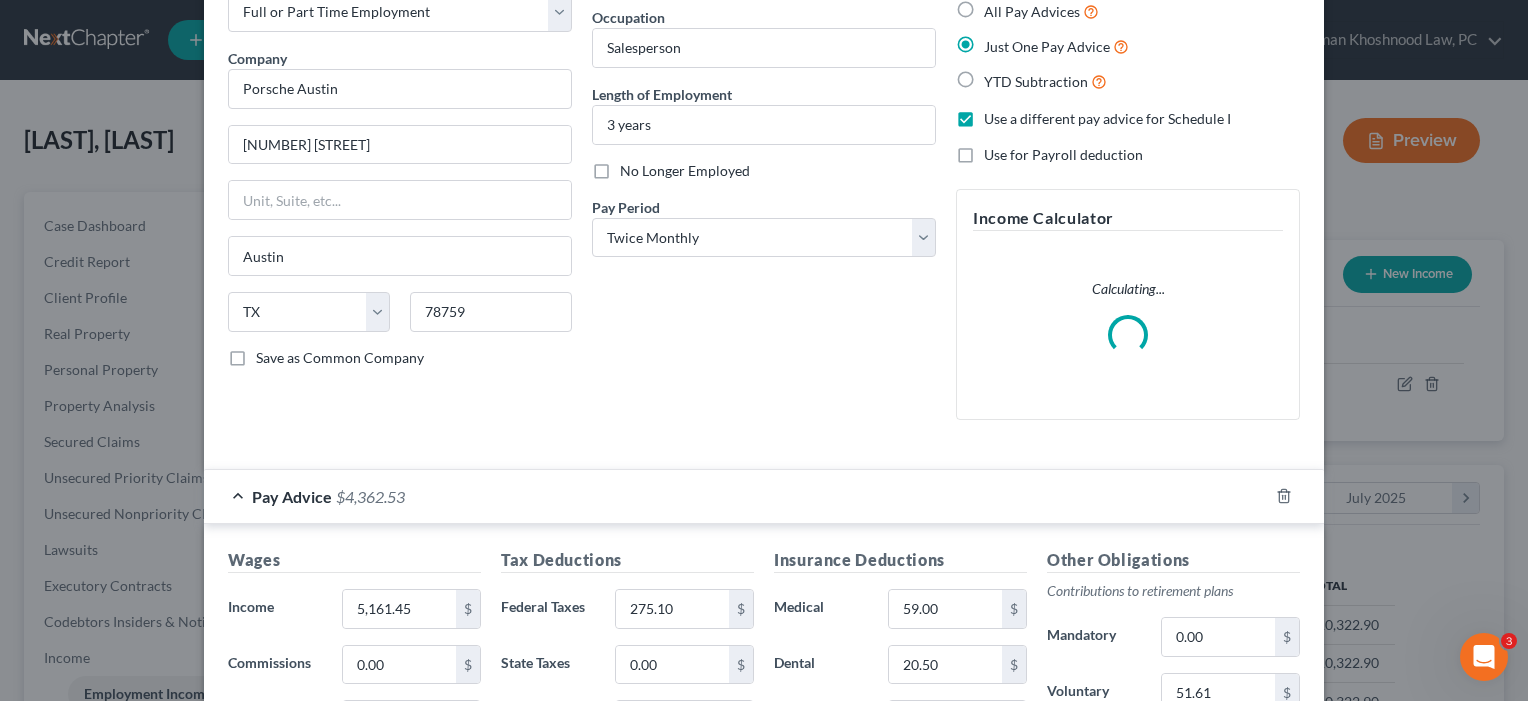 scroll, scrollTop: 233, scrollLeft: 0, axis: vertical 